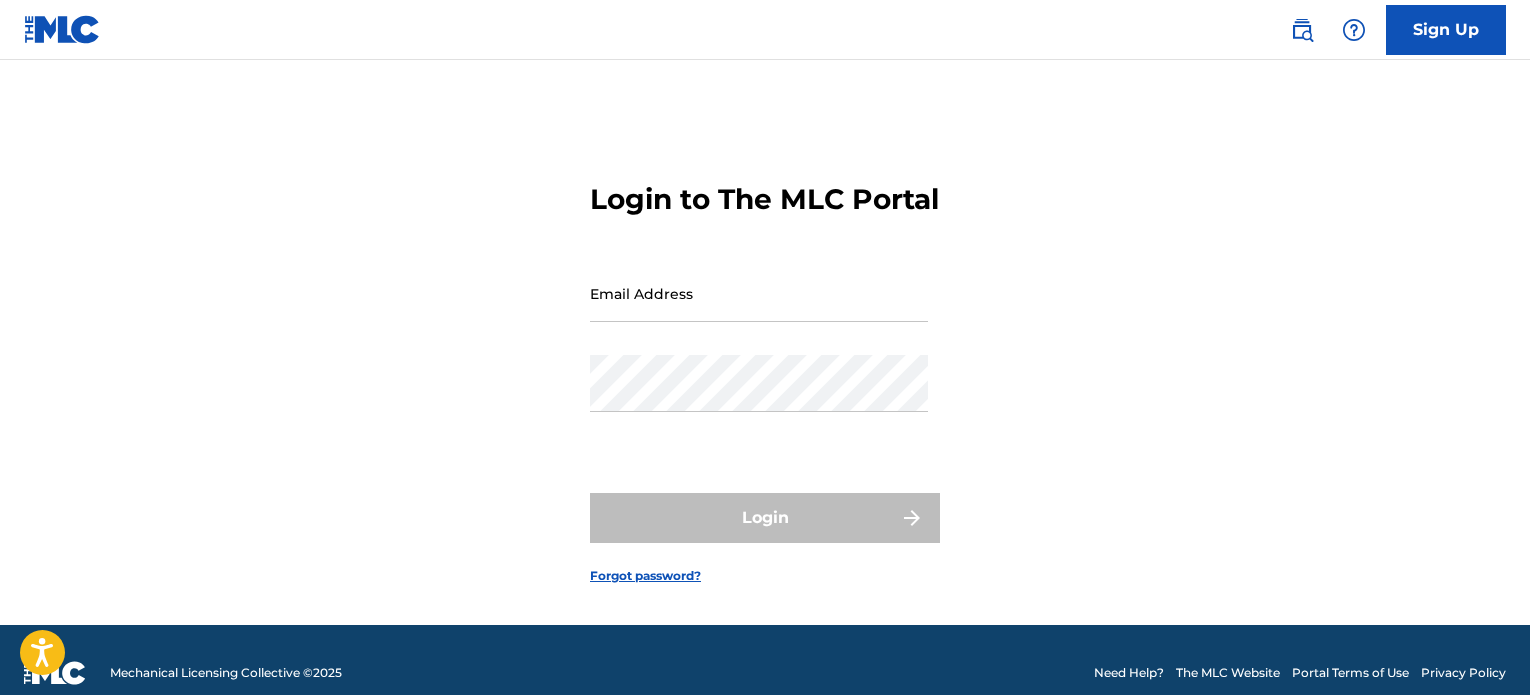 scroll, scrollTop: 0, scrollLeft: 0, axis: both 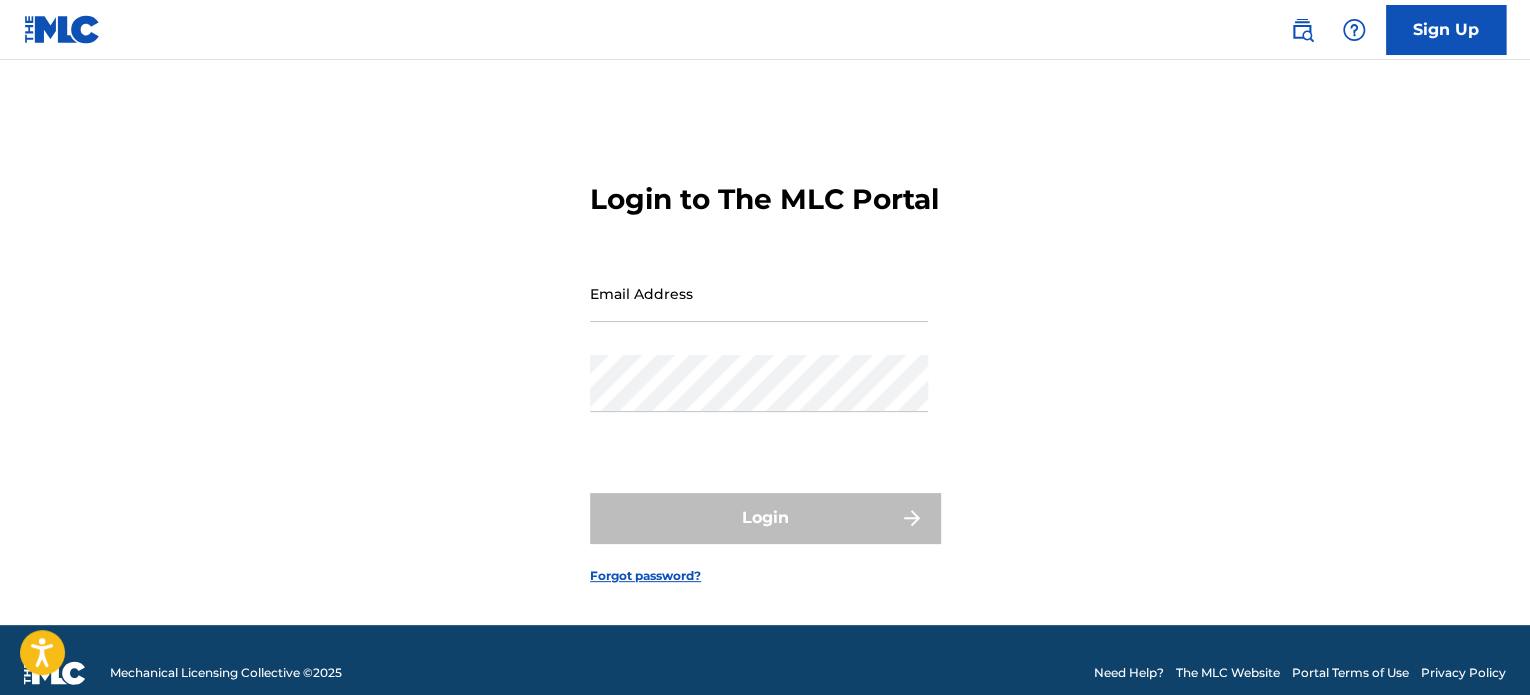 click on "Email Address" at bounding box center [759, 293] 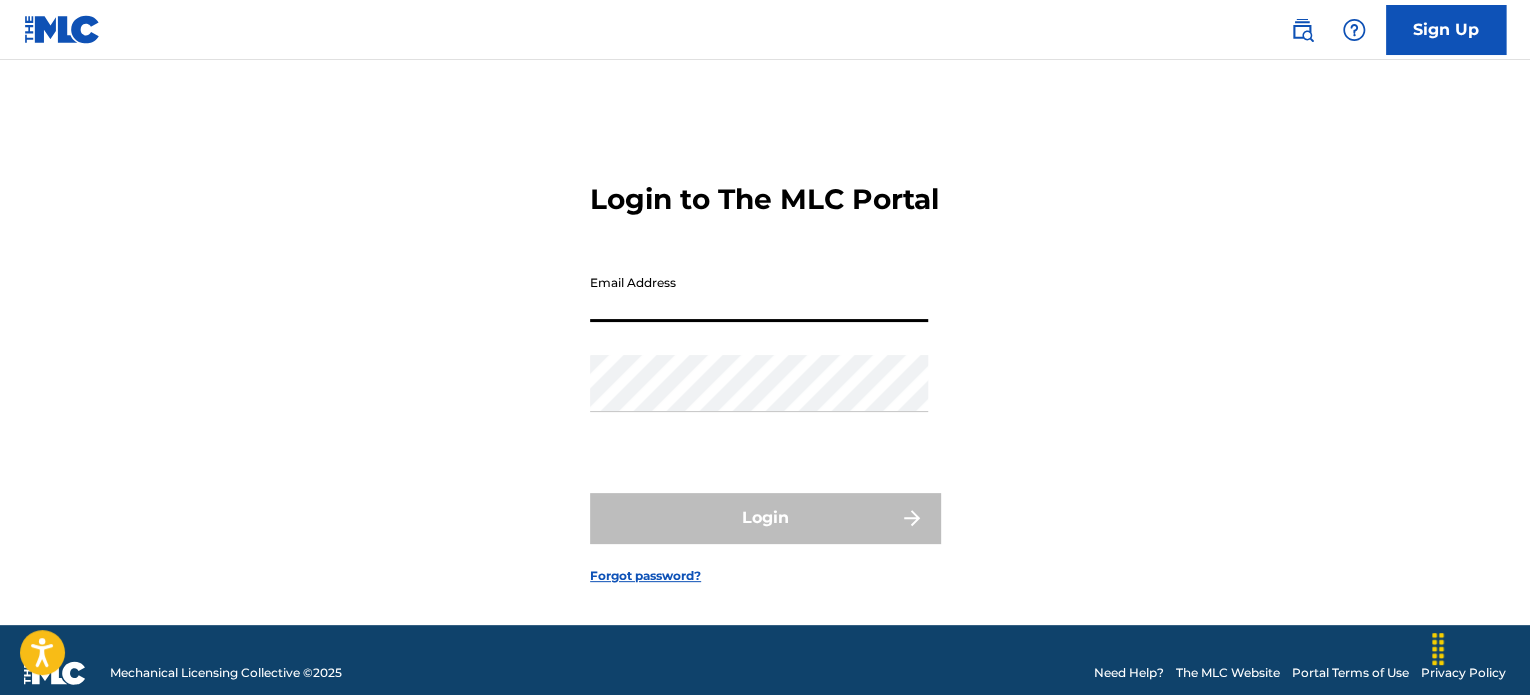 click on "Email Address" at bounding box center [759, 293] 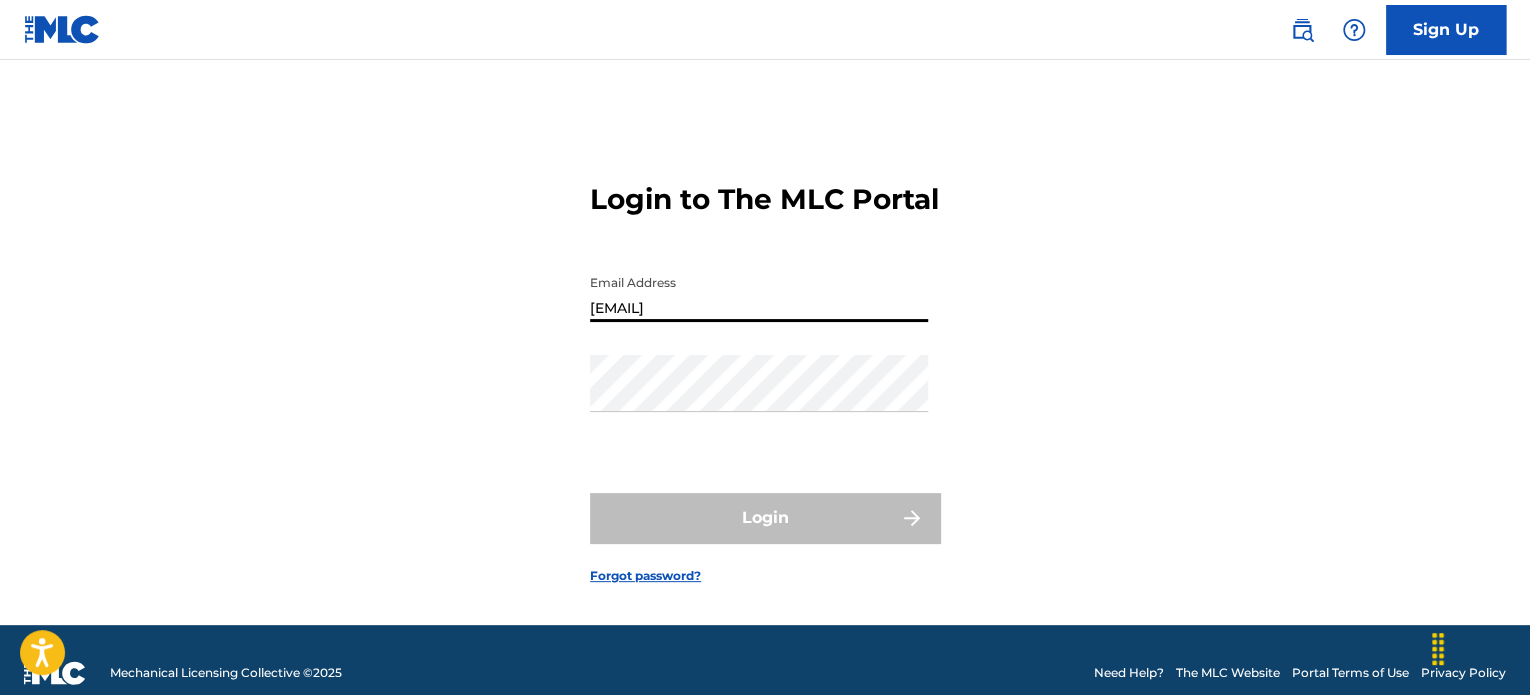 type on "[EMAIL]" 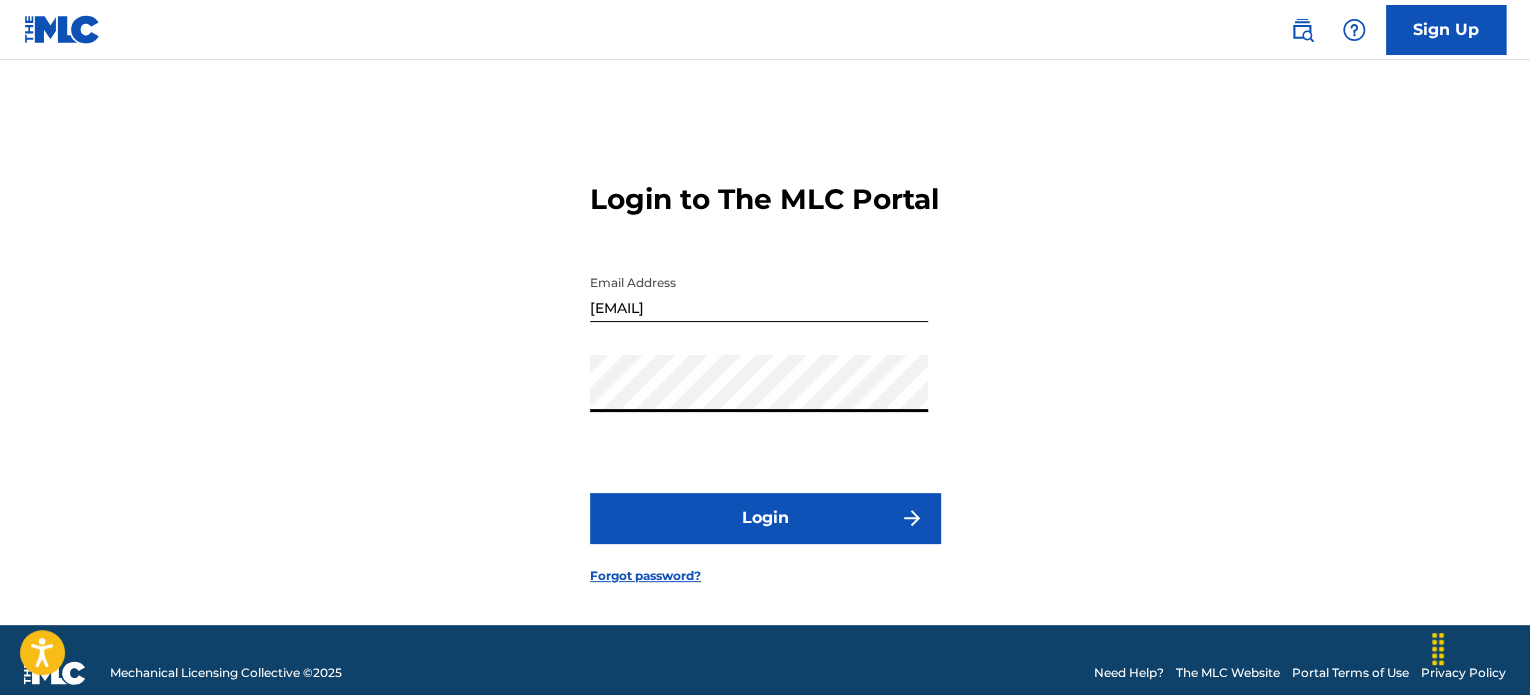click on "Login" at bounding box center [765, 518] 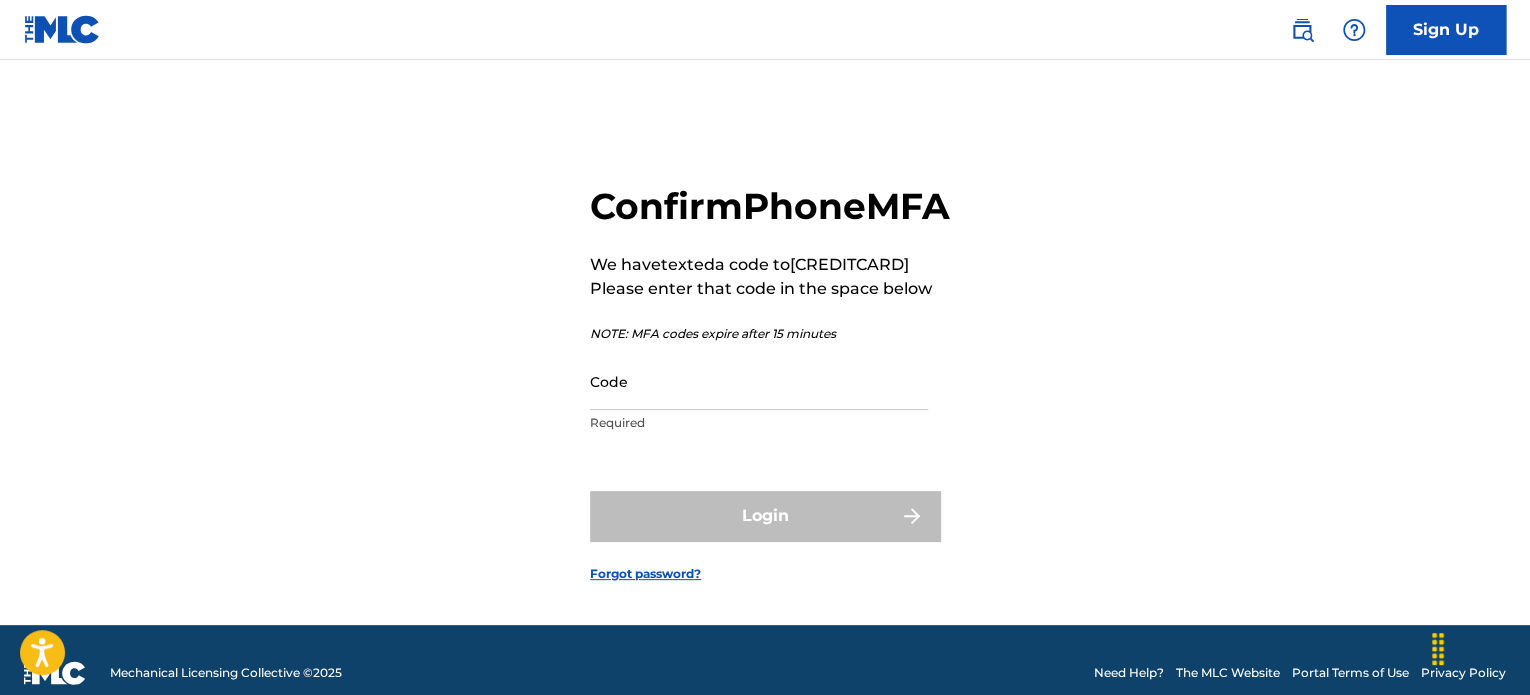click on "Code" at bounding box center (759, 381) 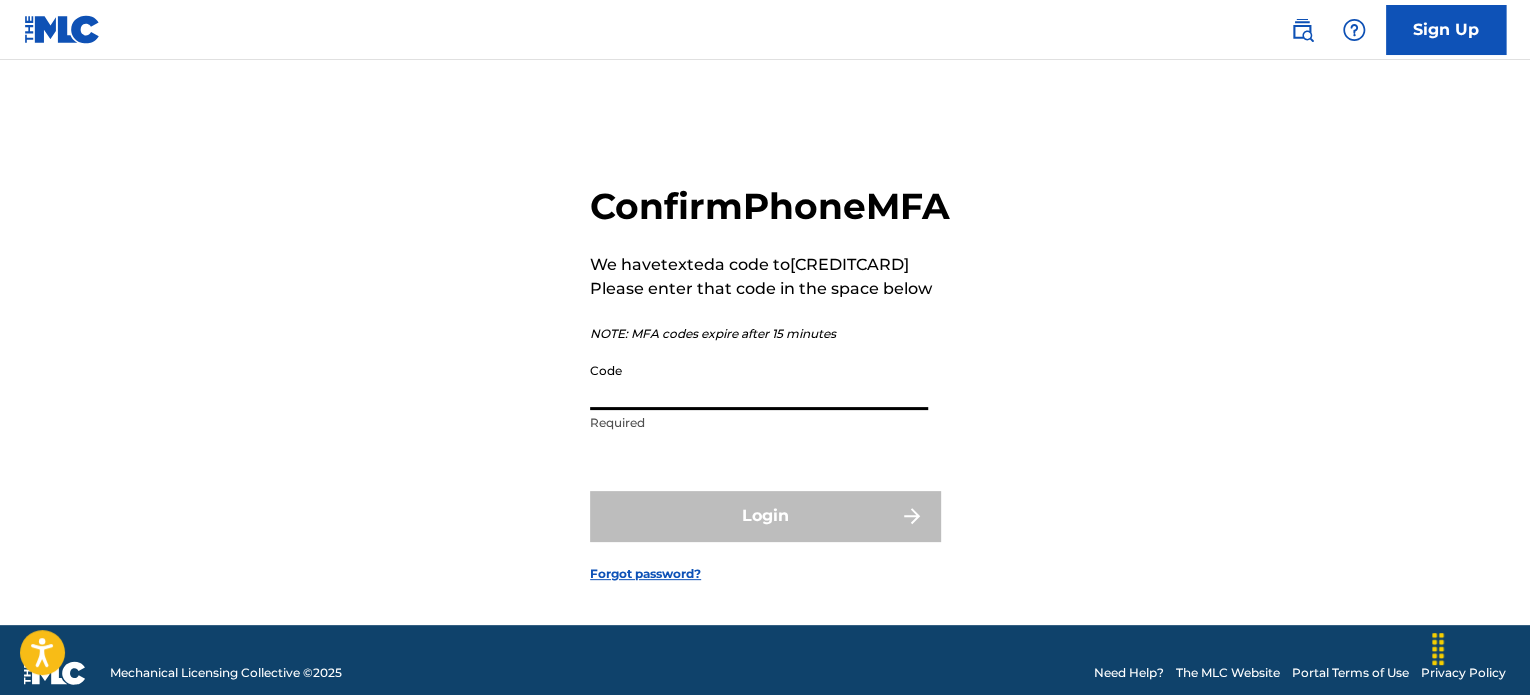 paste on "[NUMBER]" 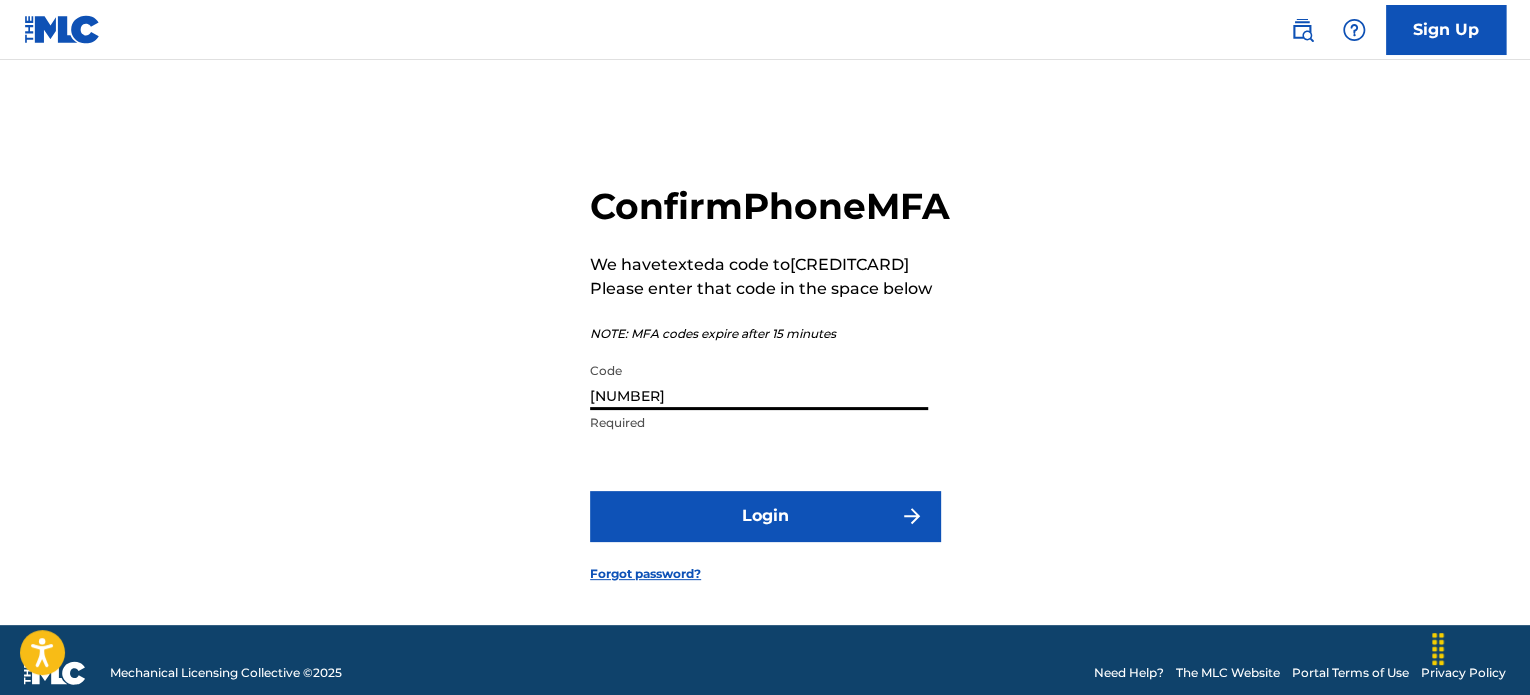 type on "[NUMBER]" 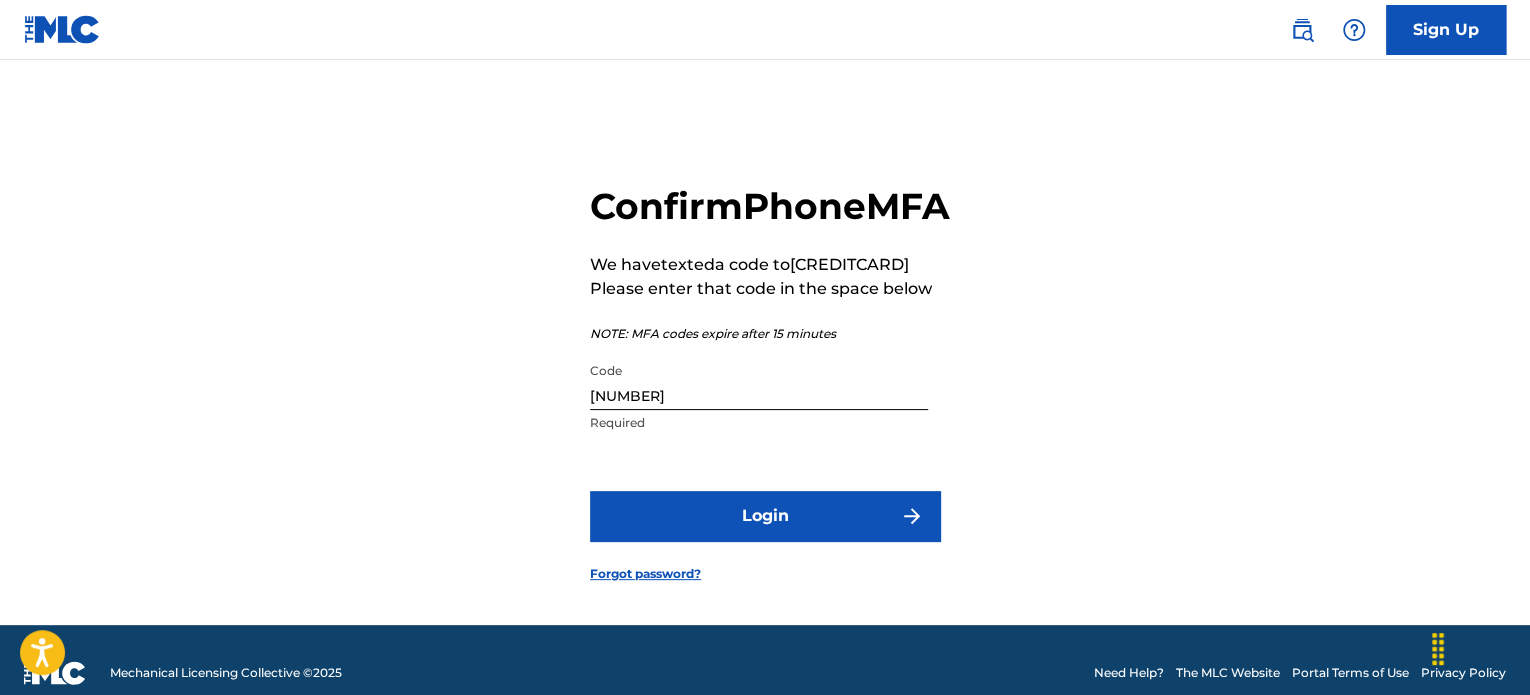 click on "Login" at bounding box center [765, 516] 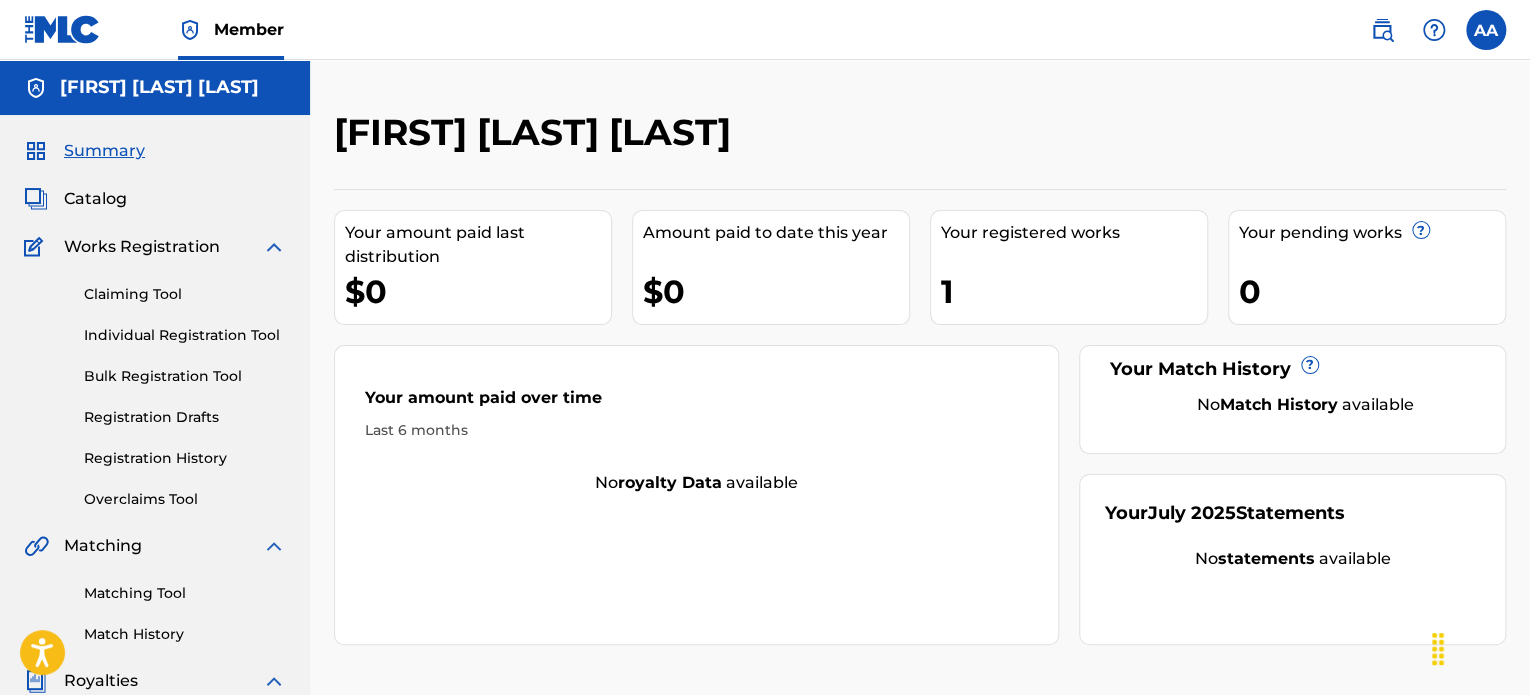 scroll, scrollTop: 0, scrollLeft: 0, axis: both 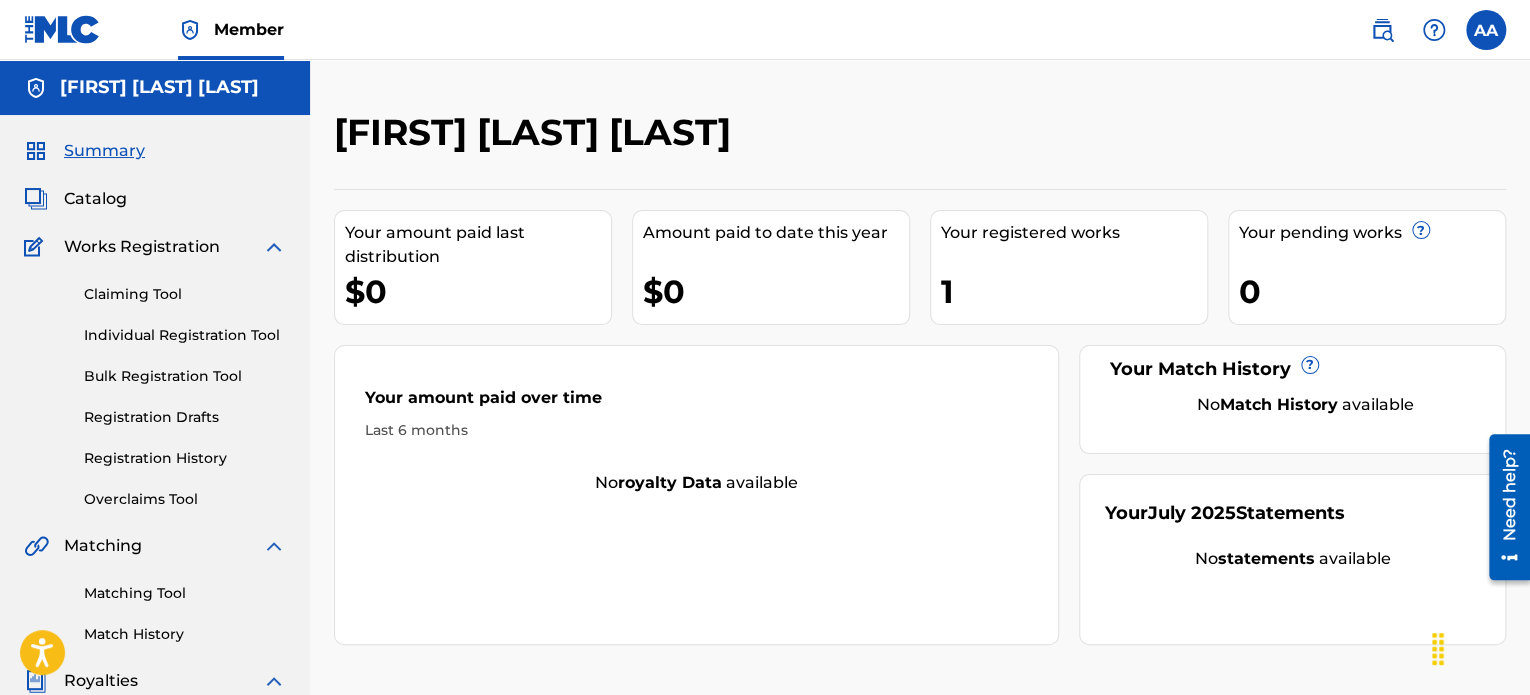 click on "Individual Registration Tool" at bounding box center (185, 335) 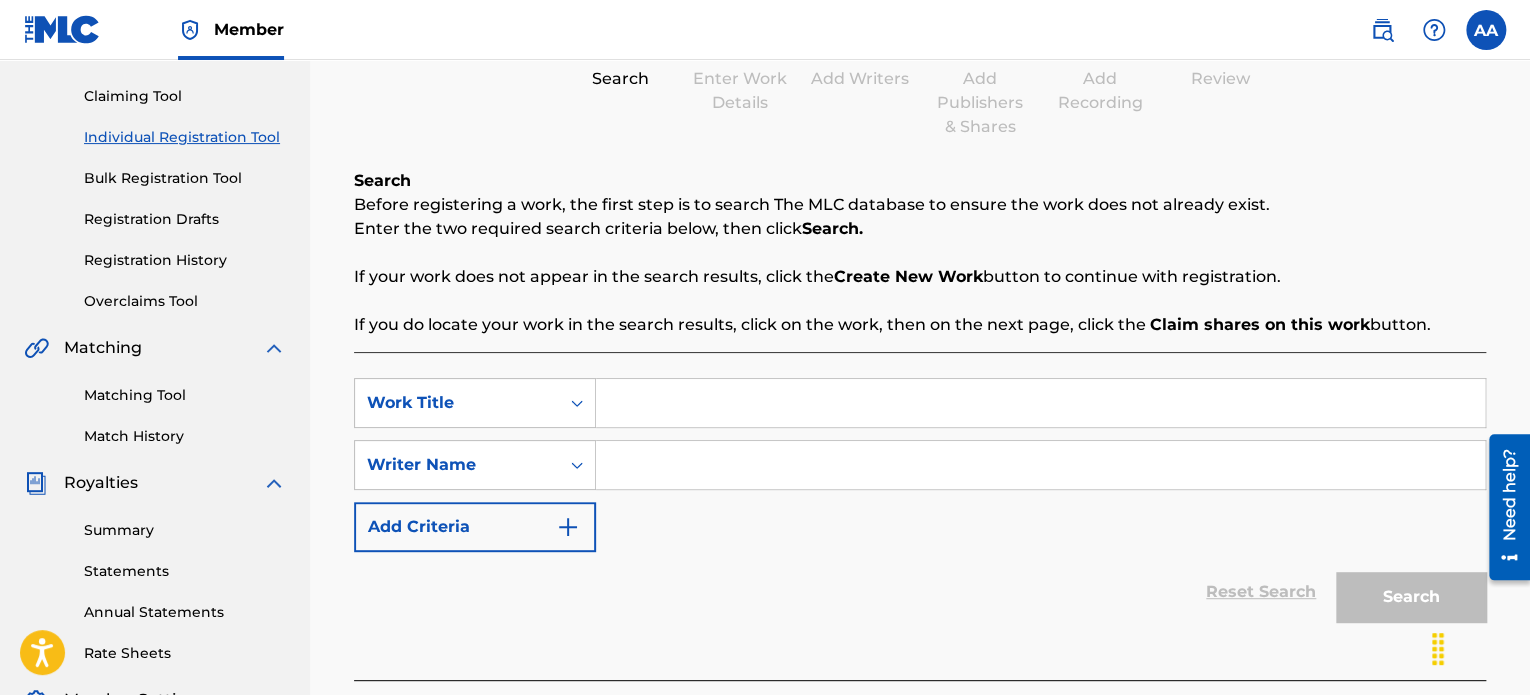 scroll, scrollTop: 200, scrollLeft: 0, axis: vertical 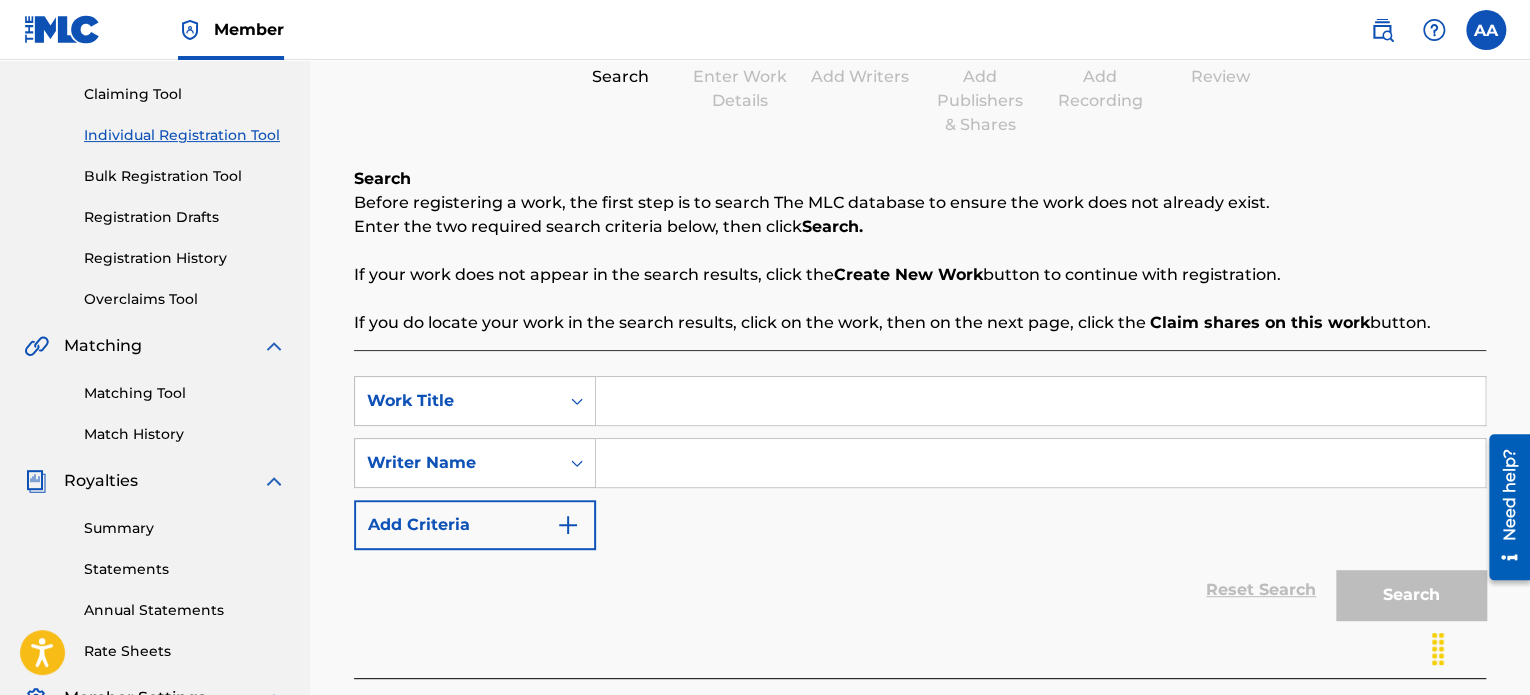 click at bounding box center (1040, 401) 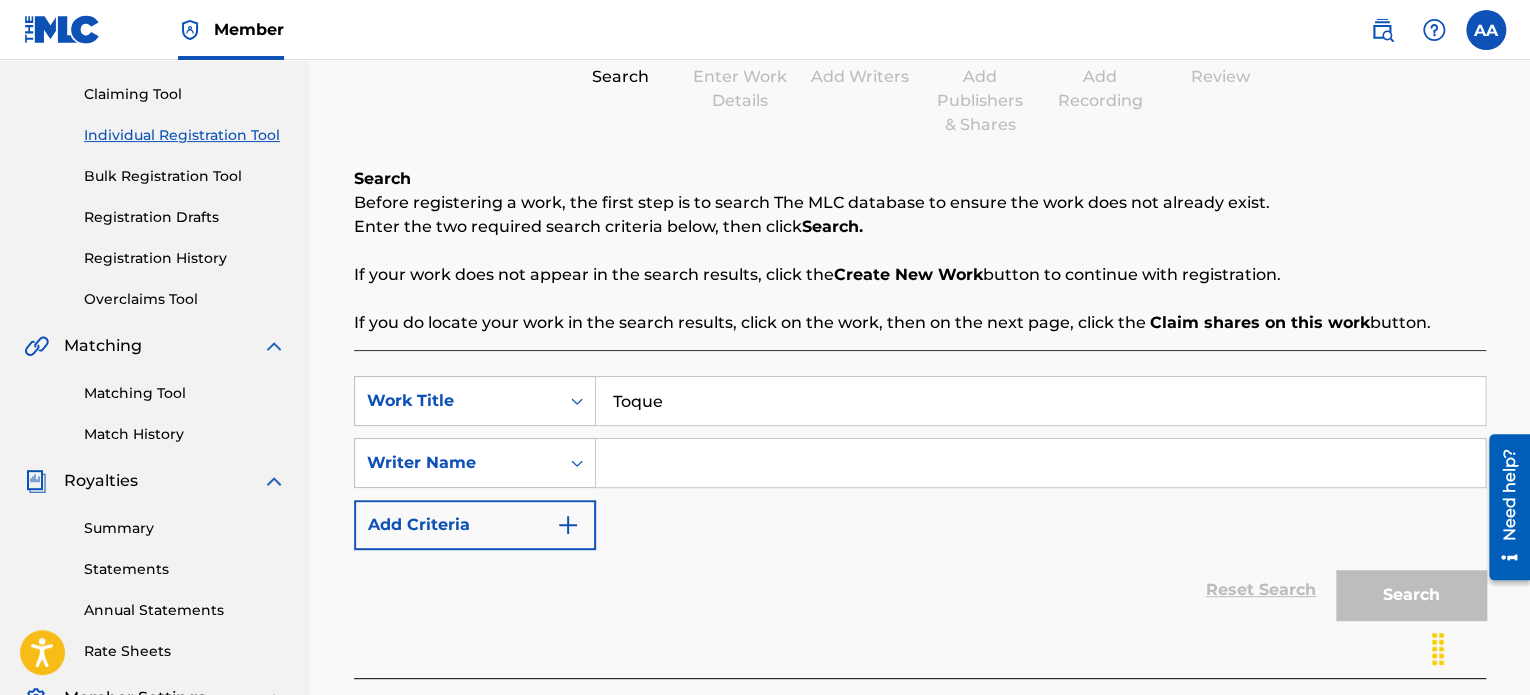 type on "Toque" 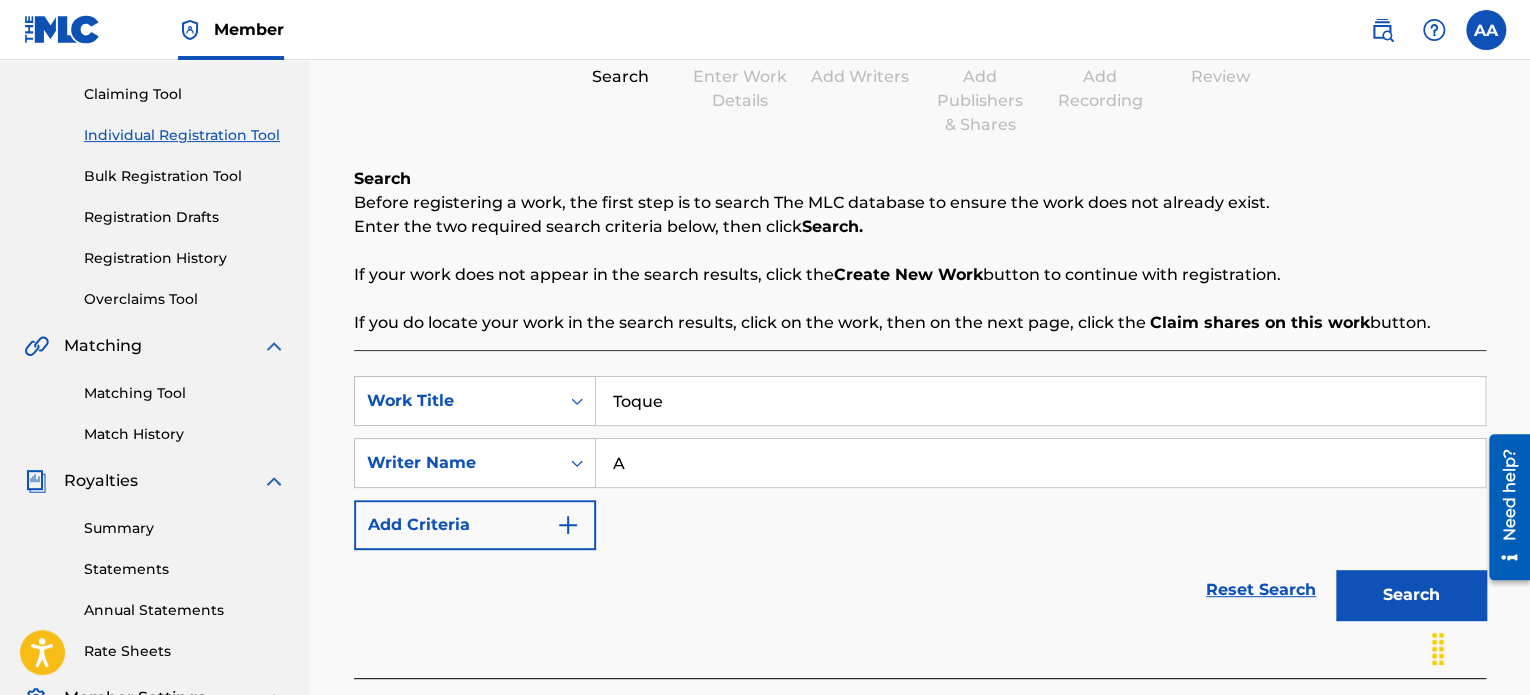 type on "[FIRST] [LAST]" 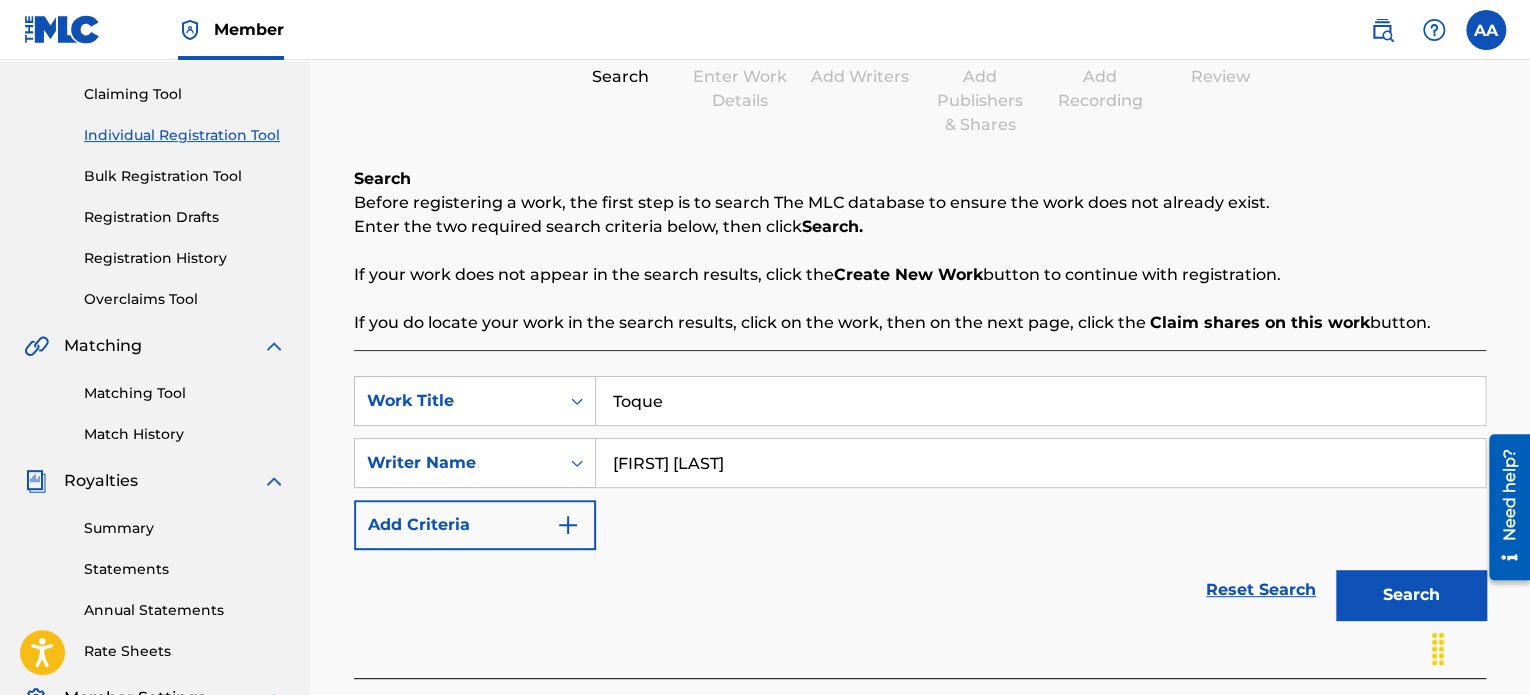 click on "Work Title Toque Writer Name [FIRST] [LAST] Add Criteria" at bounding box center (920, 463) 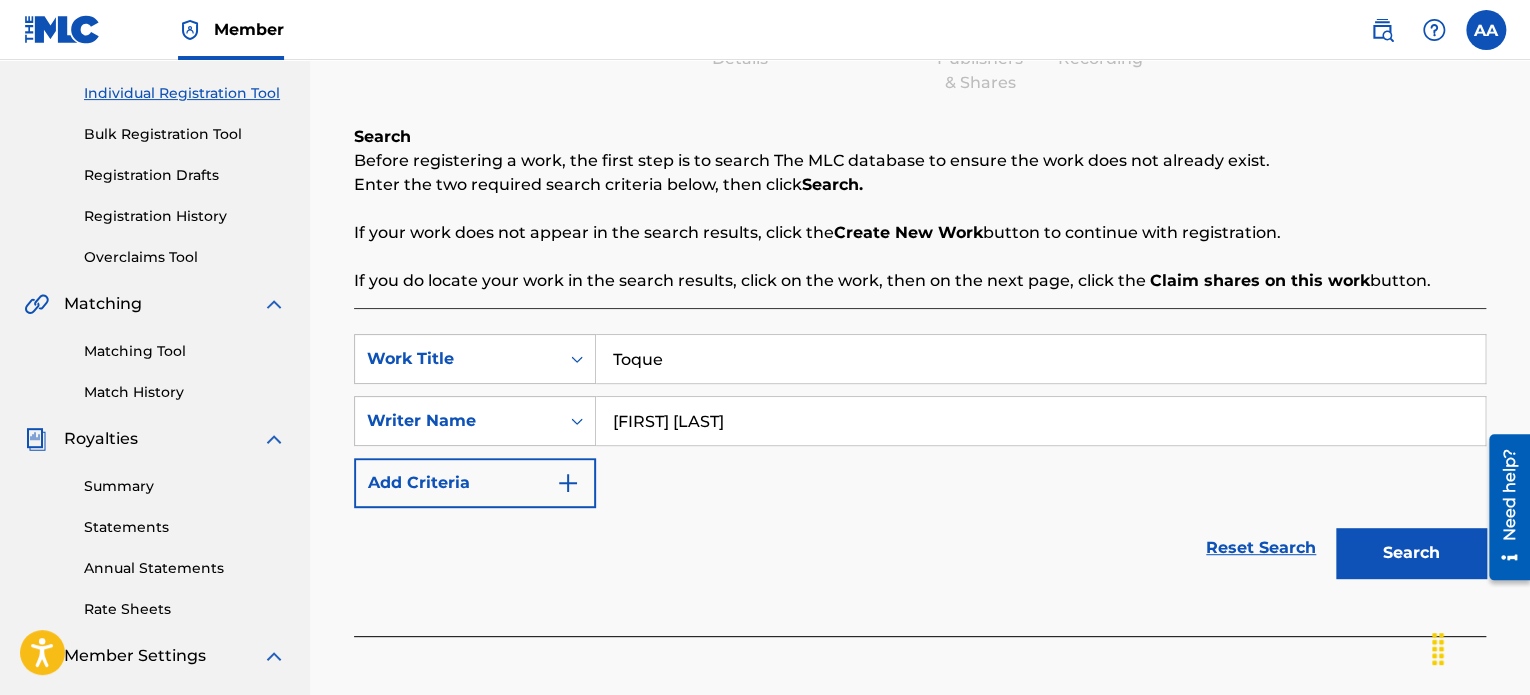 scroll, scrollTop: 200, scrollLeft: 0, axis: vertical 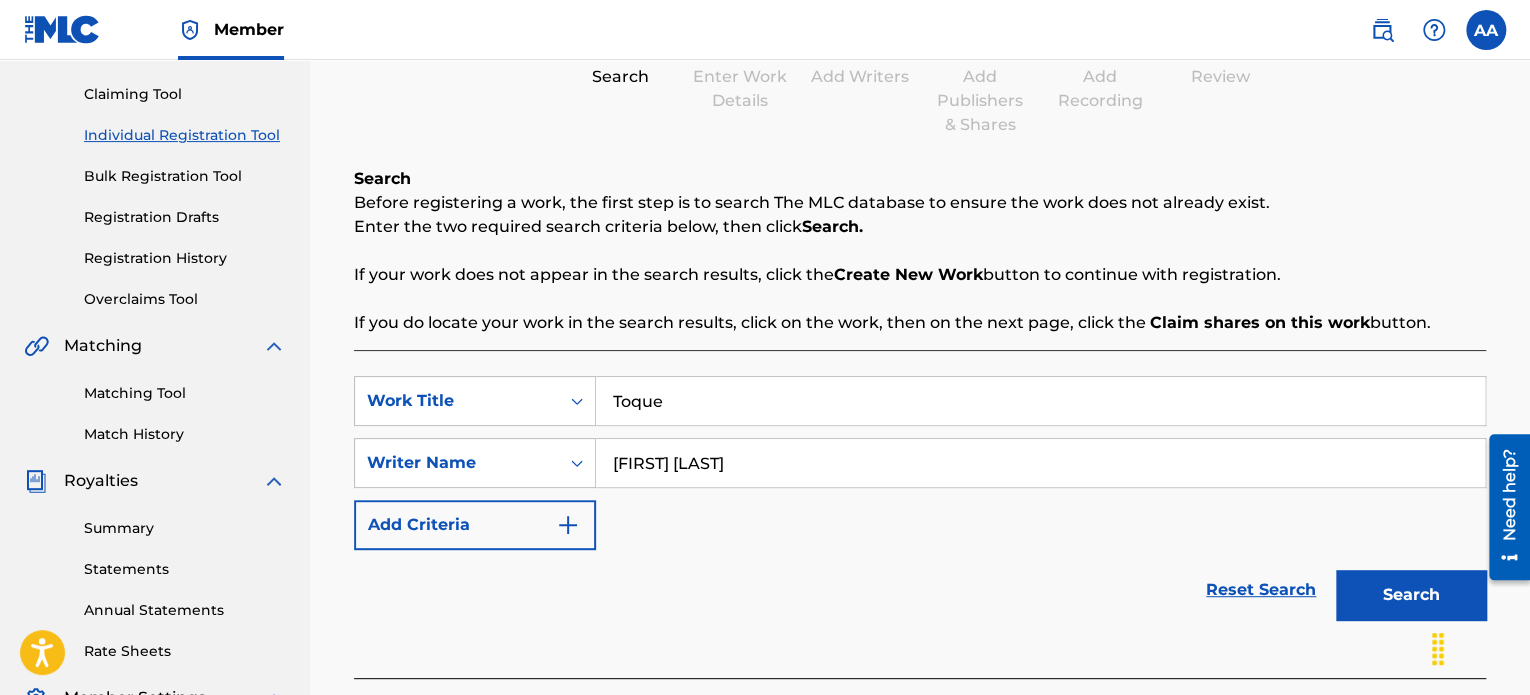 click on "Search" at bounding box center [1411, 595] 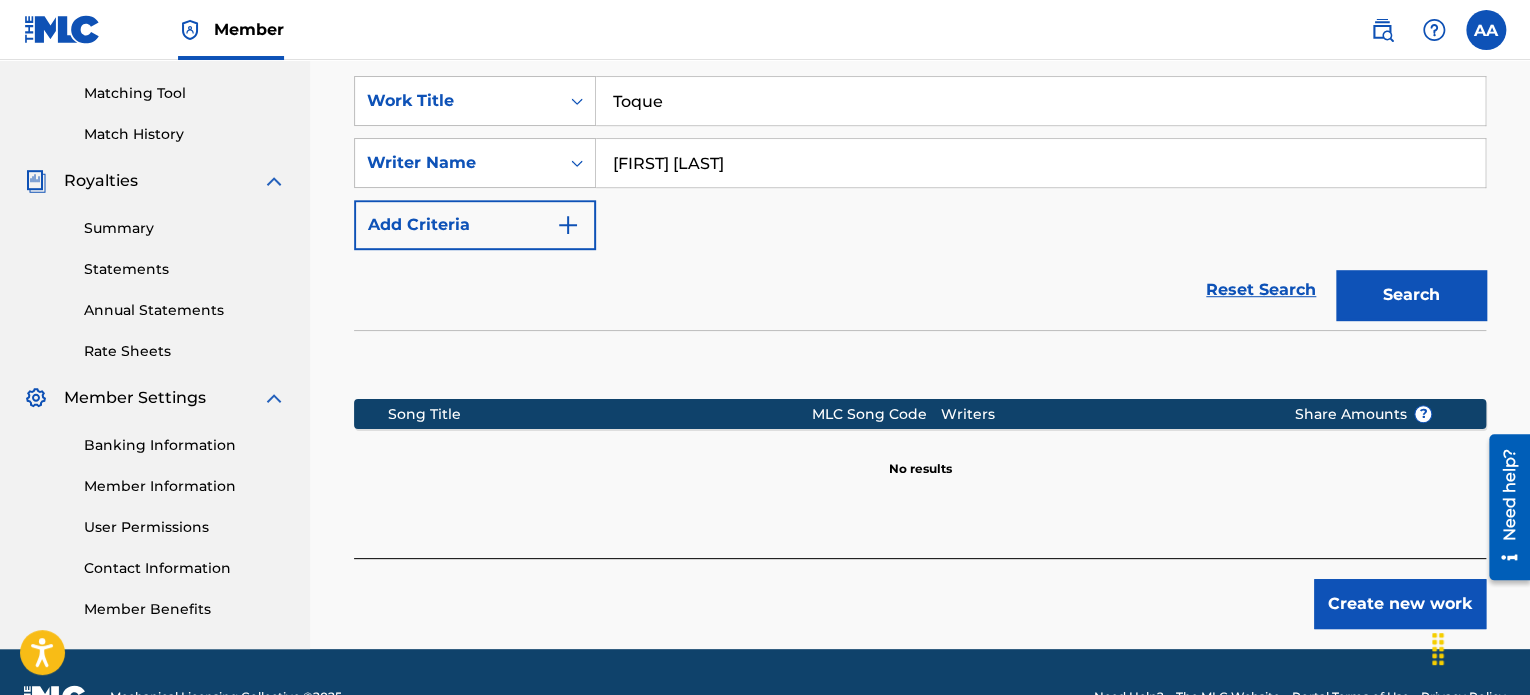 scroll, scrollTop: 549, scrollLeft: 0, axis: vertical 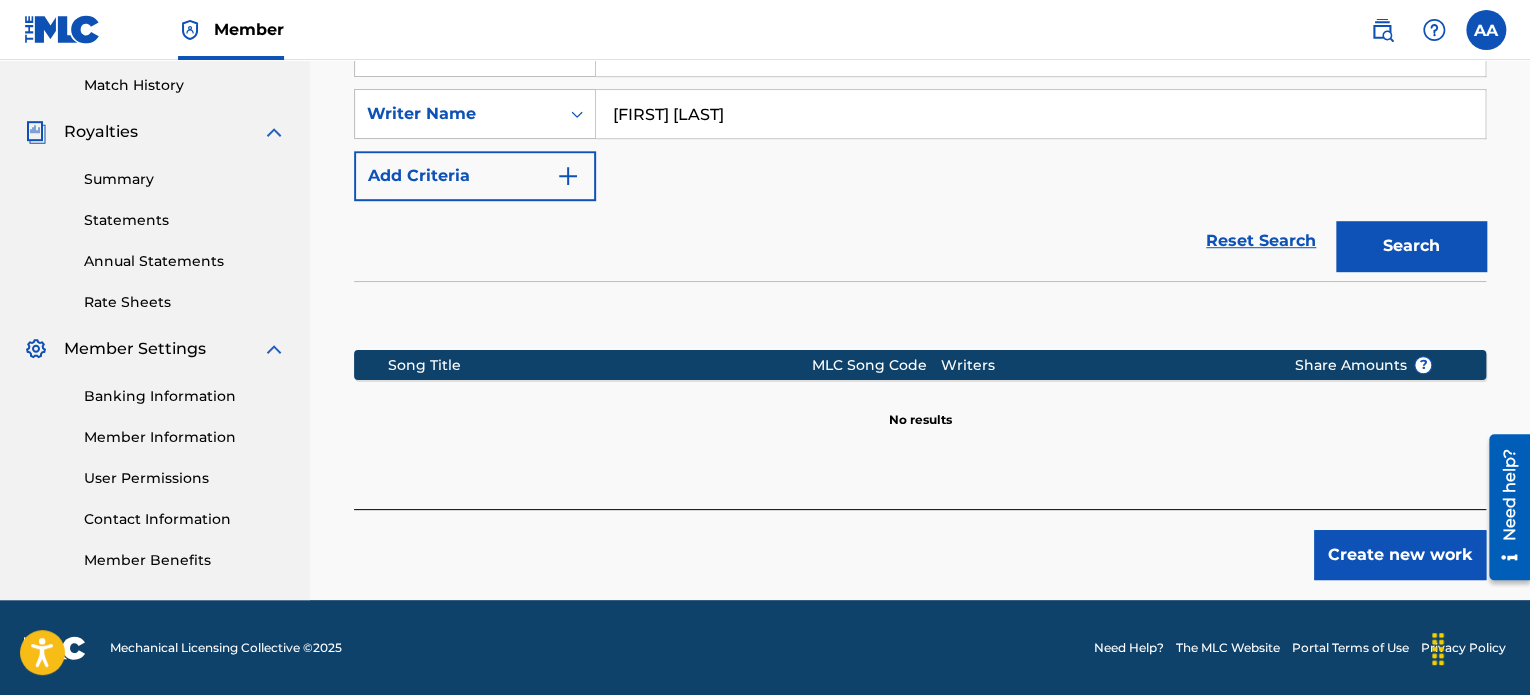 click on "Create new work" at bounding box center (1400, 555) 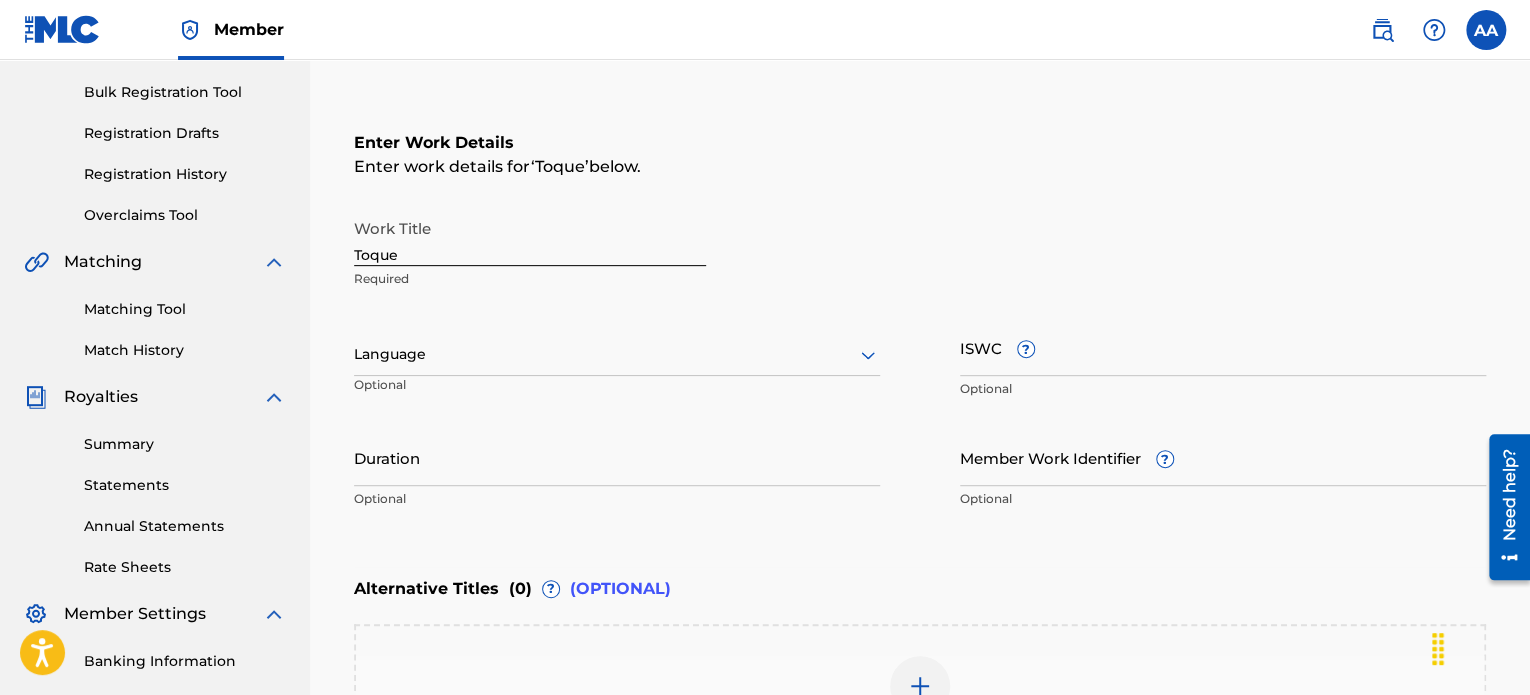 scroll, scrollTop: 249, scrollLeft: 0, axis: vertical 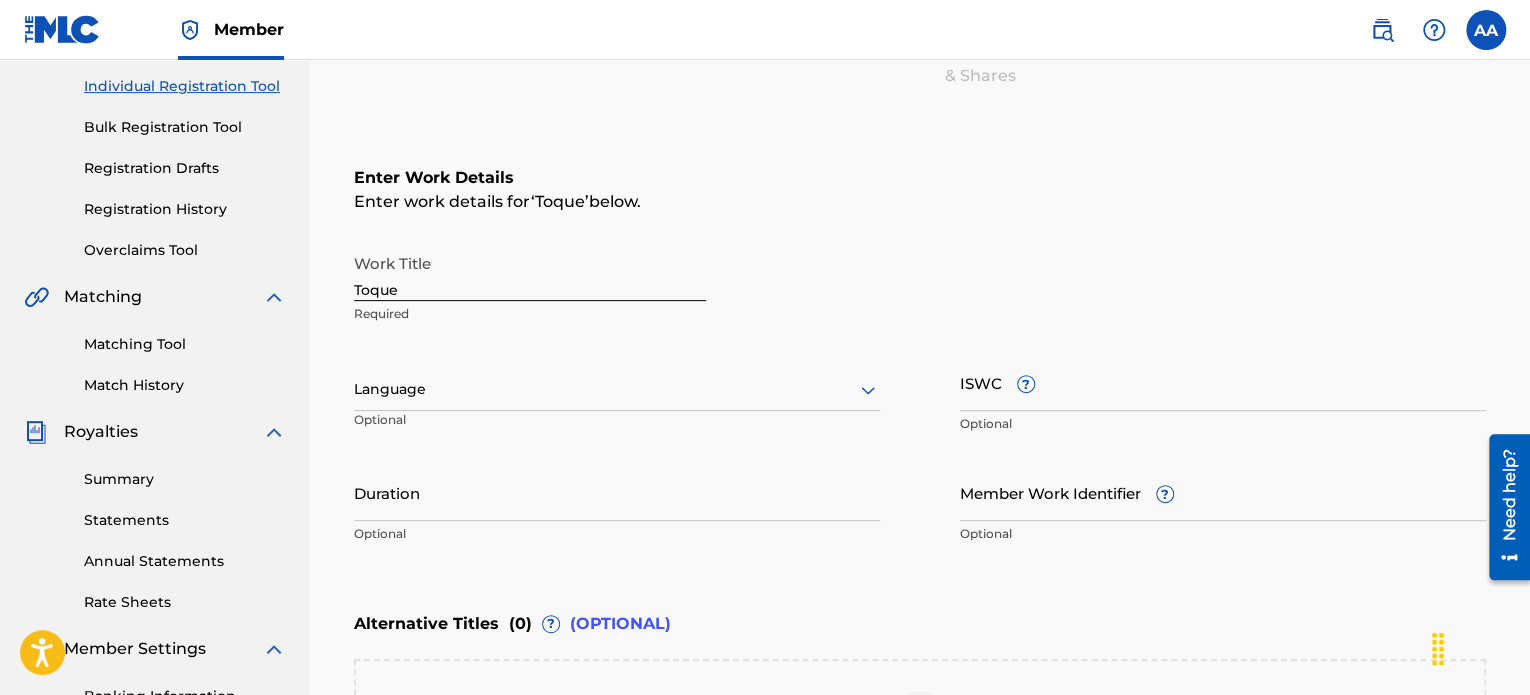 click at bounding box center (617, 389) 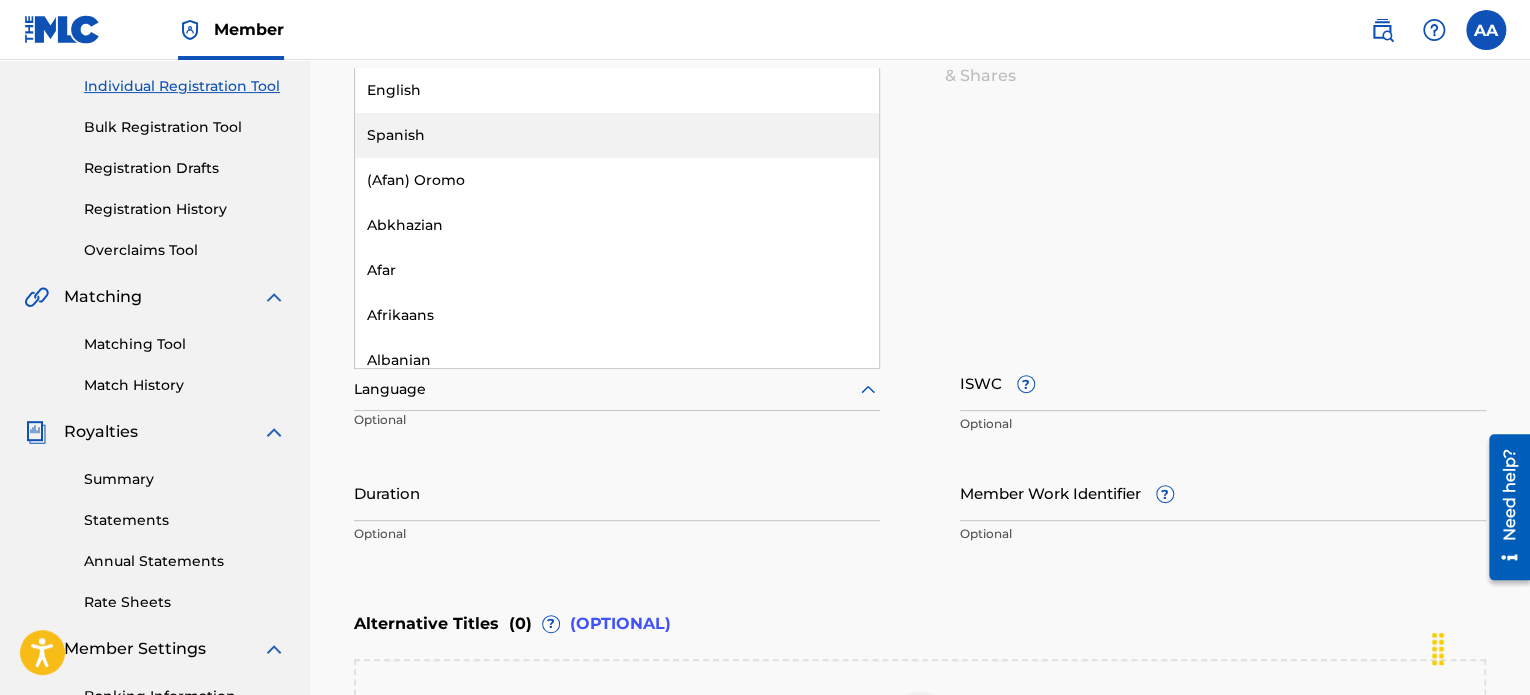 click on "Spanish" at bounding box center [617, 135] 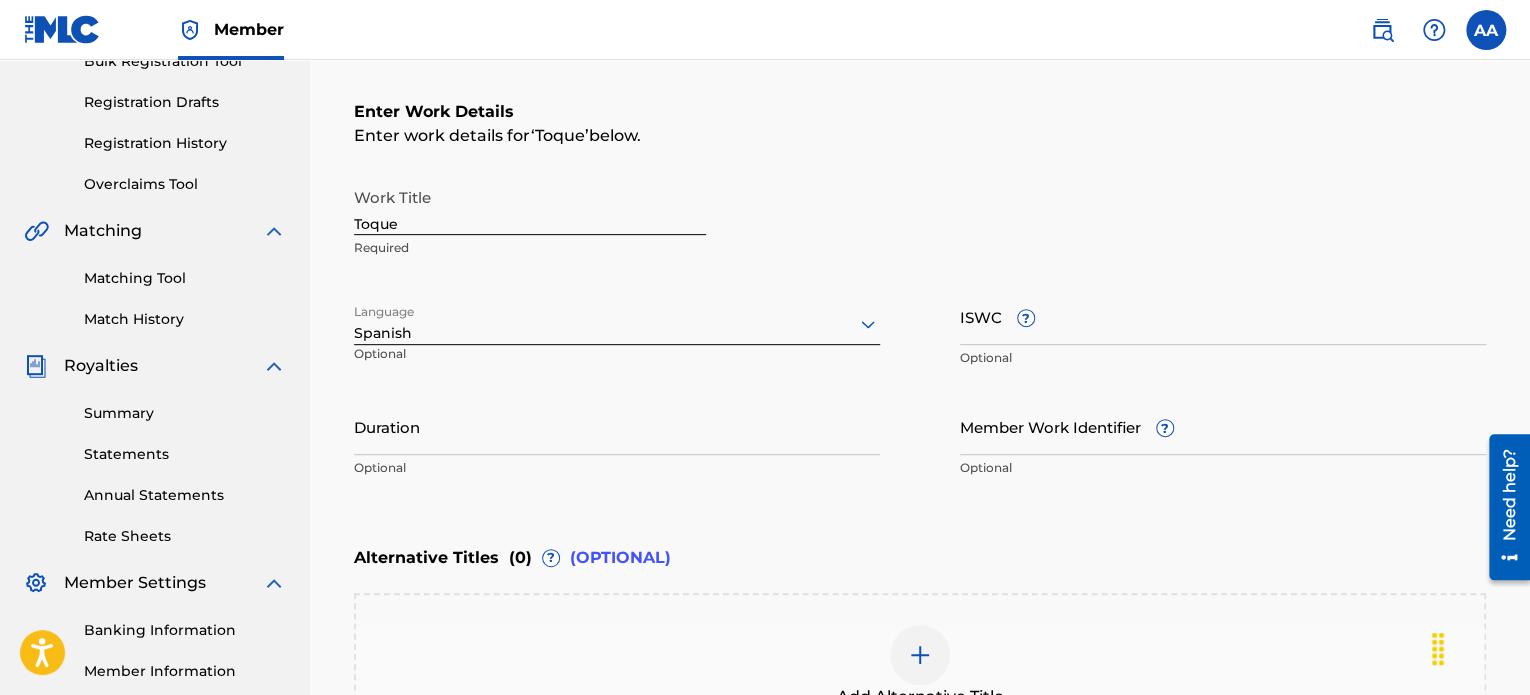 scroll, scrollTop: 349, scrollLeft: 0, axis: vertical 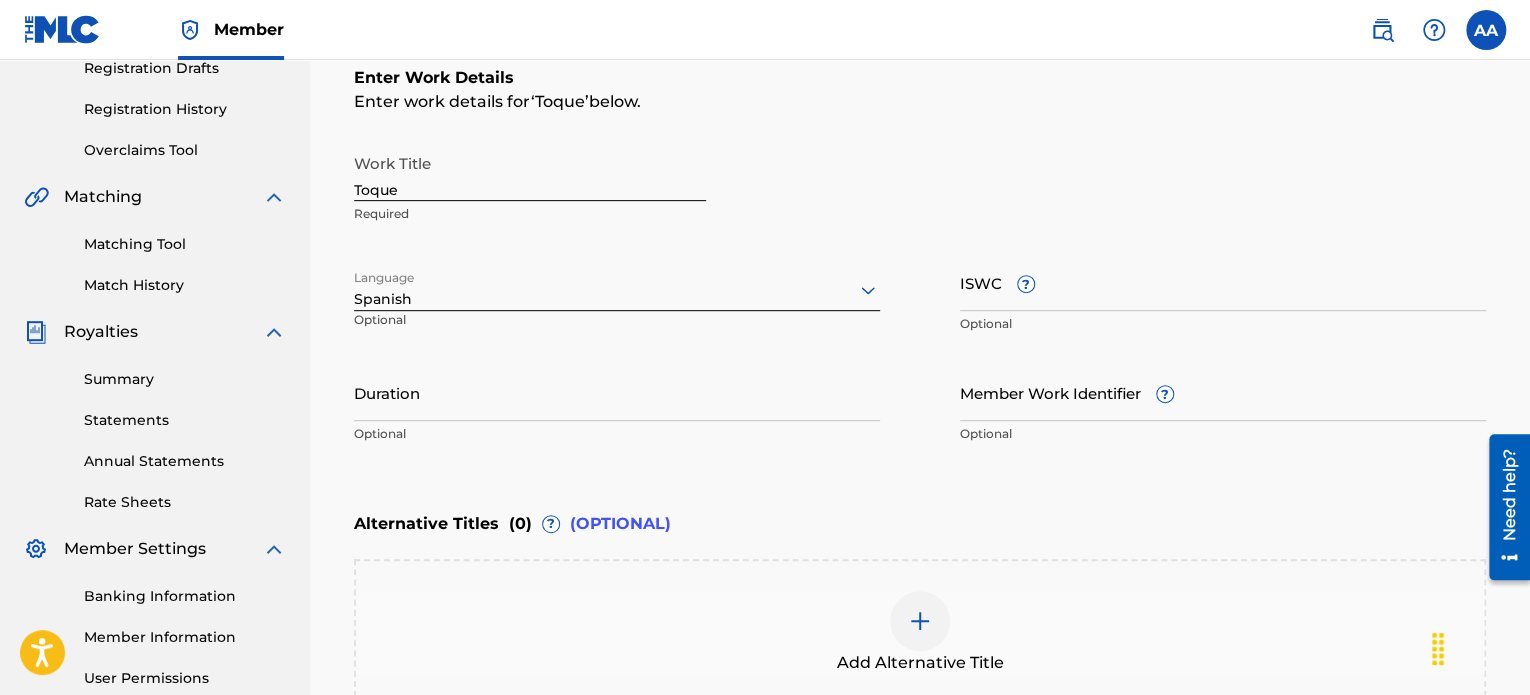 click on "ISWC   ?" at bounding box center (1223, 282) 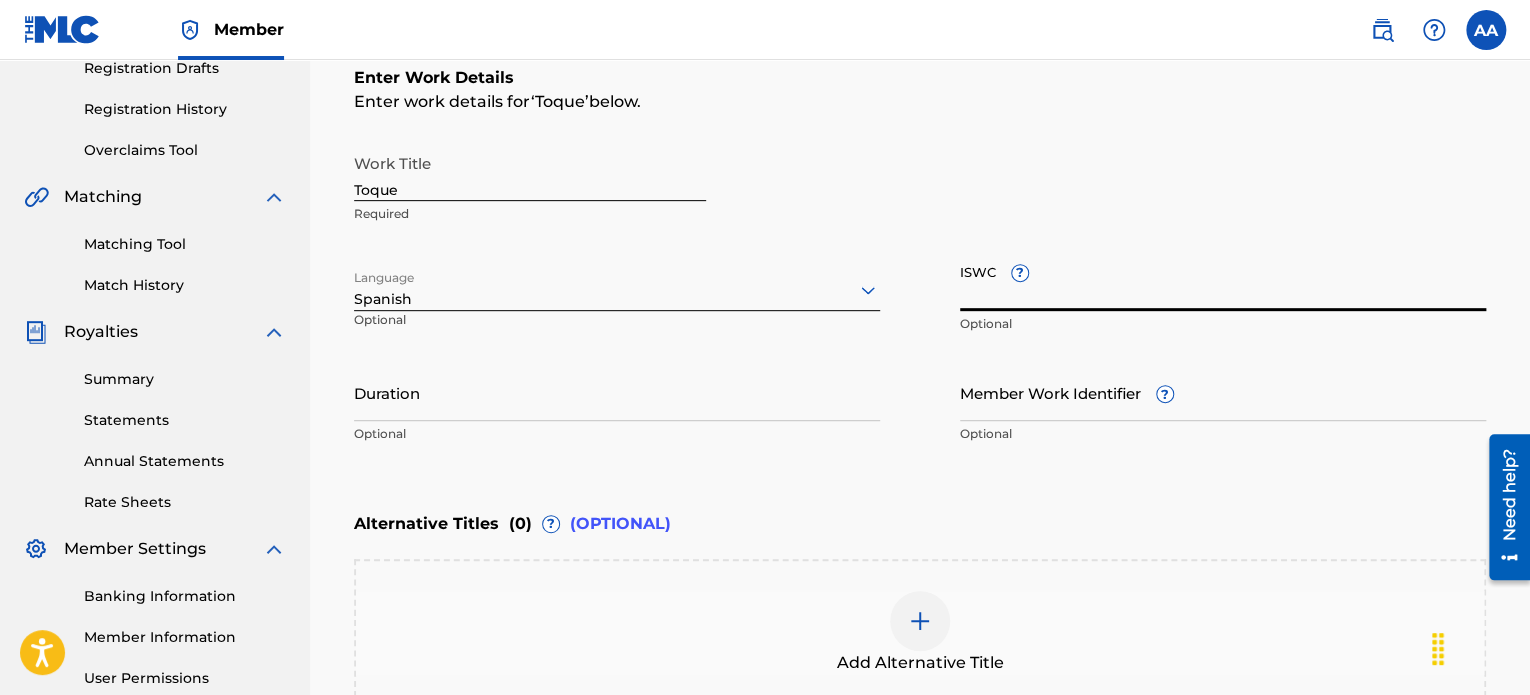 paste on "[ISWC]" 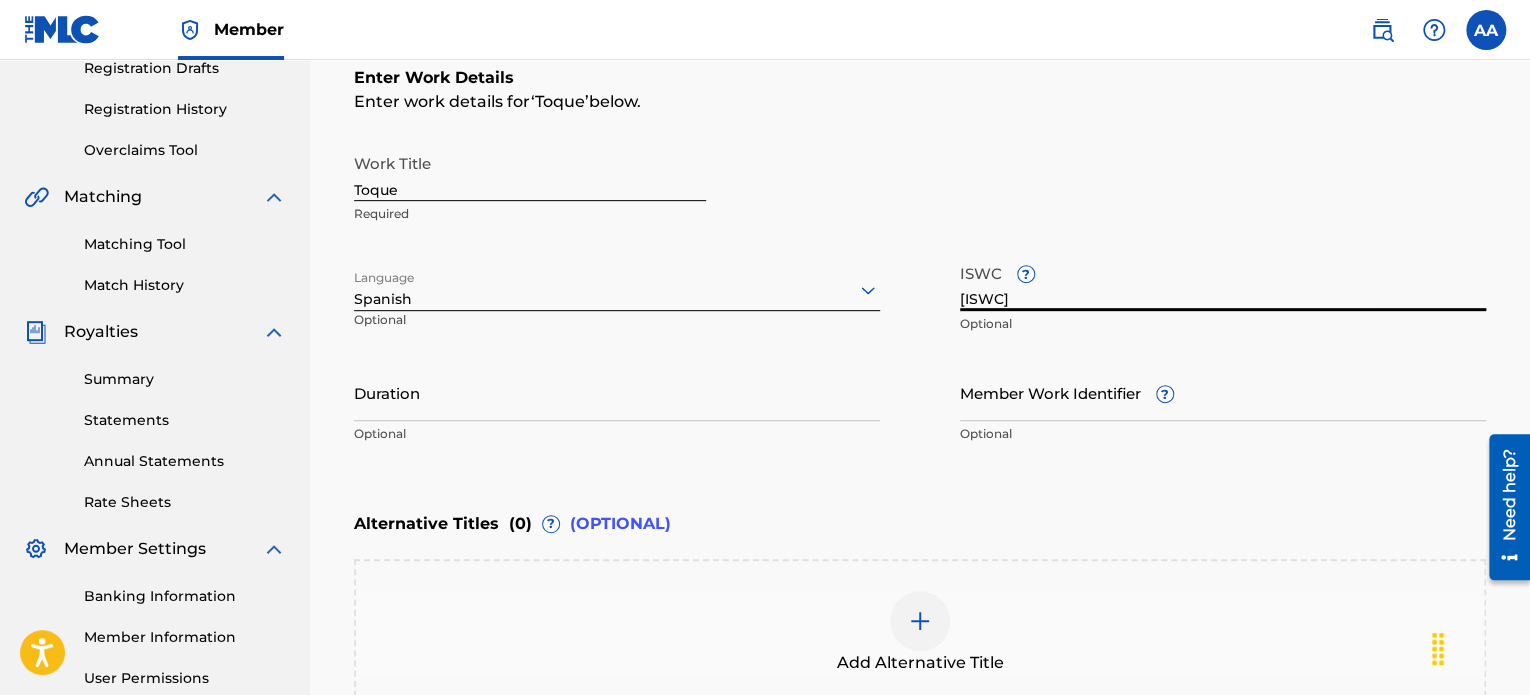 type on "[ISWC]" 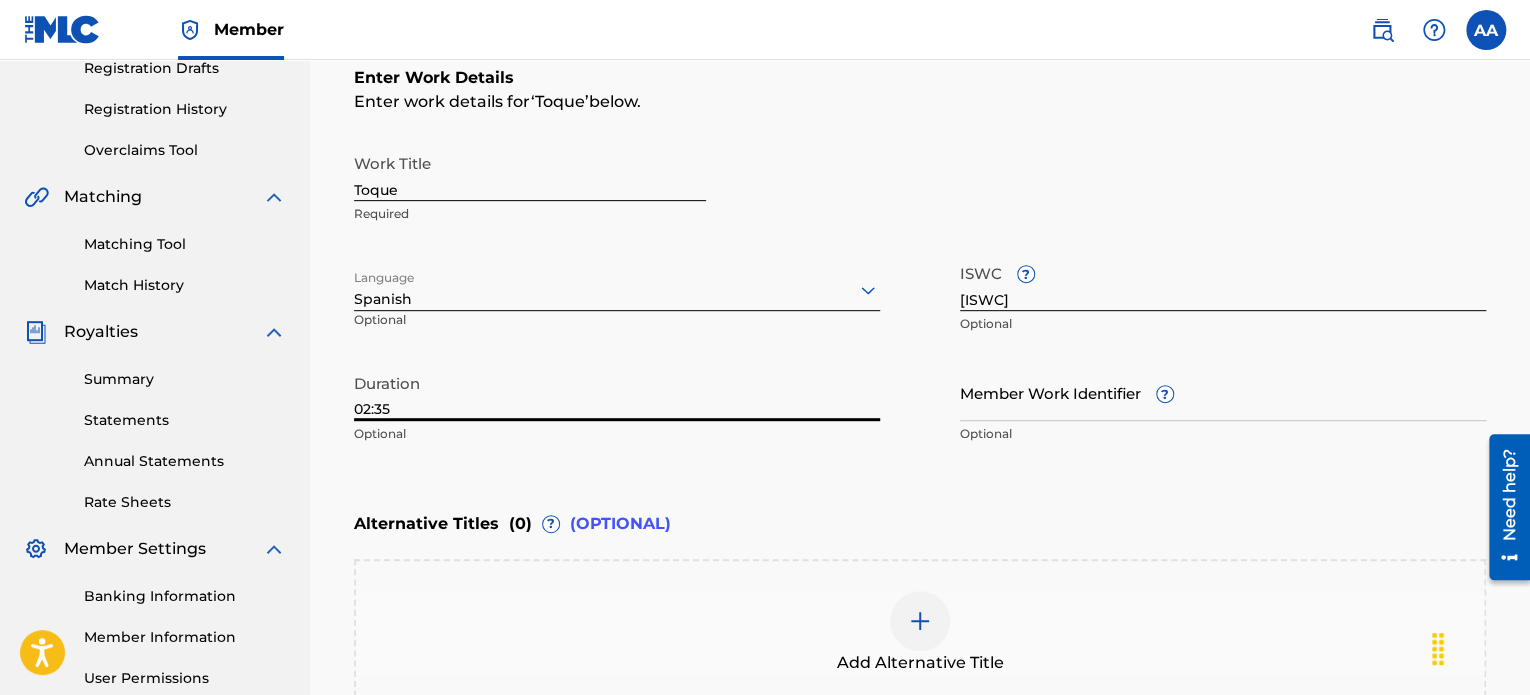 type on "02:35" 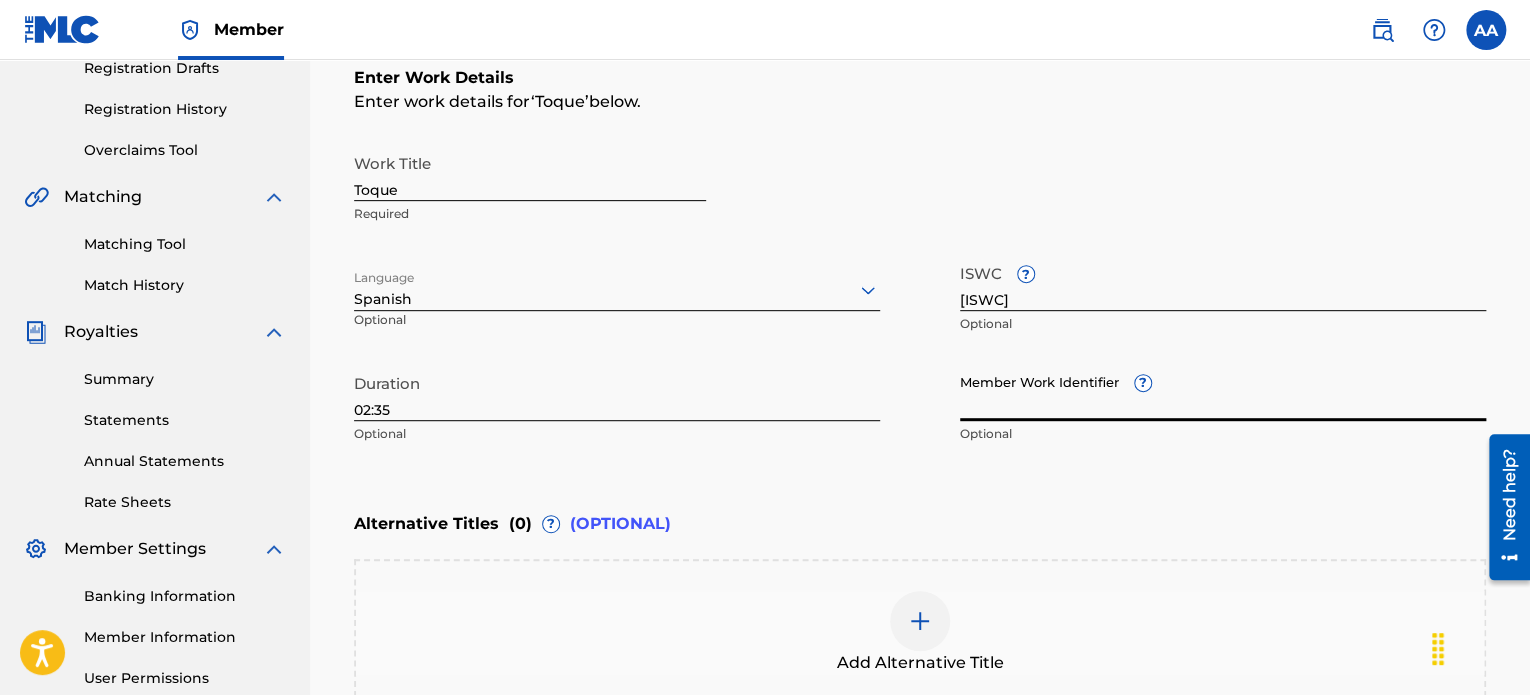 paste on "[NUMBER]" 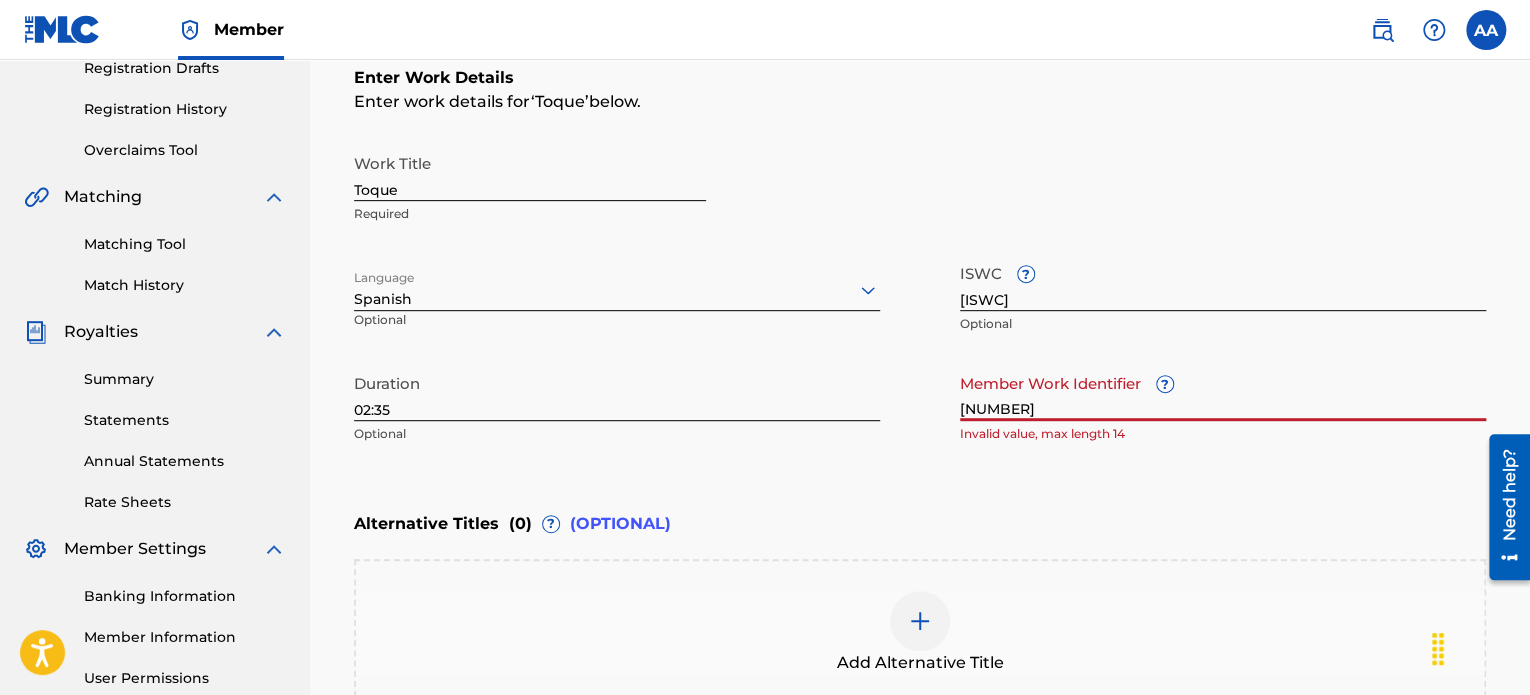drag, startPoint x: 1040, startPoint y: 406, endPoint x: 940, endPoint y: 408, distance: 100.02 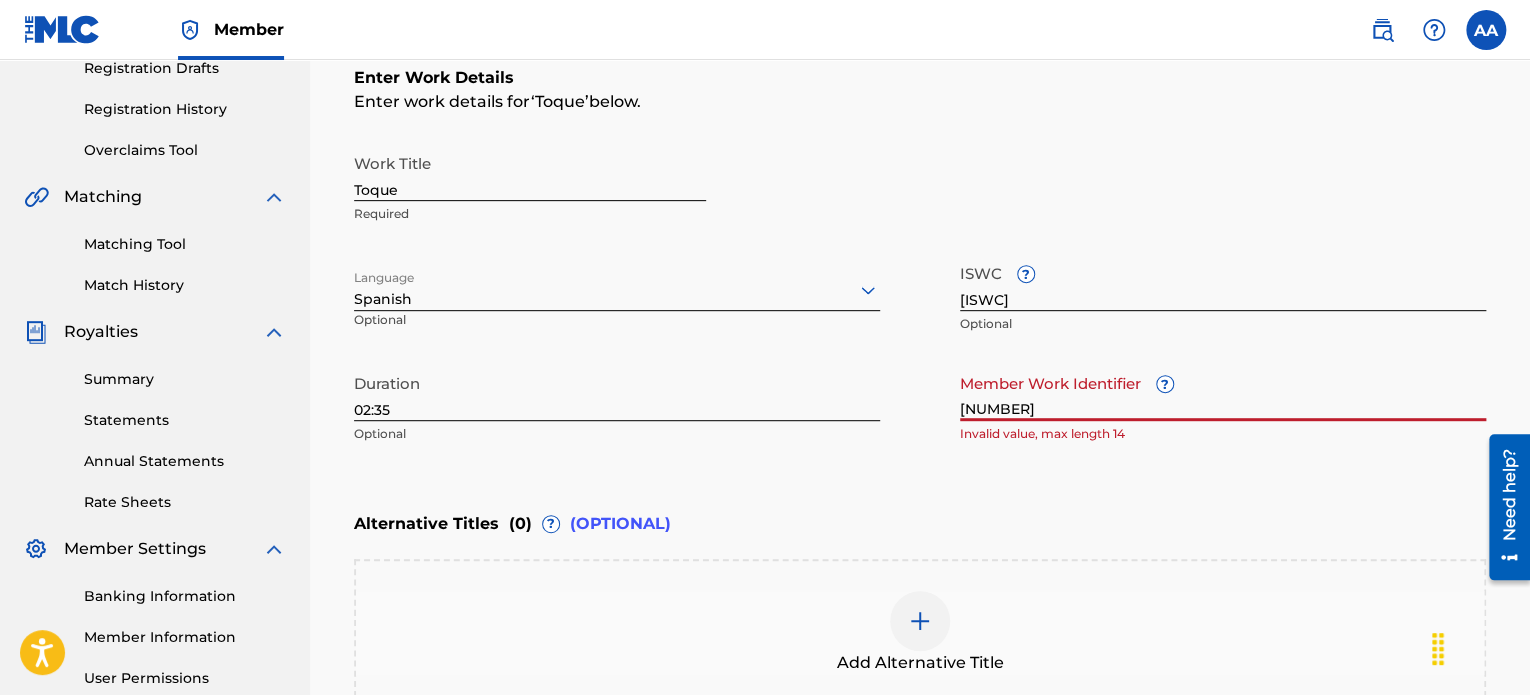 click on "Work Title Toque Required Language Spanish Optional ISWC ? T3338919072 Optional Duration 02:35 Optional Member Work Identifier ? 2500138 Invalid value, max length 14" at bounding box center (920, 299) 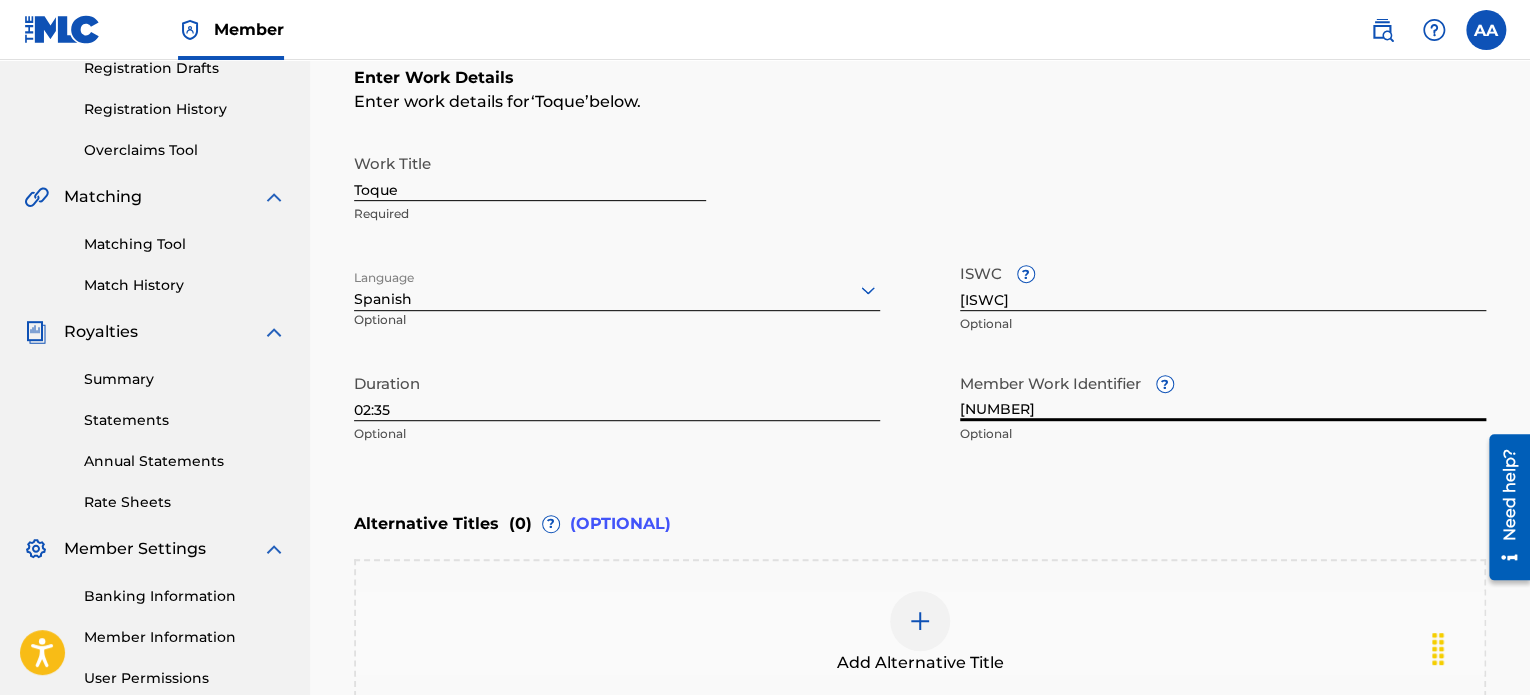 type on "[NUMBER]" 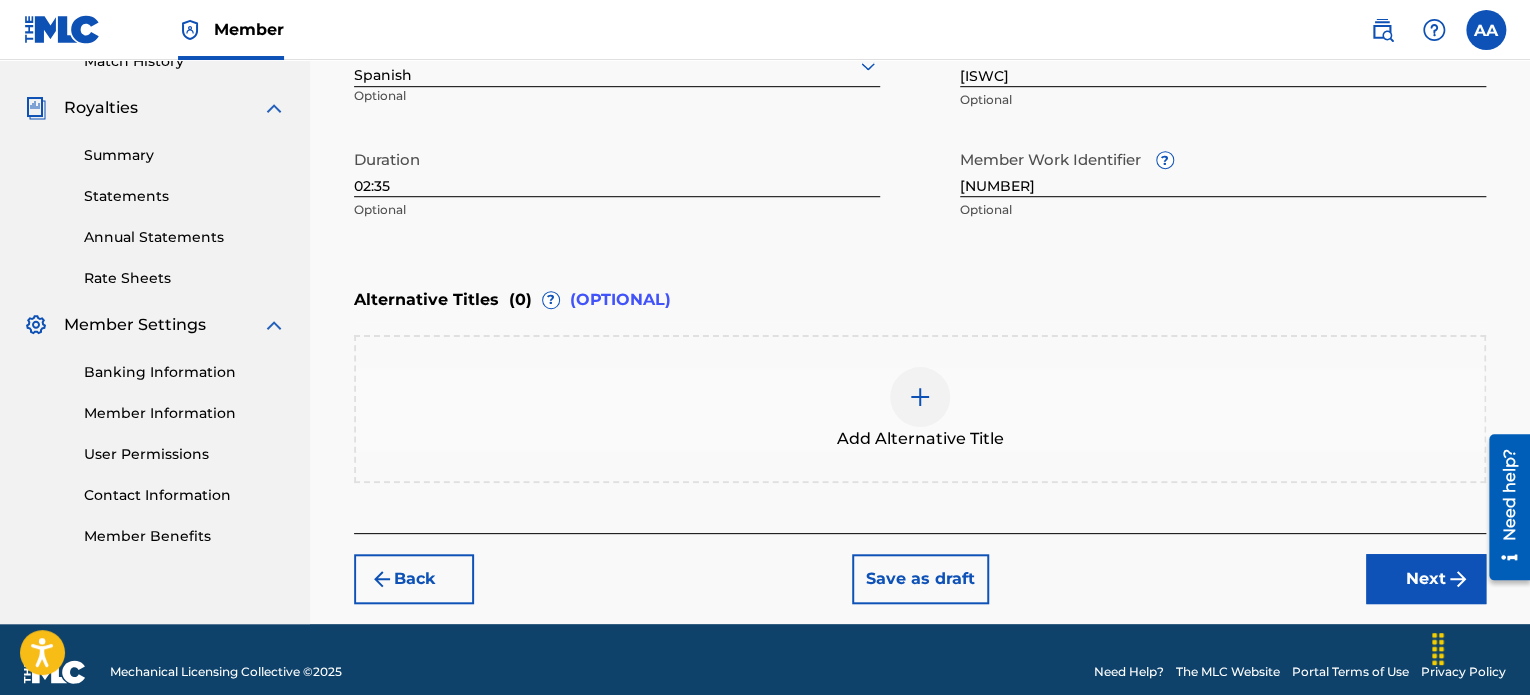scroll, scrollTop: 596, scrollLeft: 0, axis: vertical 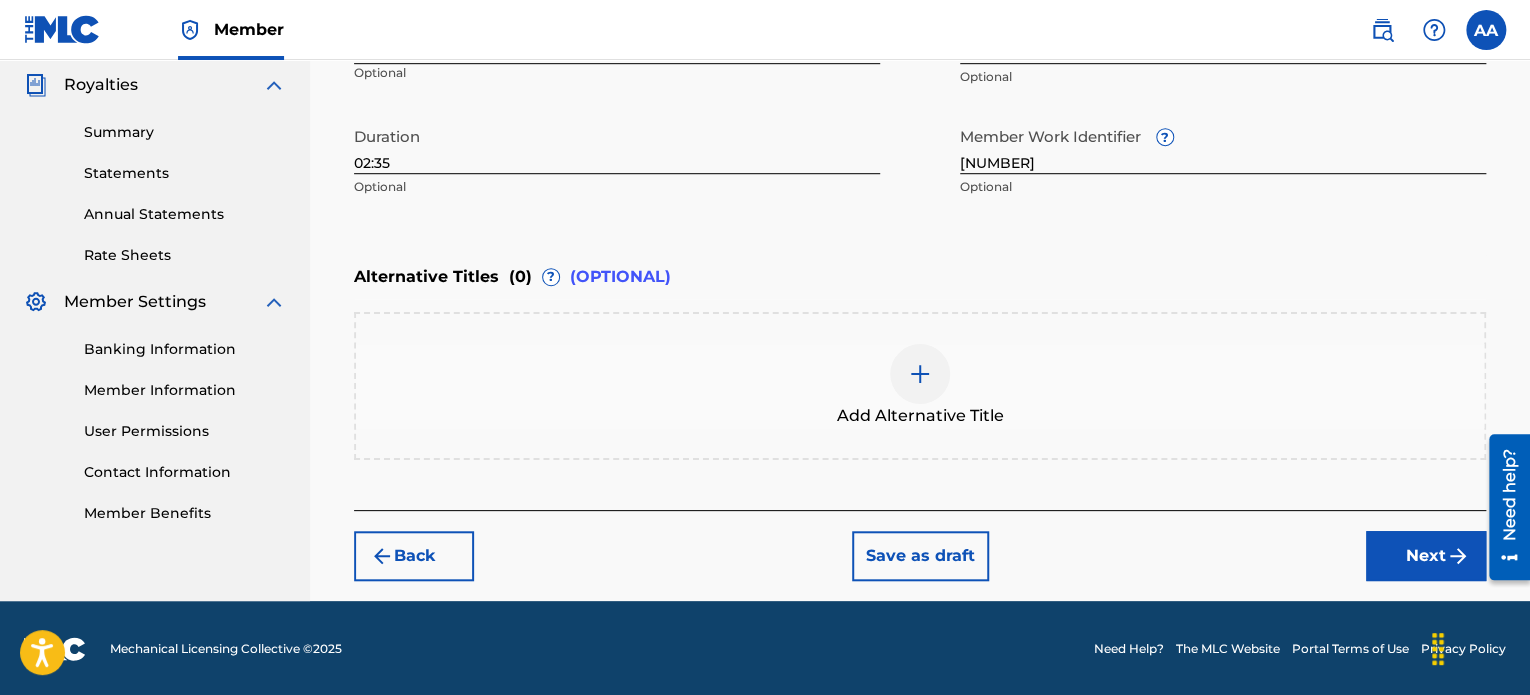 click on "Next" at bounding box center (1426, 556) 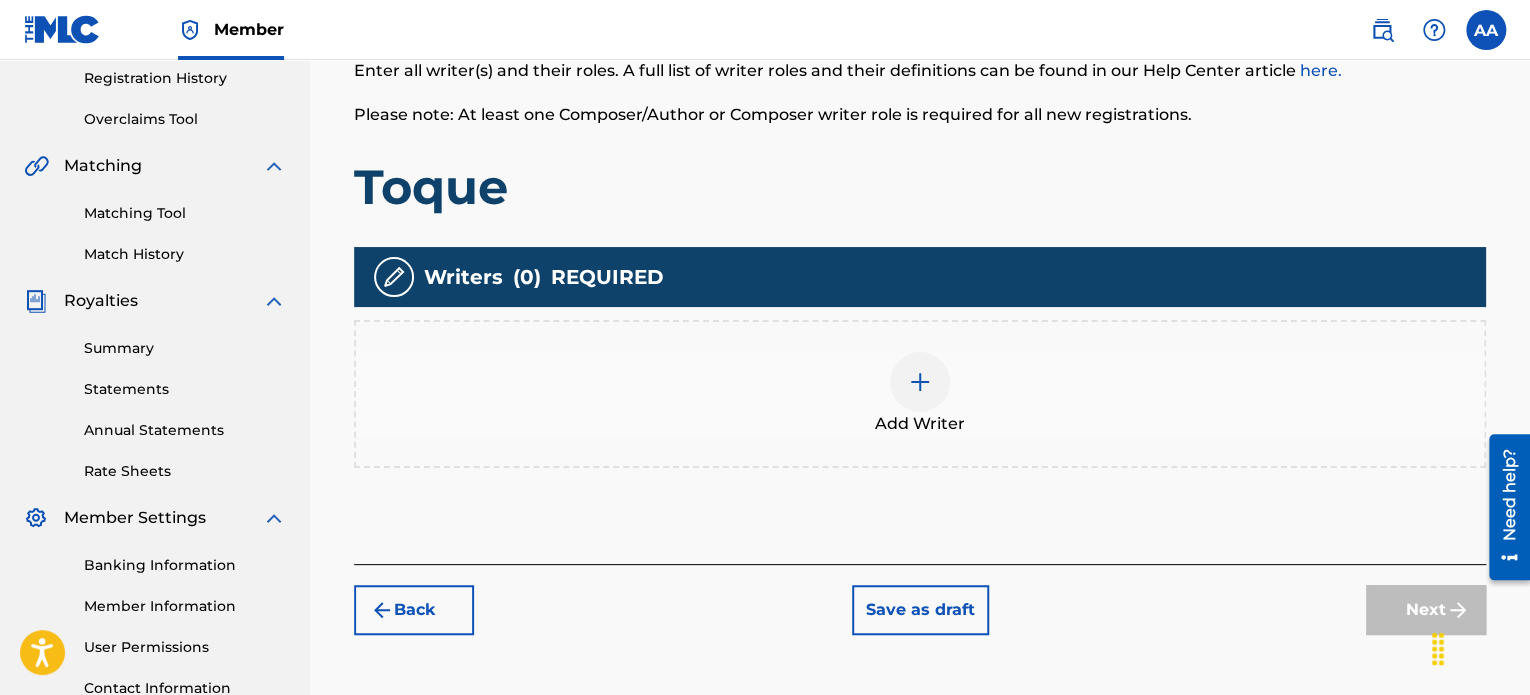 scroll, scrollTop: 490, scrollLeft: 0, axis: vertical 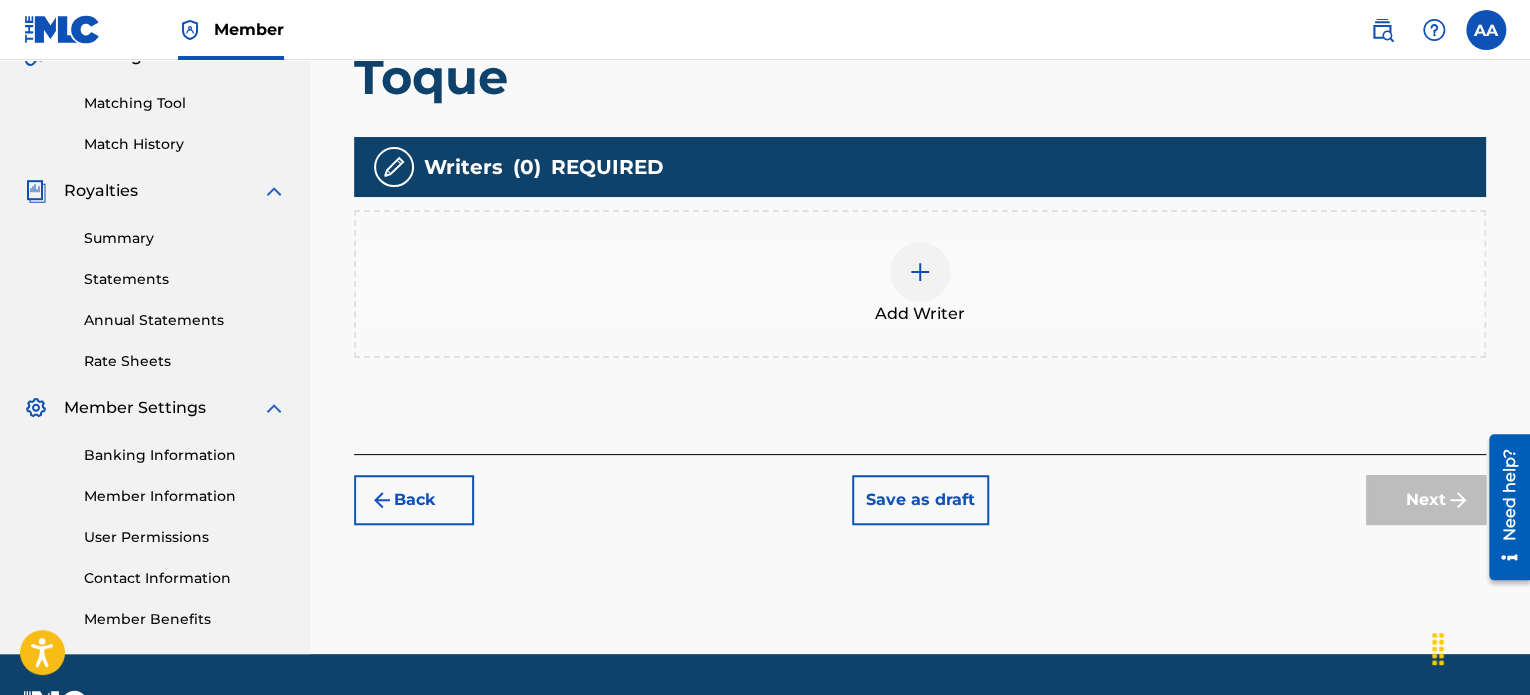 click at bounding box center (920, 272) 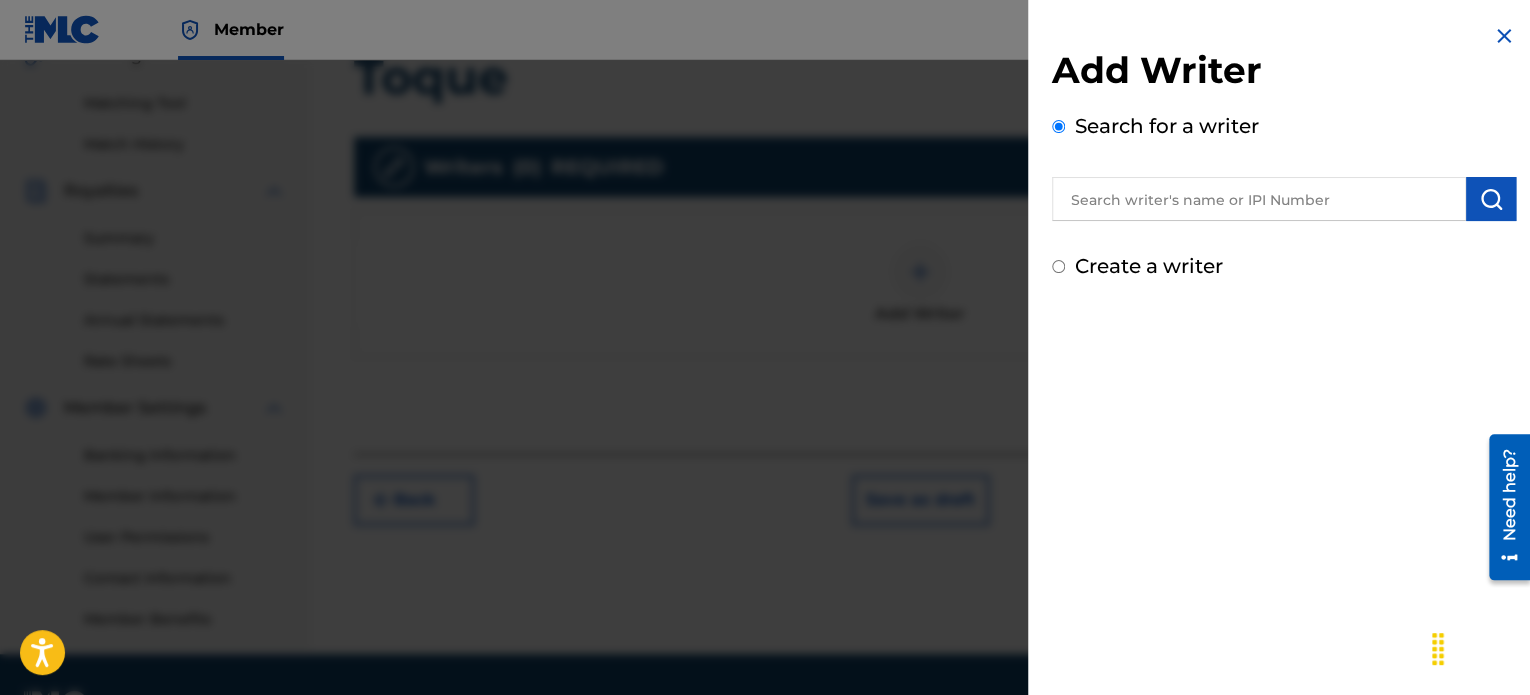 click at bounding box center (1259, 199) 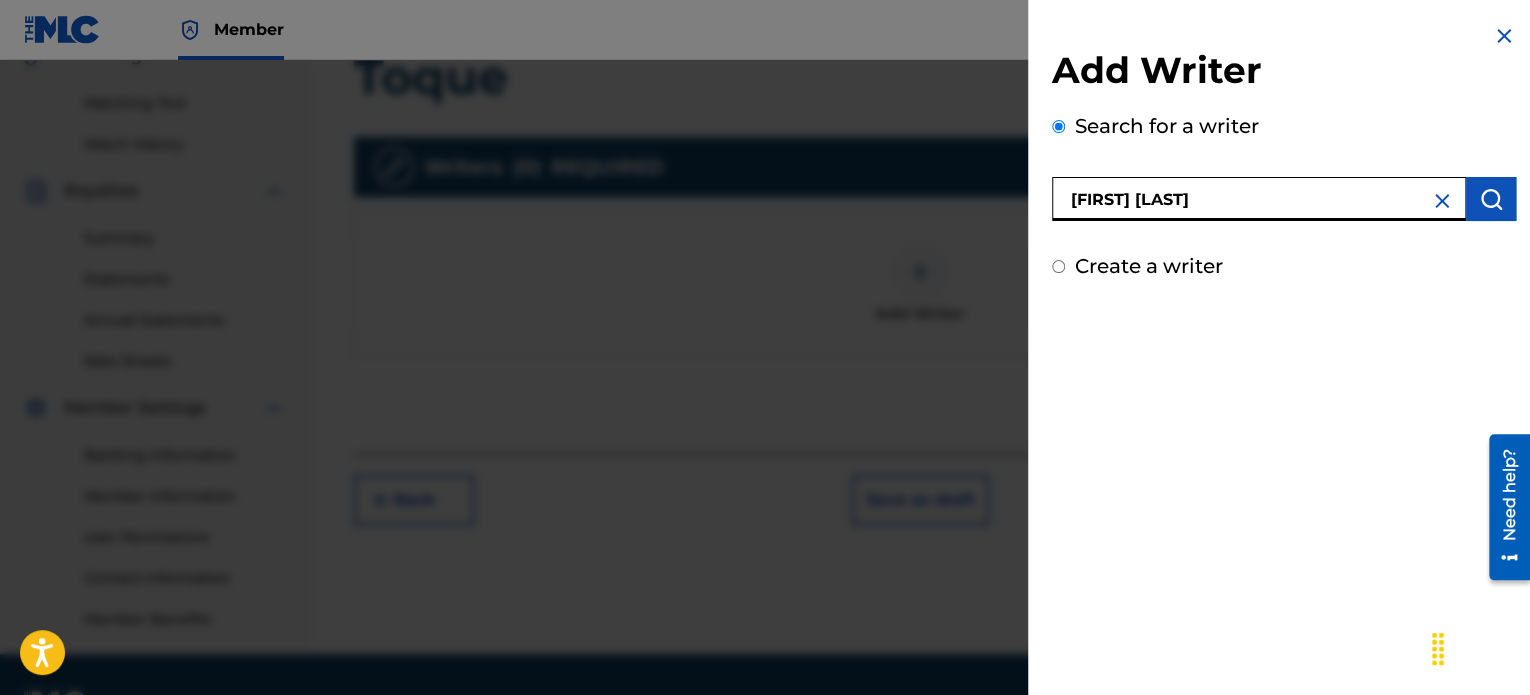 type on "[FIRST] [LAST]" 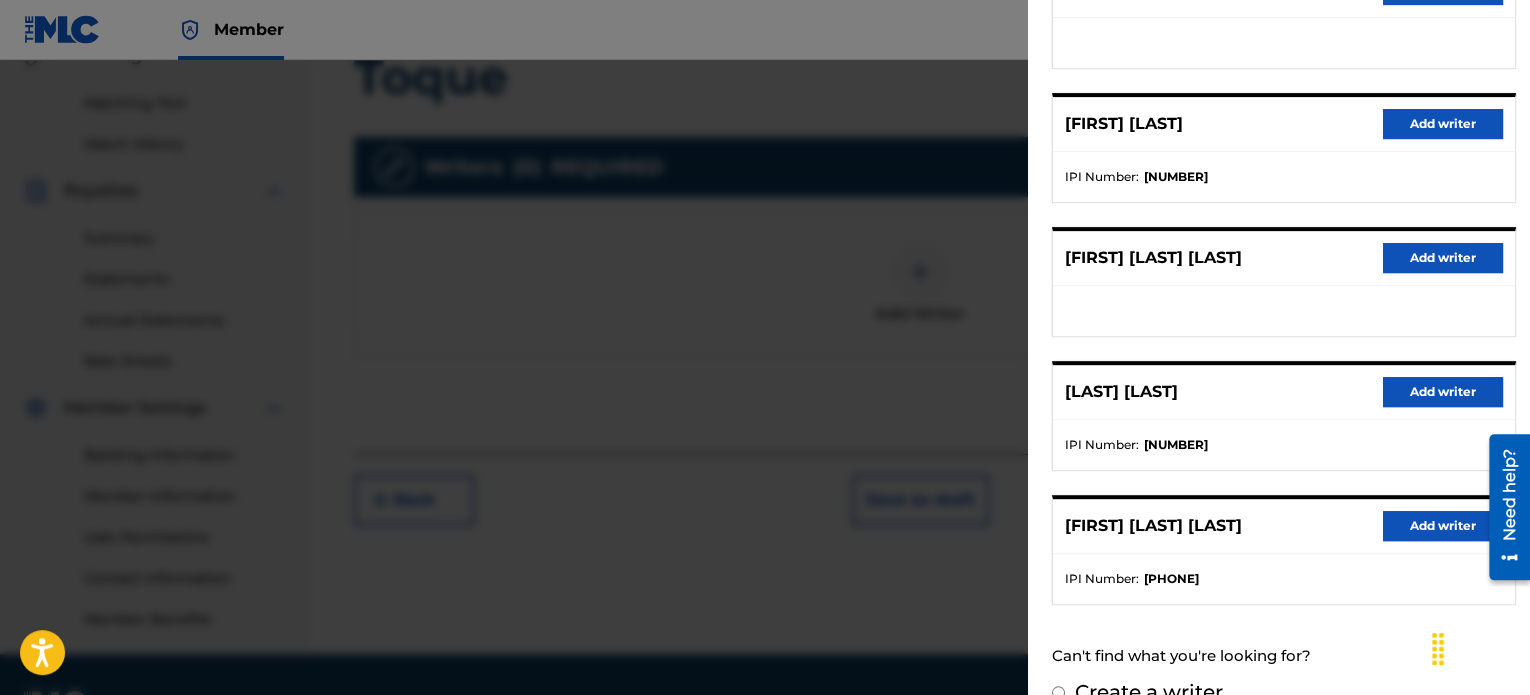 scroll, scrollTop: 344, scrollLeft: 0, axis: vertical 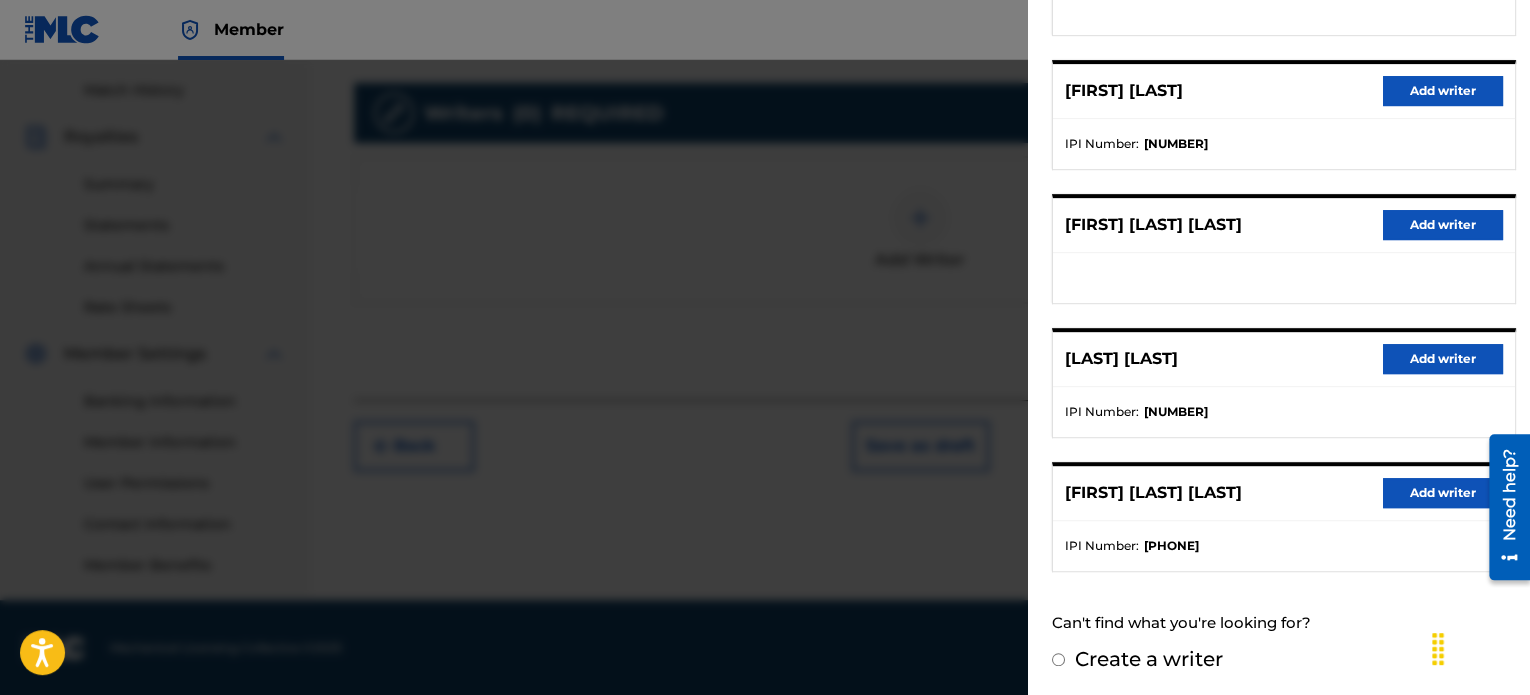 click on "Add writer" at bounding box center [1443, 493] 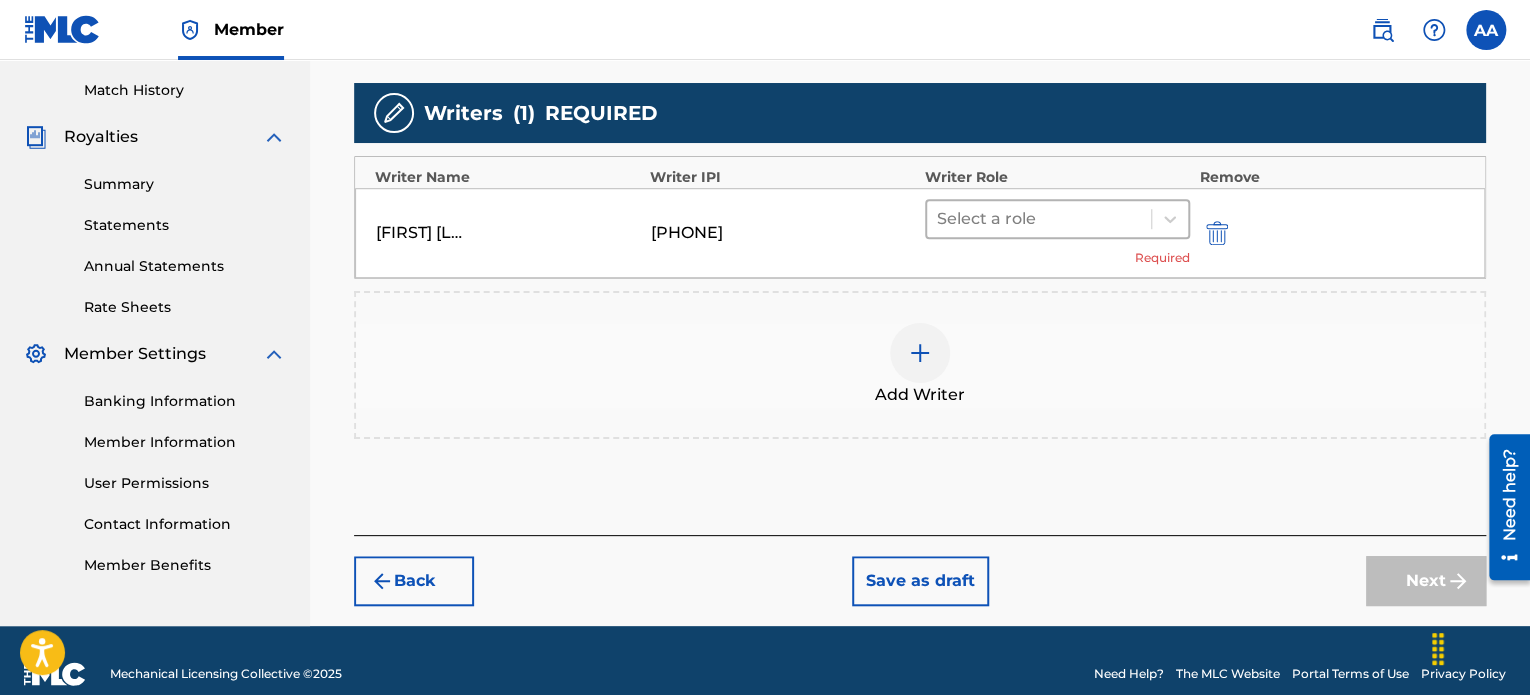 click at bounding box center [1039, 219] 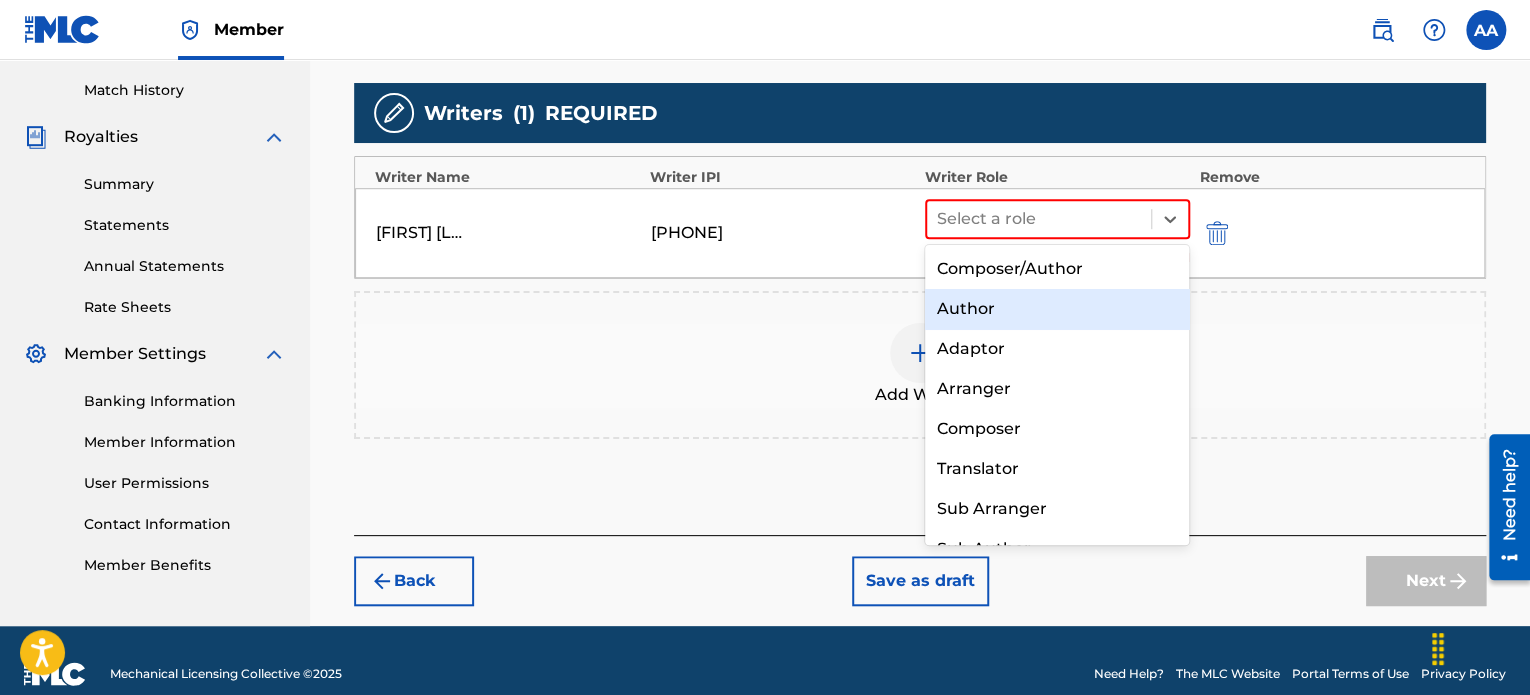 click on "Author" at bounding box center (1057, 309) 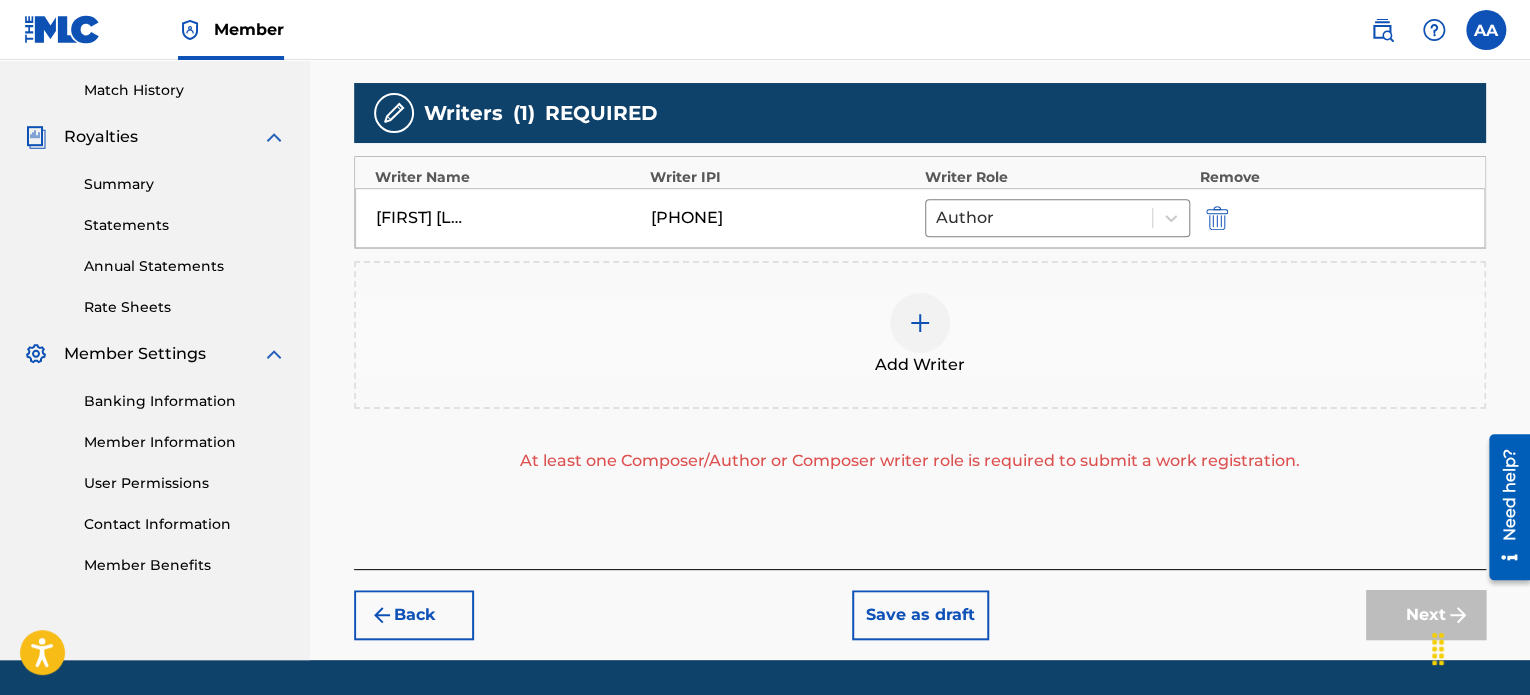 click at bounding box center [920, 323] 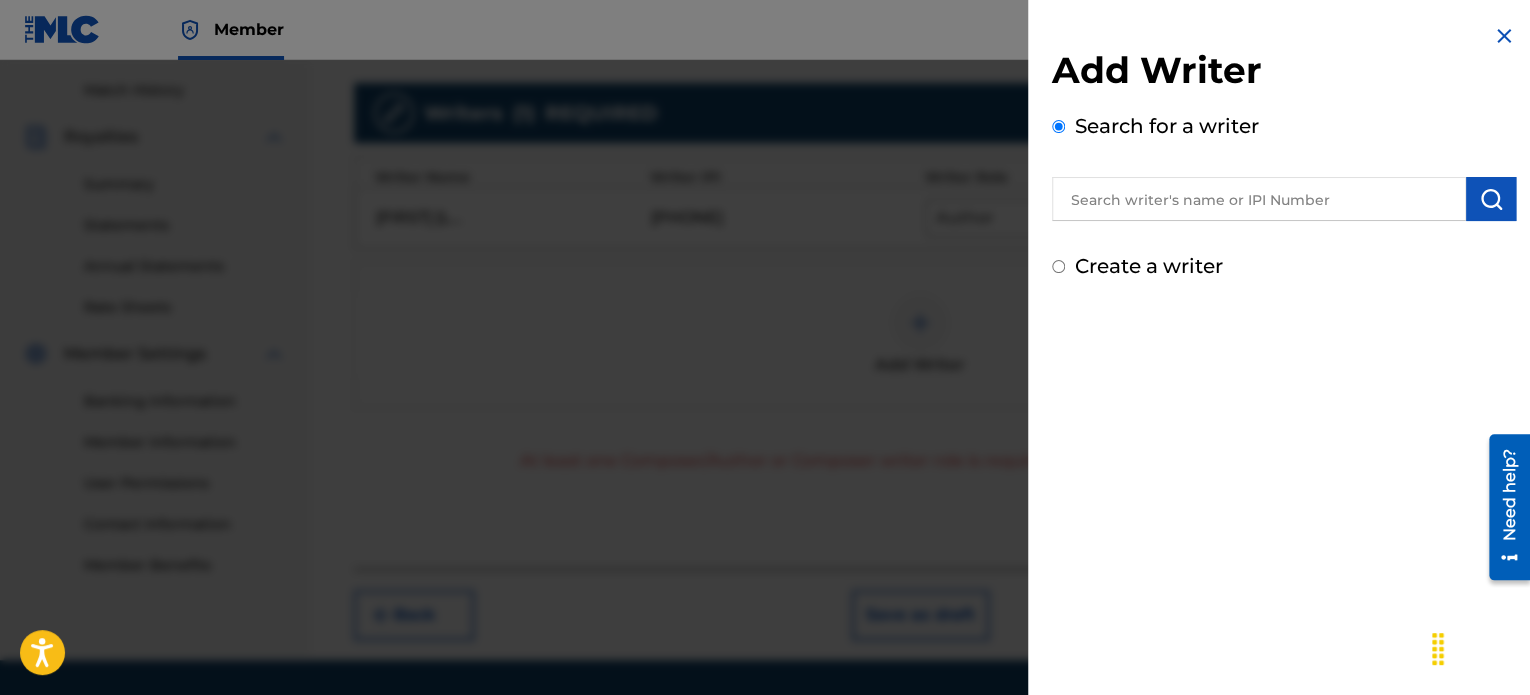 click at bounding box center (1259, 199) 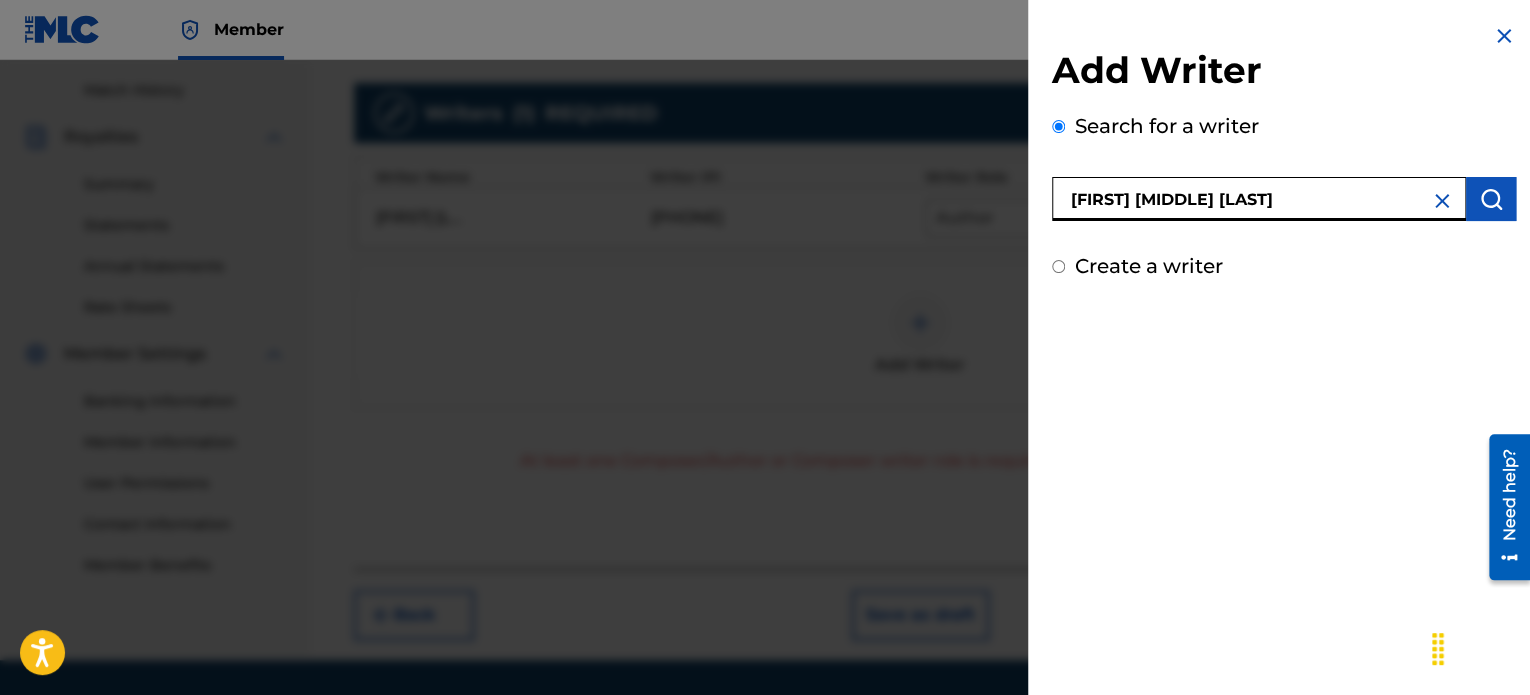 type on "[FIRST] [MIDDLE] [LAST]" 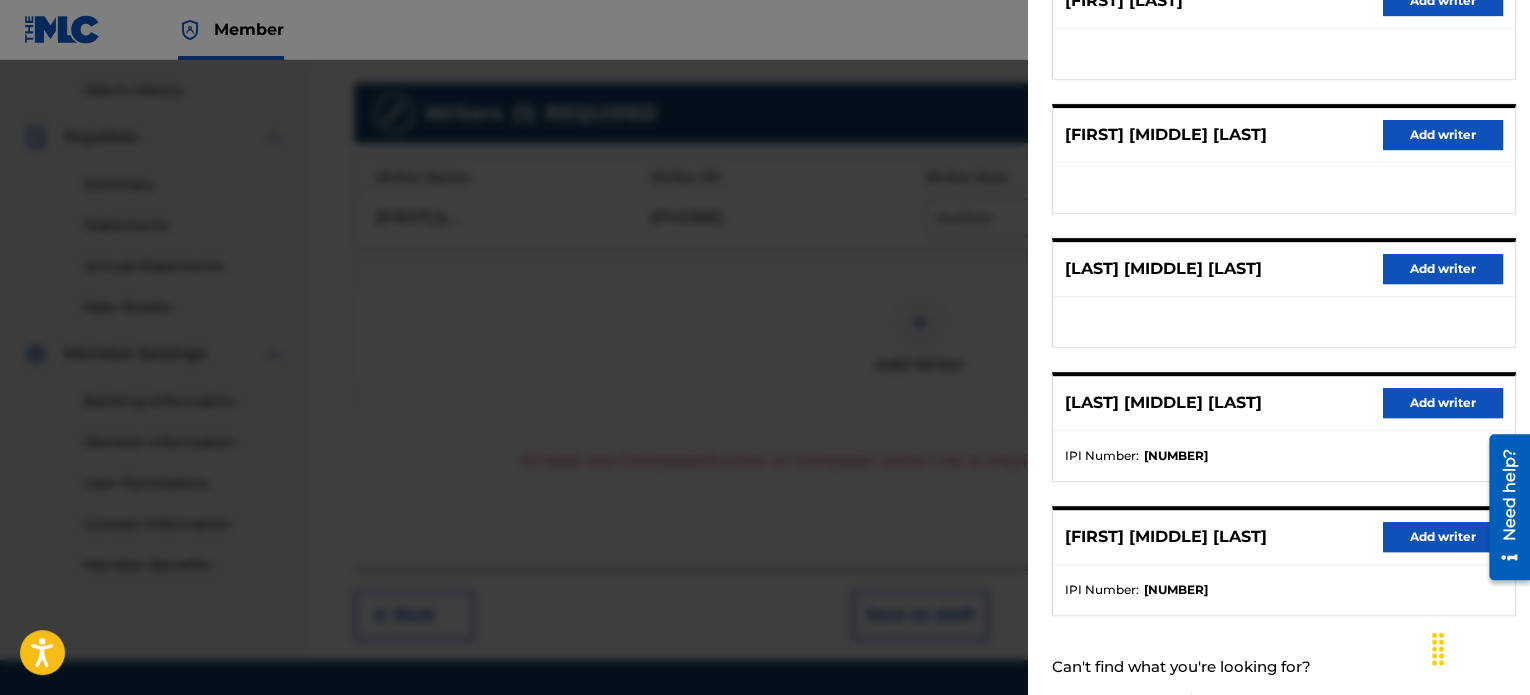 scroll, scrollTop: 344, scrollLeft: 0, axis: vertical 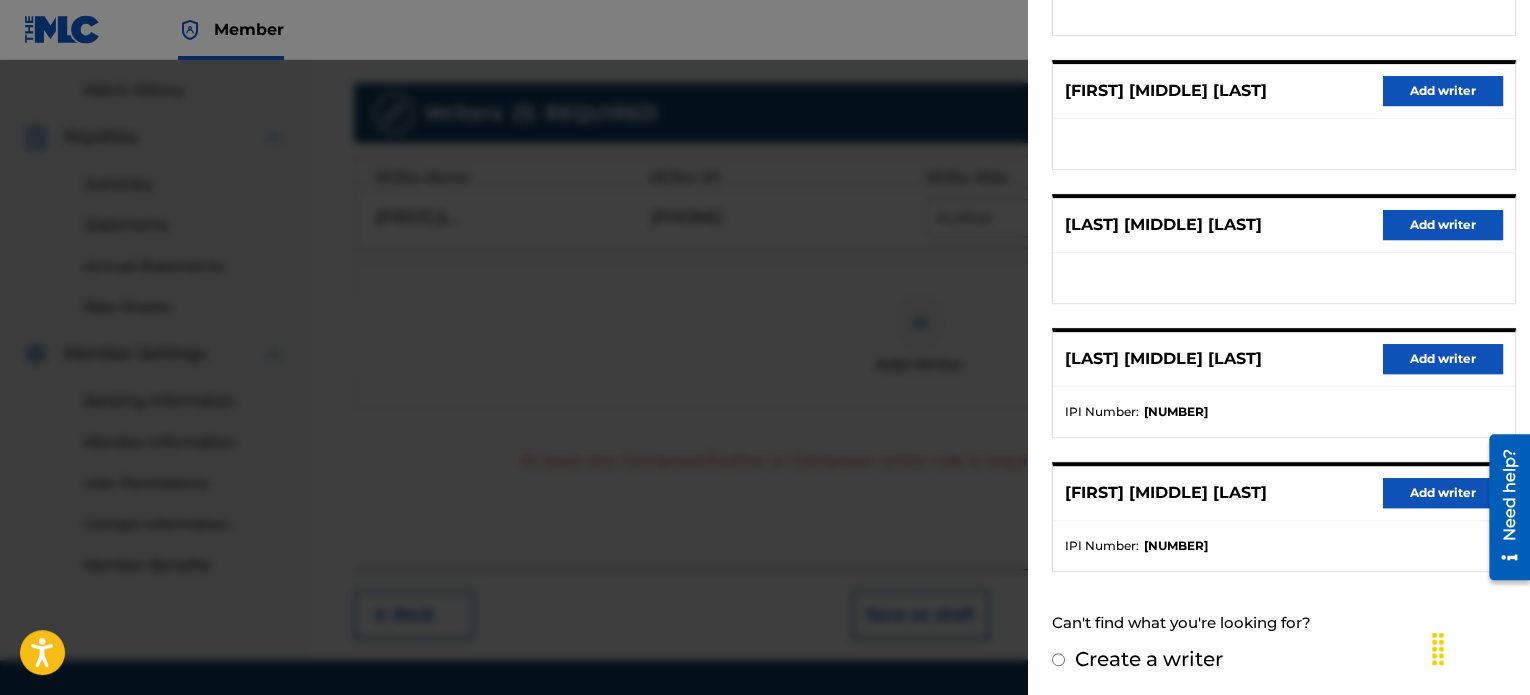 click on "Add writer" at bounding box center [1443, 493] 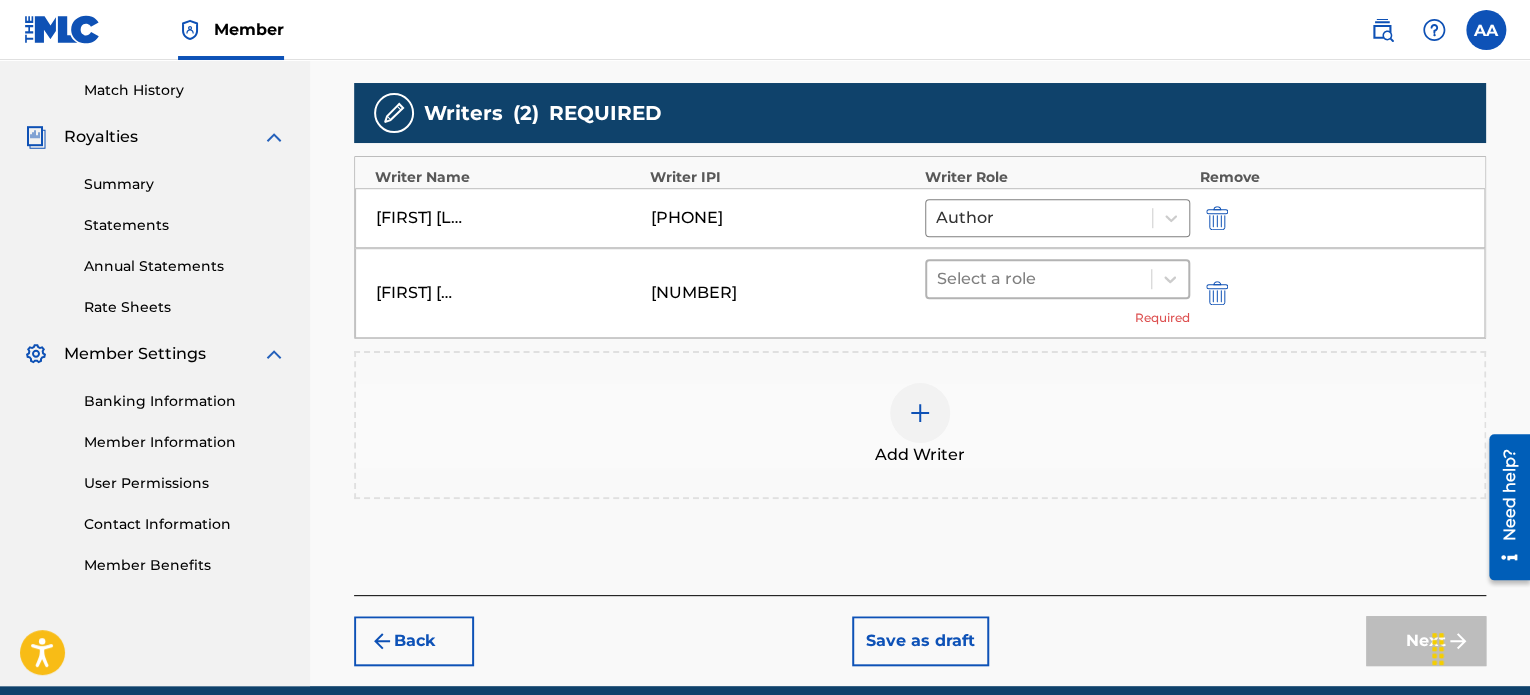 click at bounding box center [1039, 279] 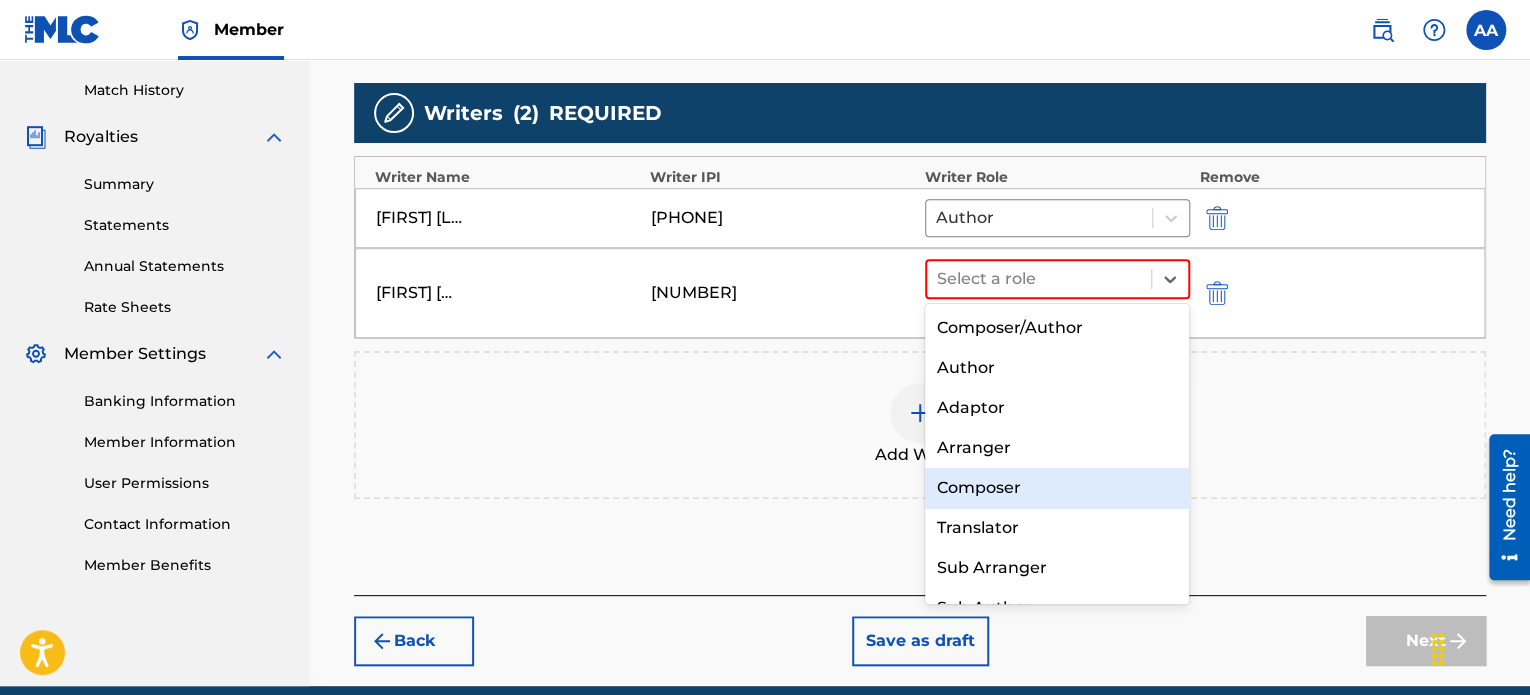 click on "Composer" at bounding box center (1057, 488) 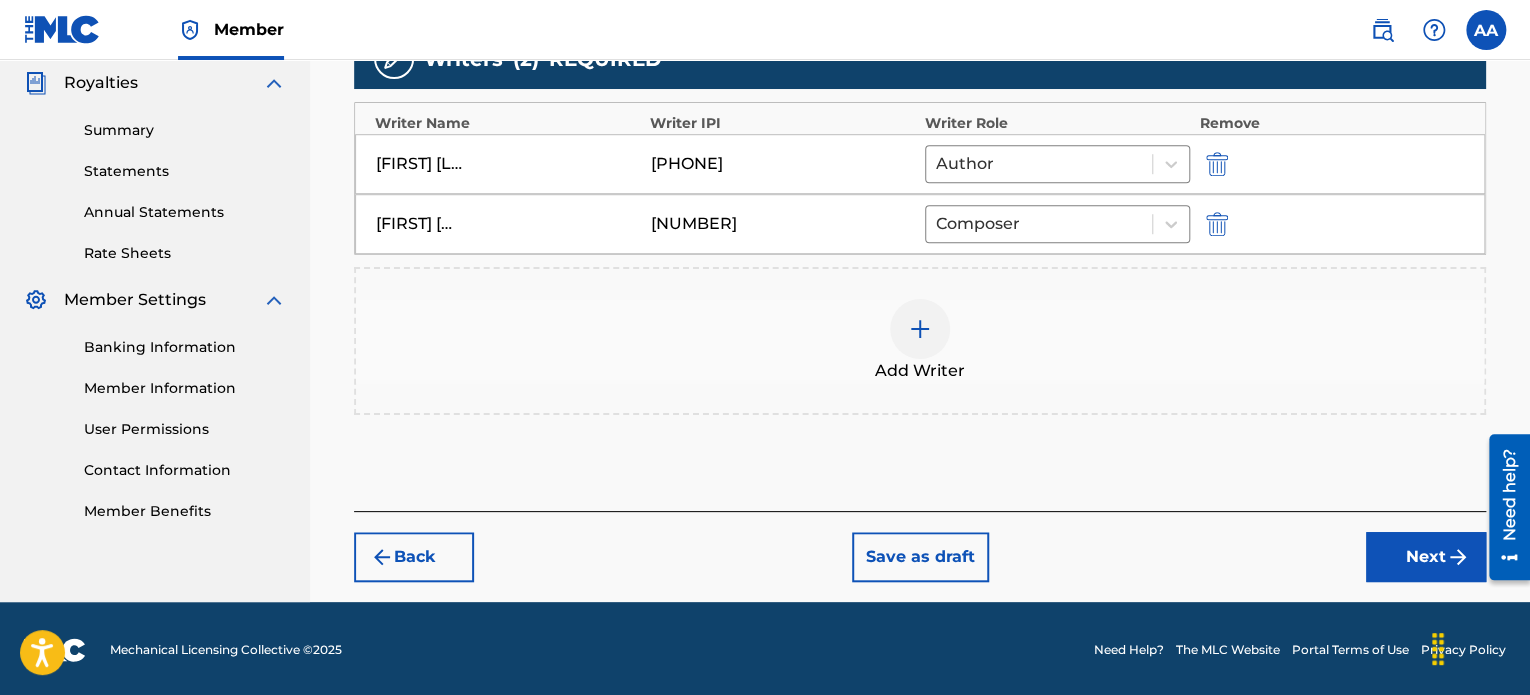 click on "Next" at bounding box center [1426, 557] 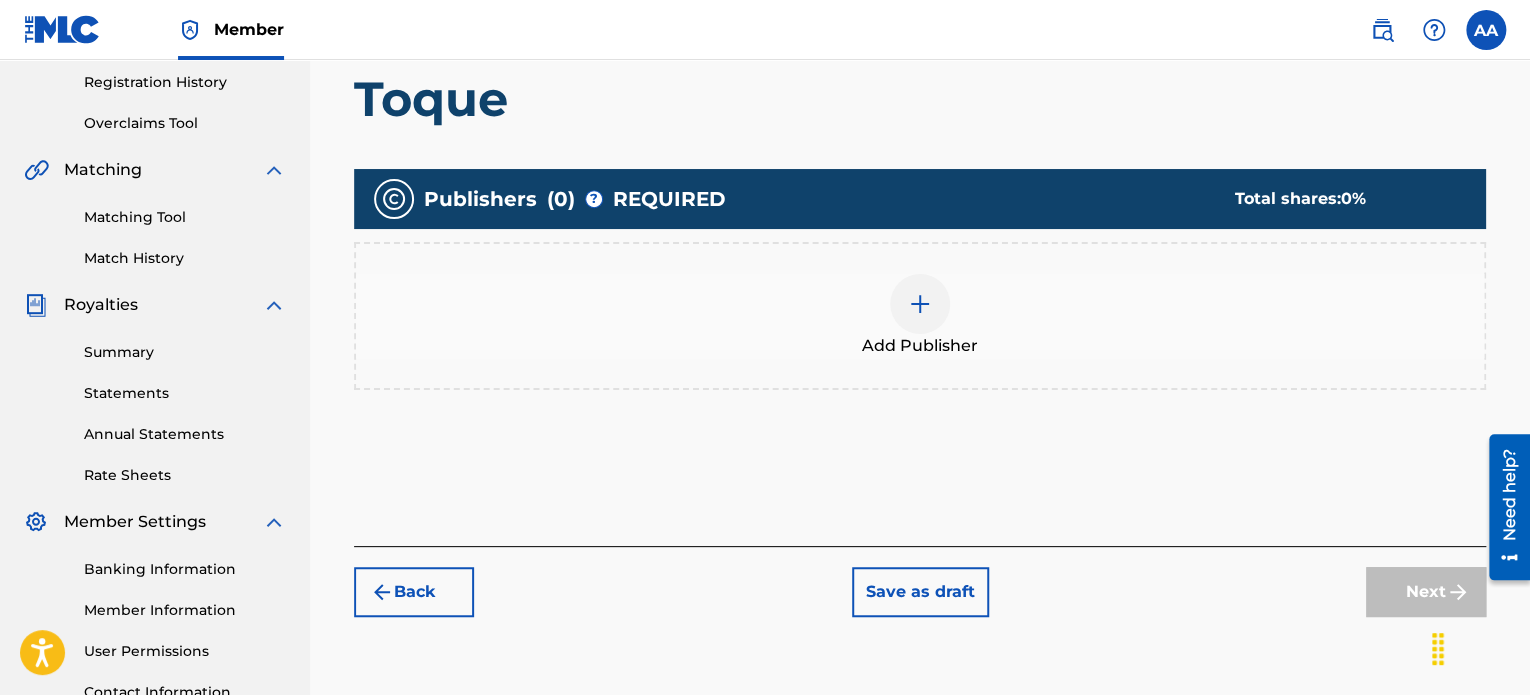 scroll, scrollTop: 390, scrollLeft: 0, axis: vertical 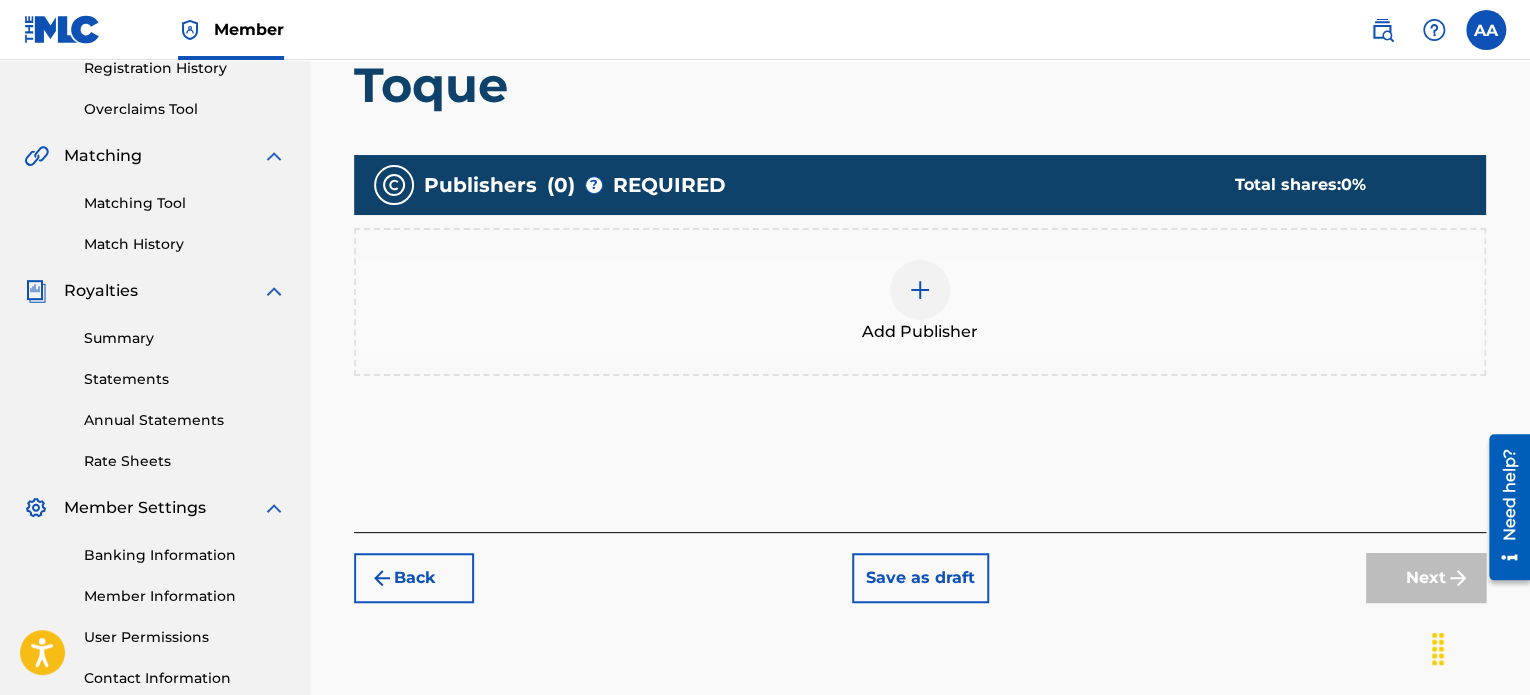 click at bounding box center (920, 290) 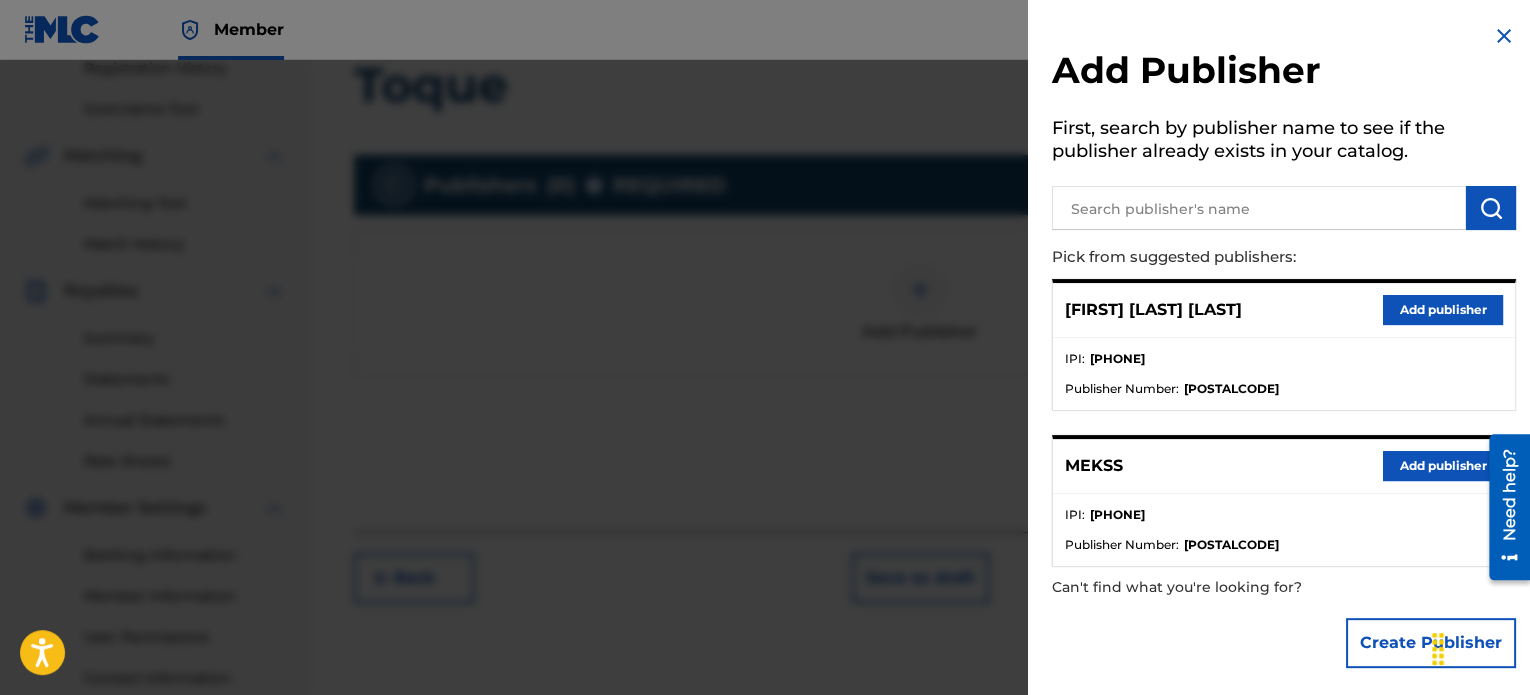 click on "Add publisher" at bounding box center [1443, 466] 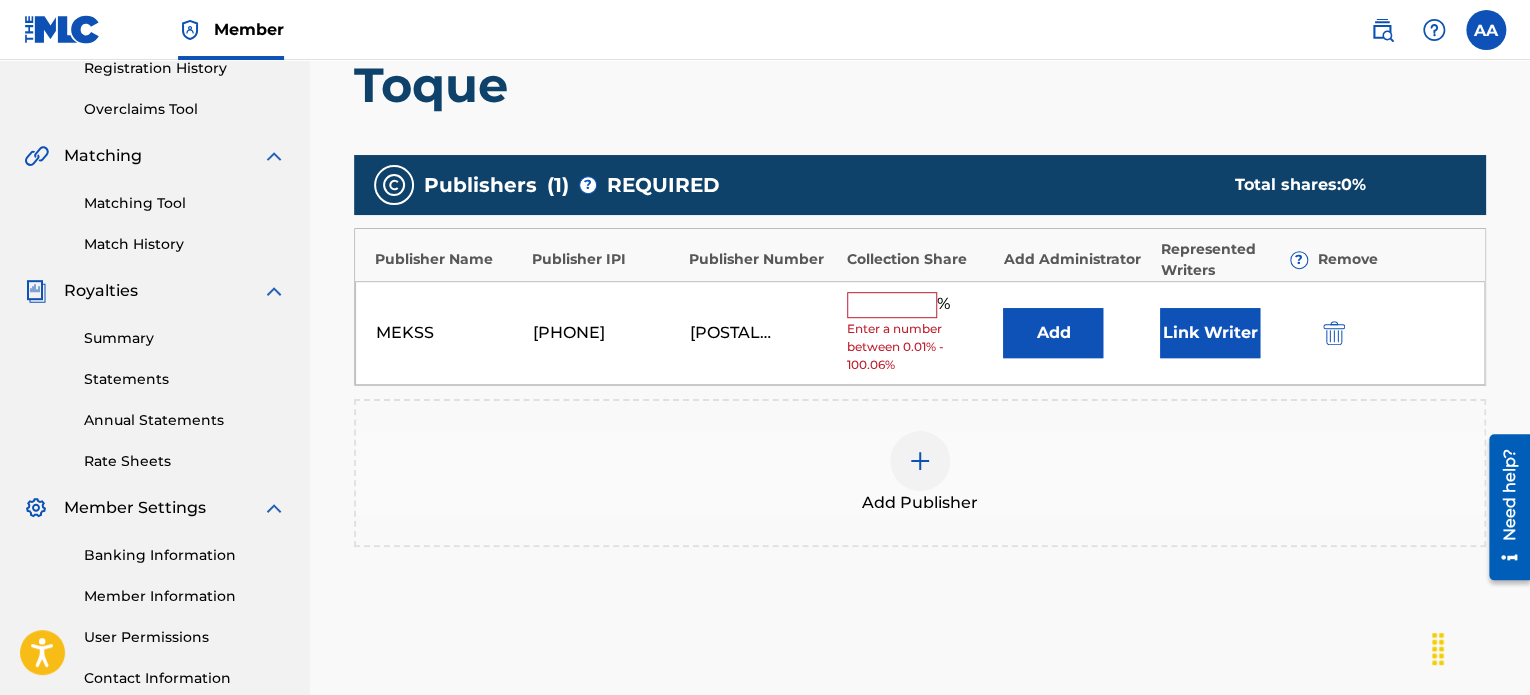 click at bounding box center [892, 305] 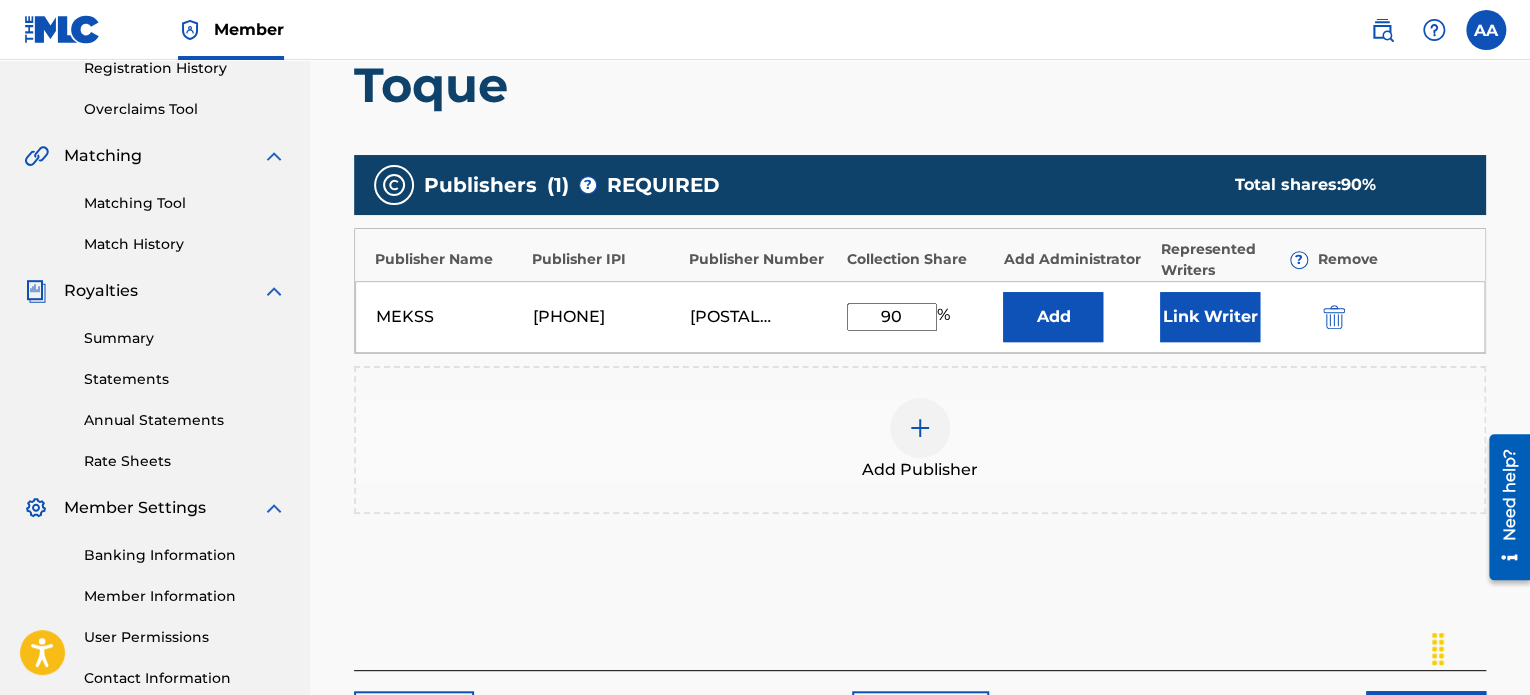 type on "90" 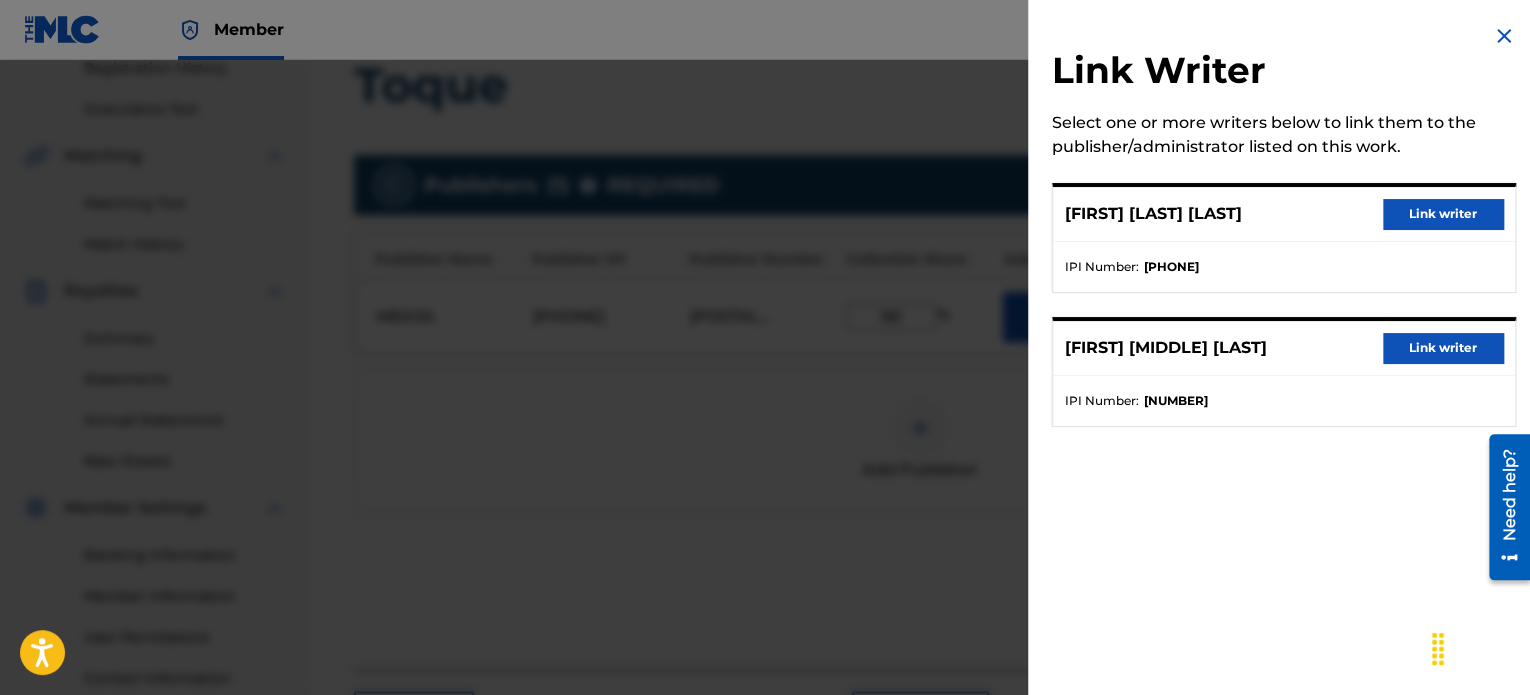 click on "Link writer" at bounding box center [1443, 214] 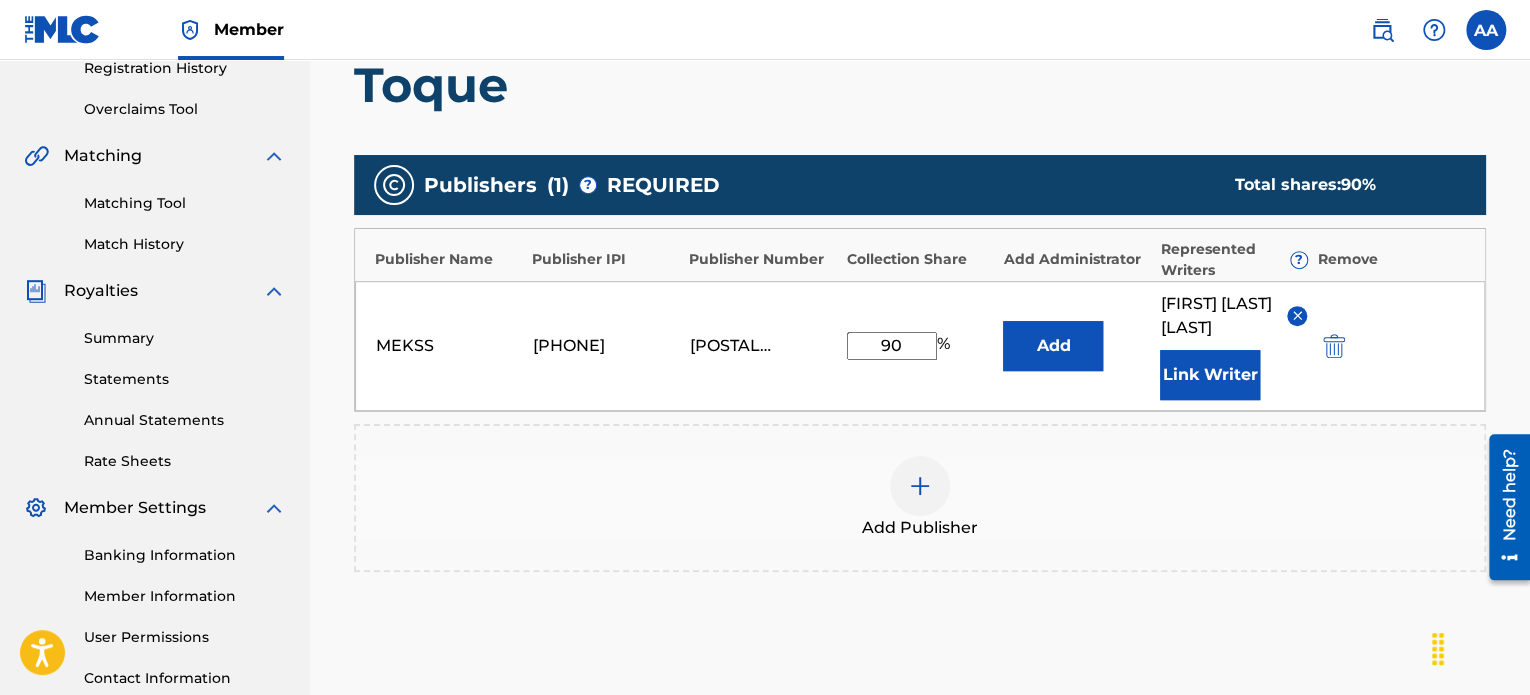 scroll, scrollTop: 490, scrollLeft: 0, axis: vertical 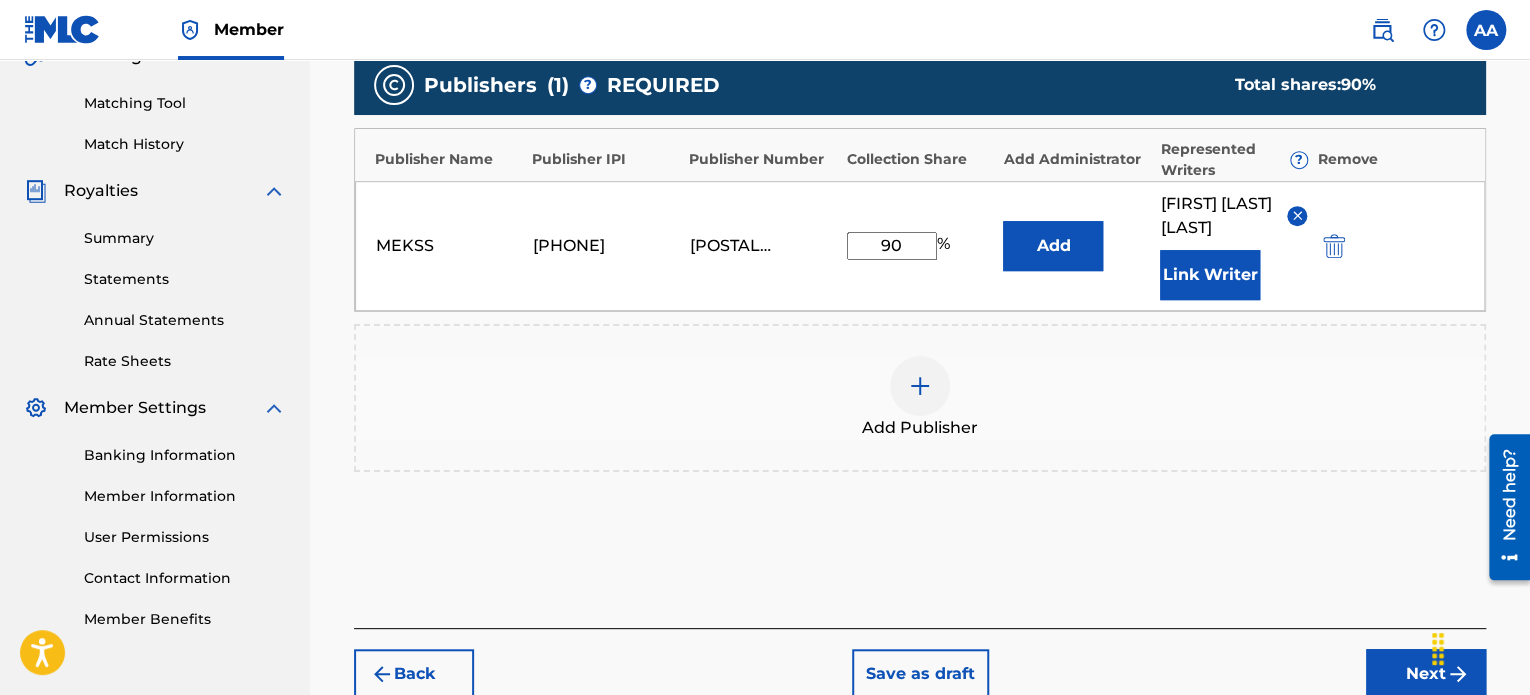 click on "Add" at bounding box center (1053, 246) 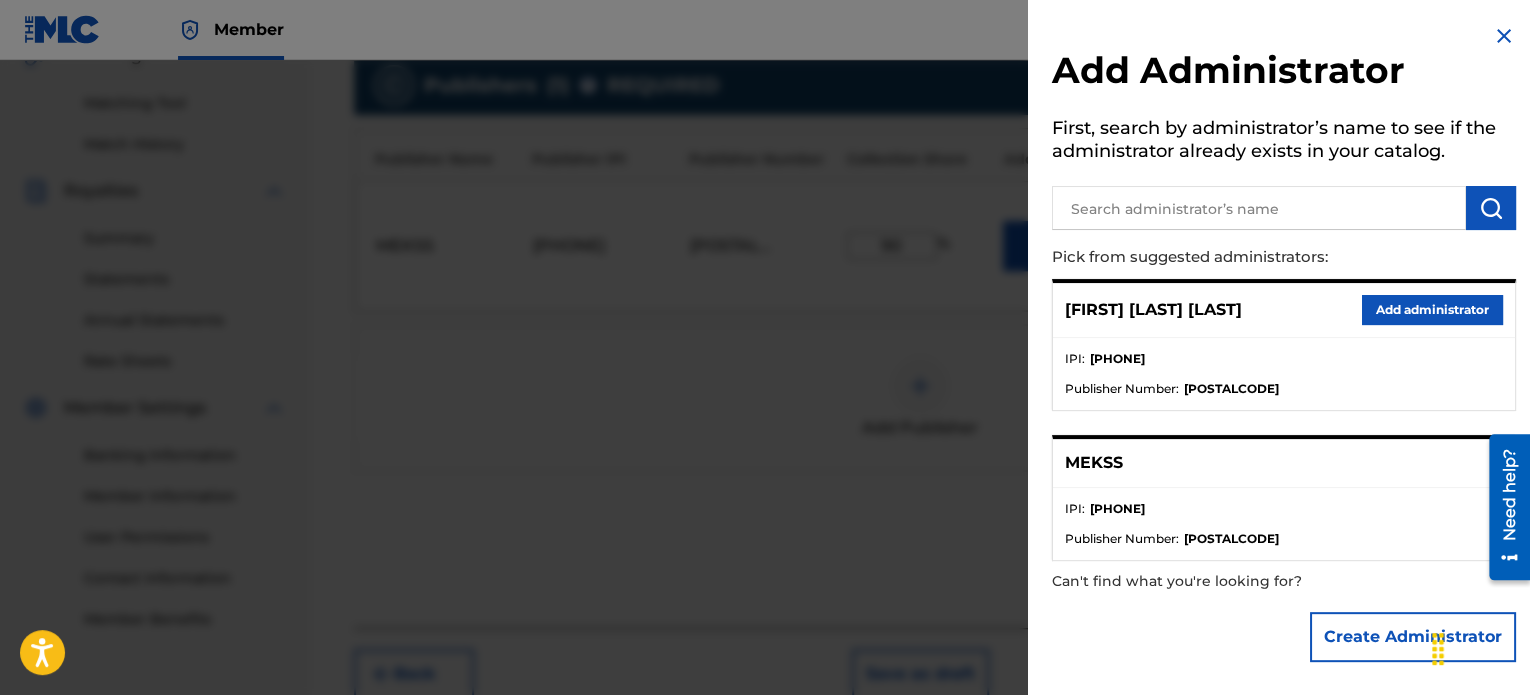 click on "Add administrator" at bounding box center (1432, 310) 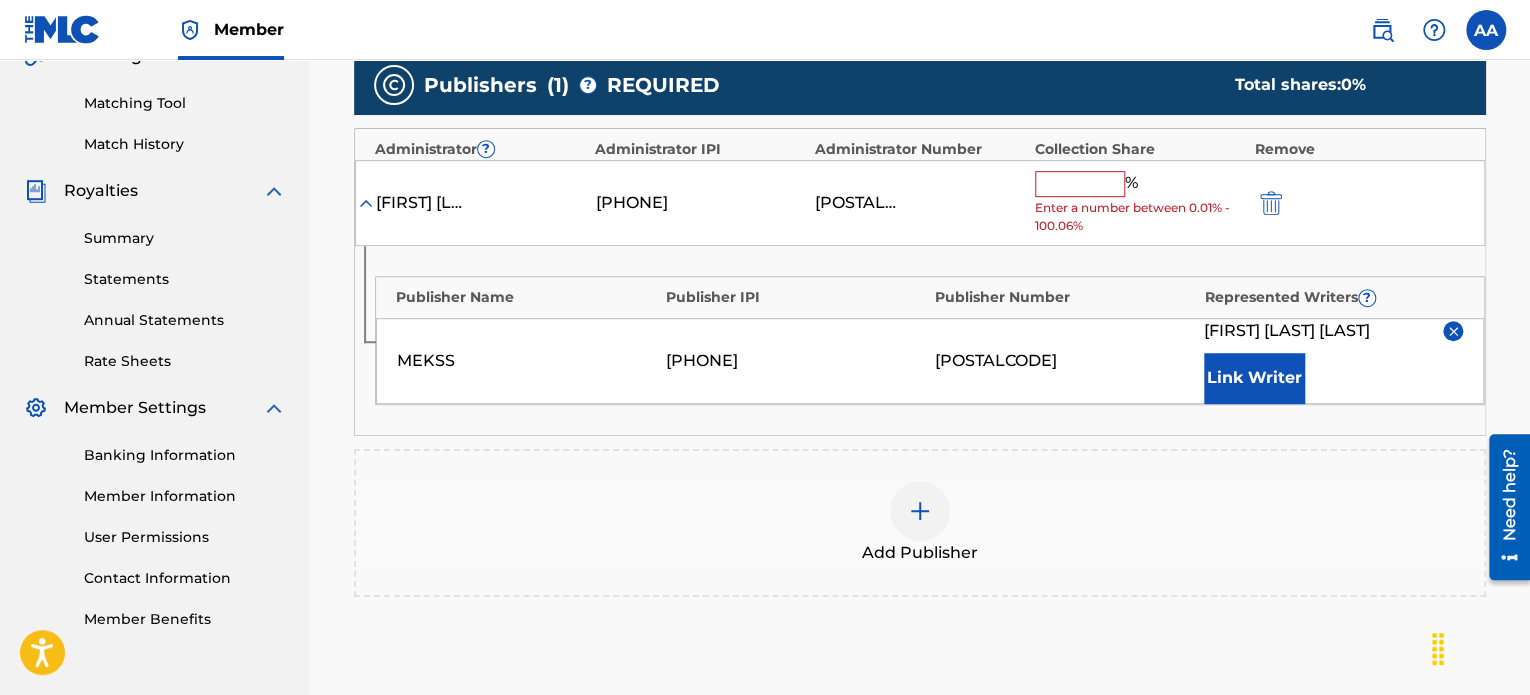 click at bounding box center (1080, 184) 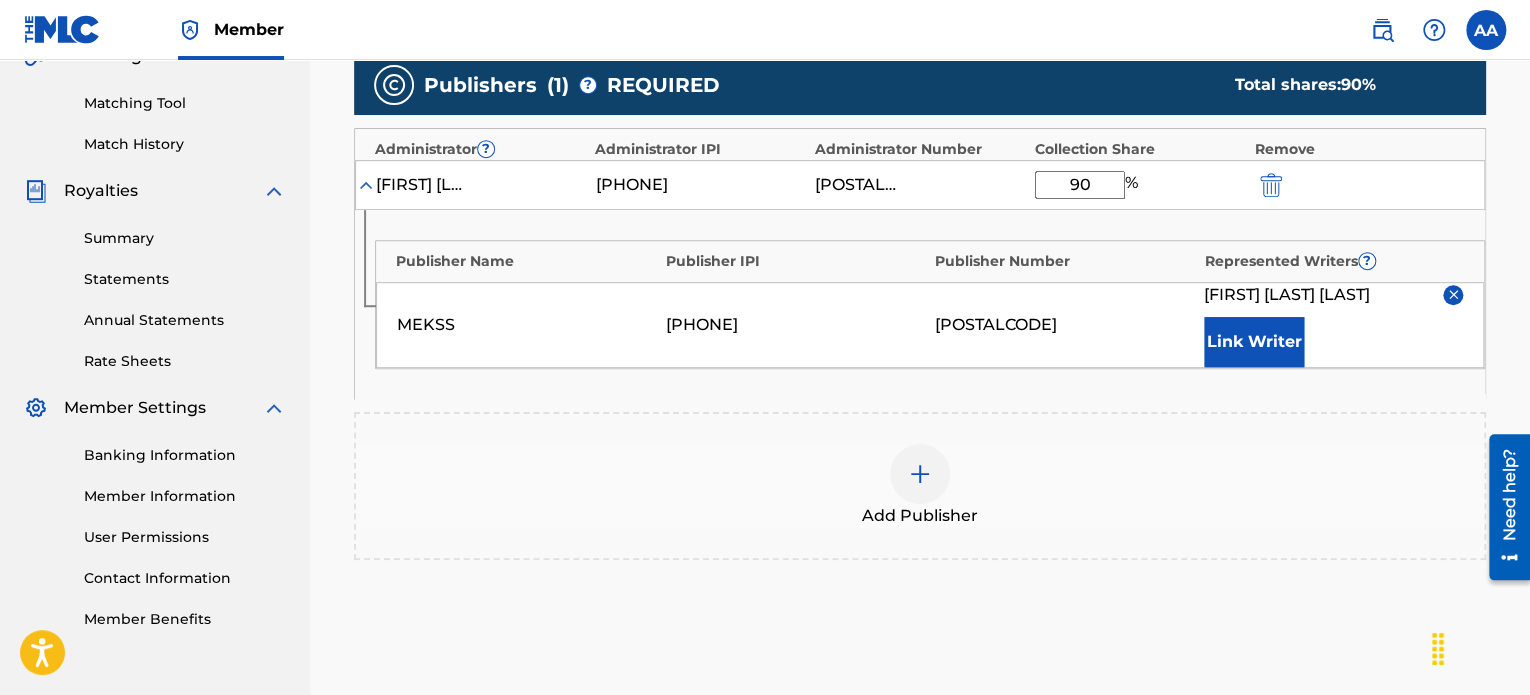 type on "90" 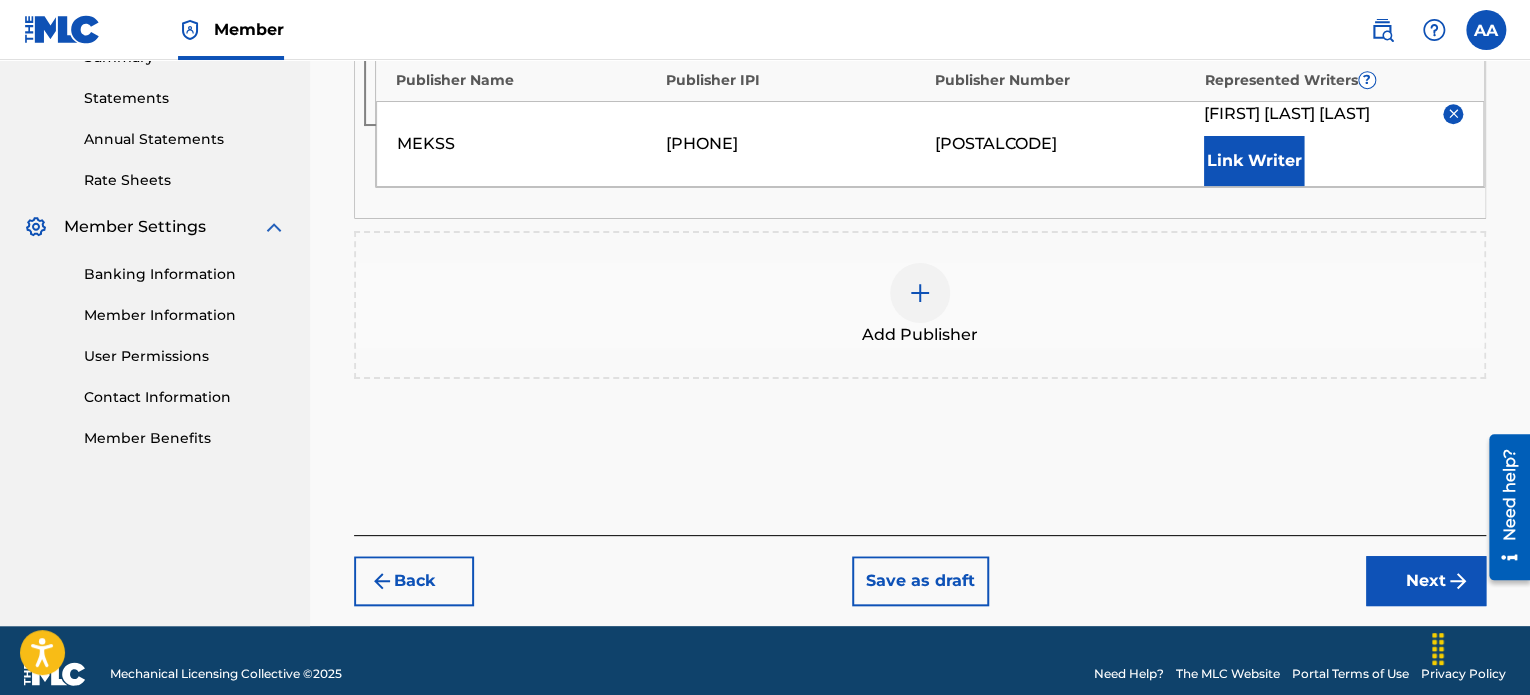 scroll, scrollTop: 694, scrollLeft: 0, axis: vertical 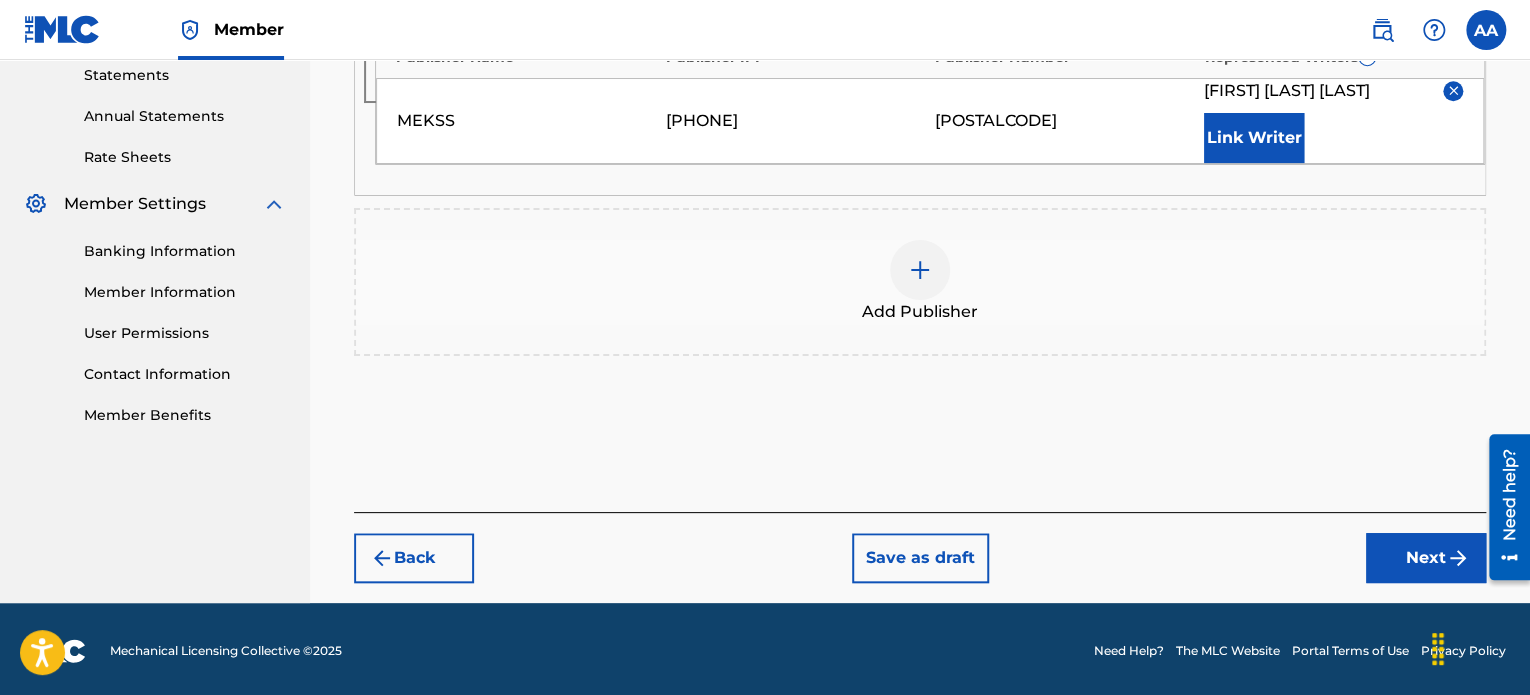 click on "Next" at bounding box center (1426, 558) 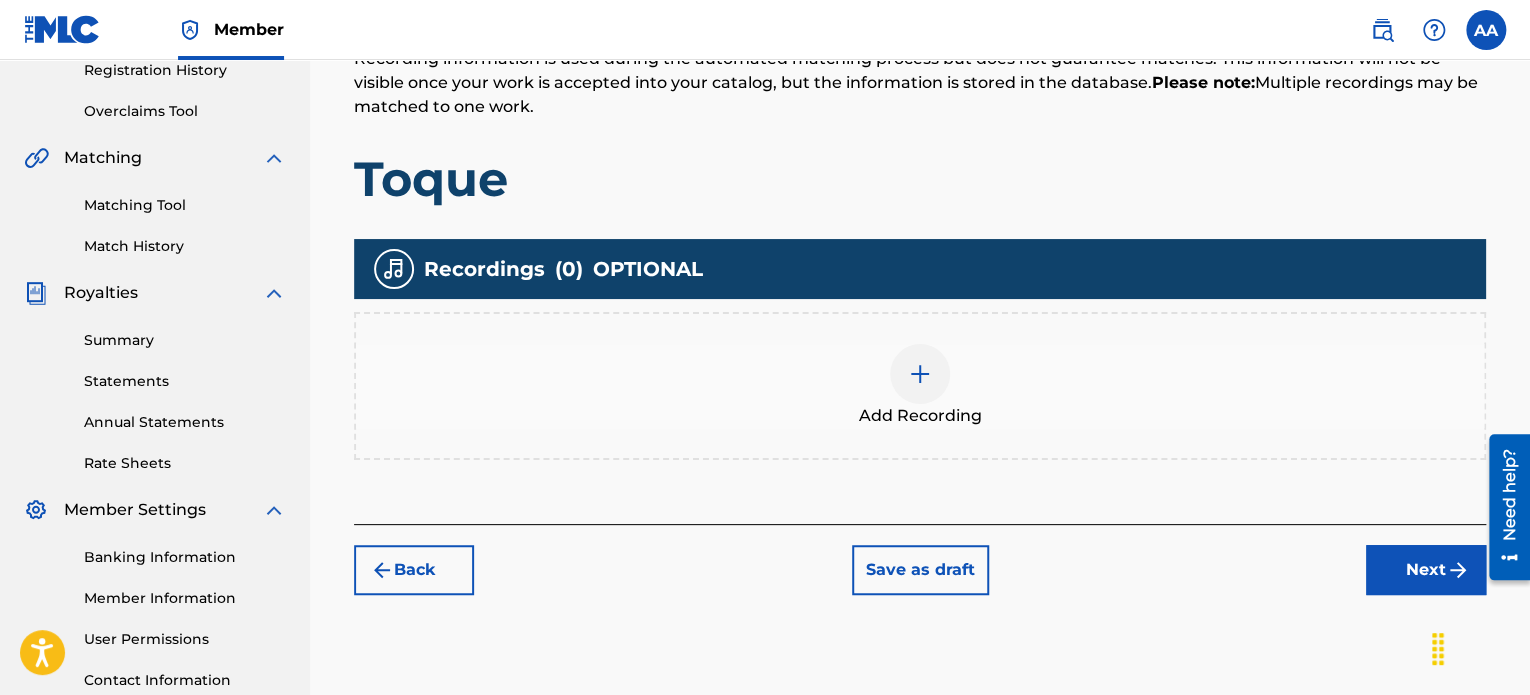 scroll, scrollTop: 390, scrollLeft: 0, axis: vertical 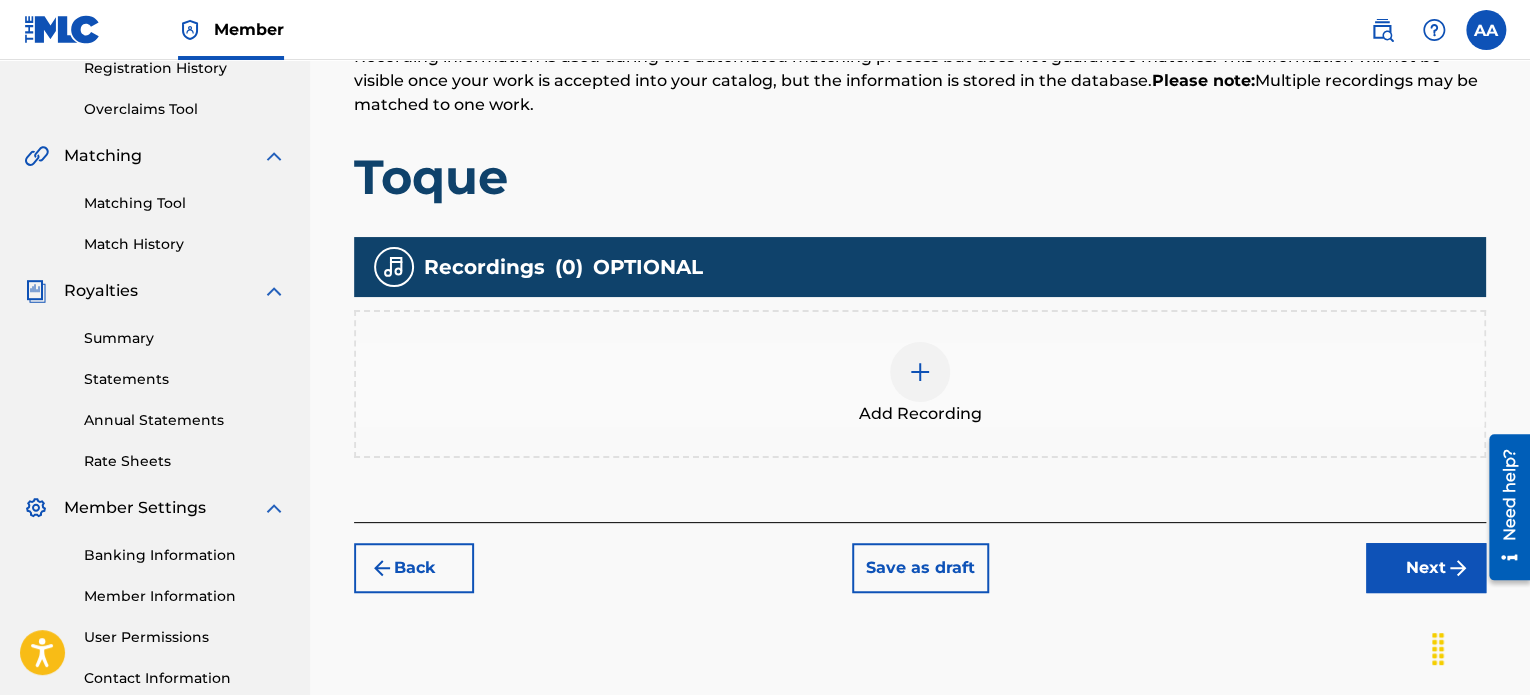 click at bounding box center [920, 372] 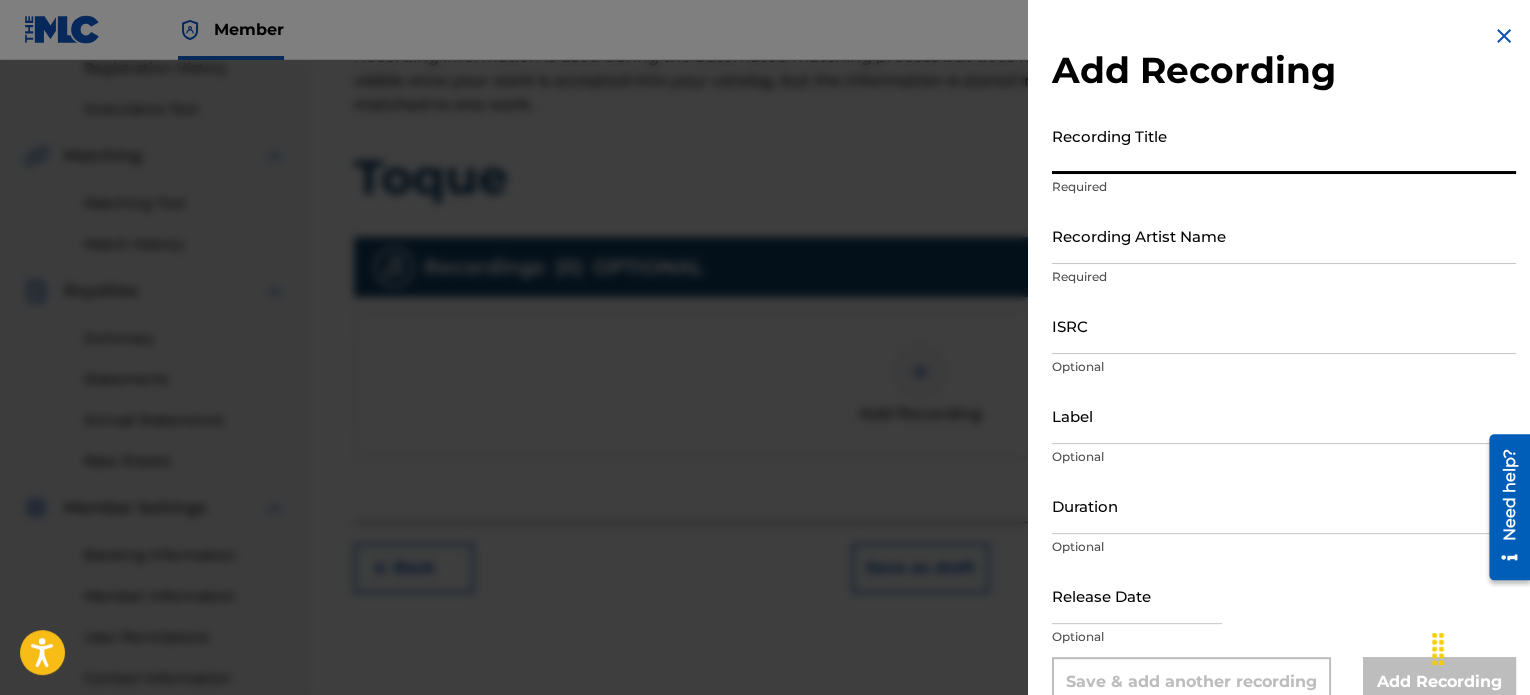 click on "Recording Title" at bounding box center (1284, 145) 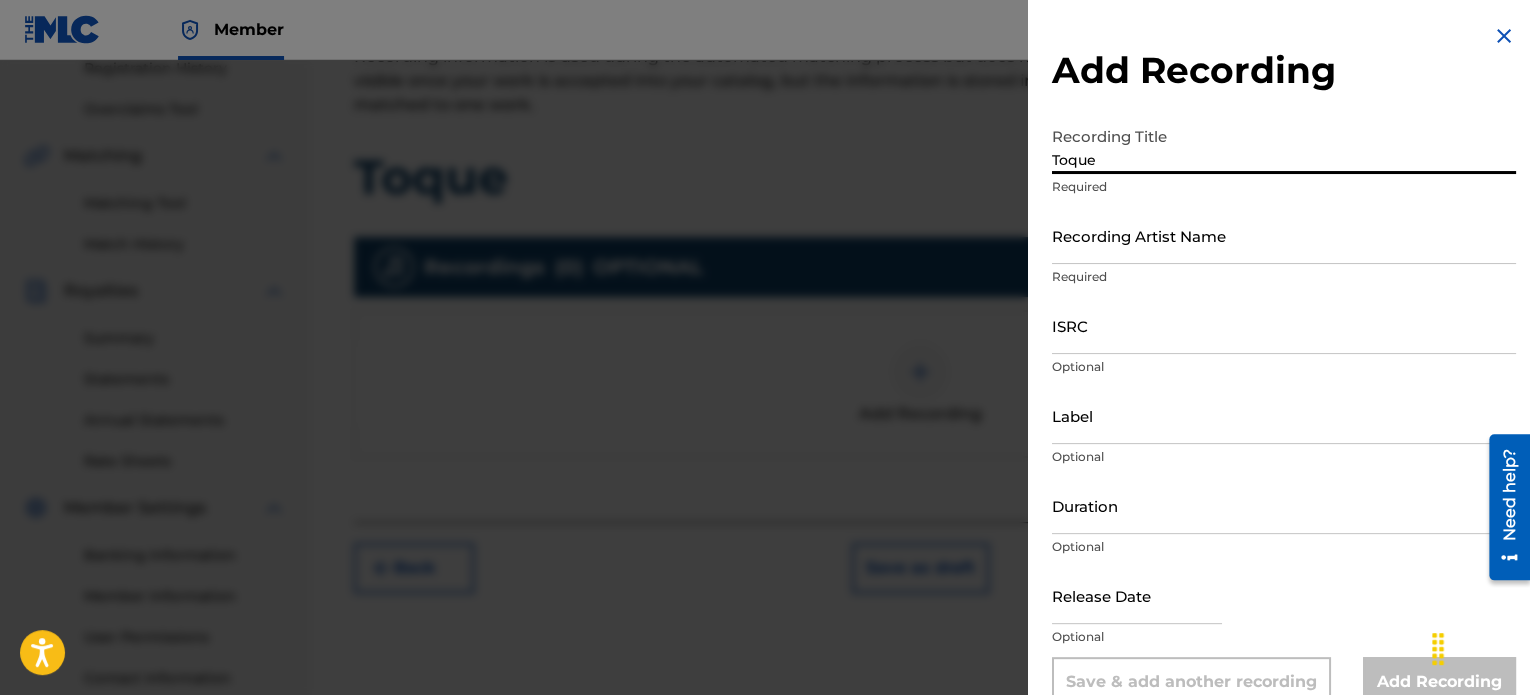 type on "Toque" 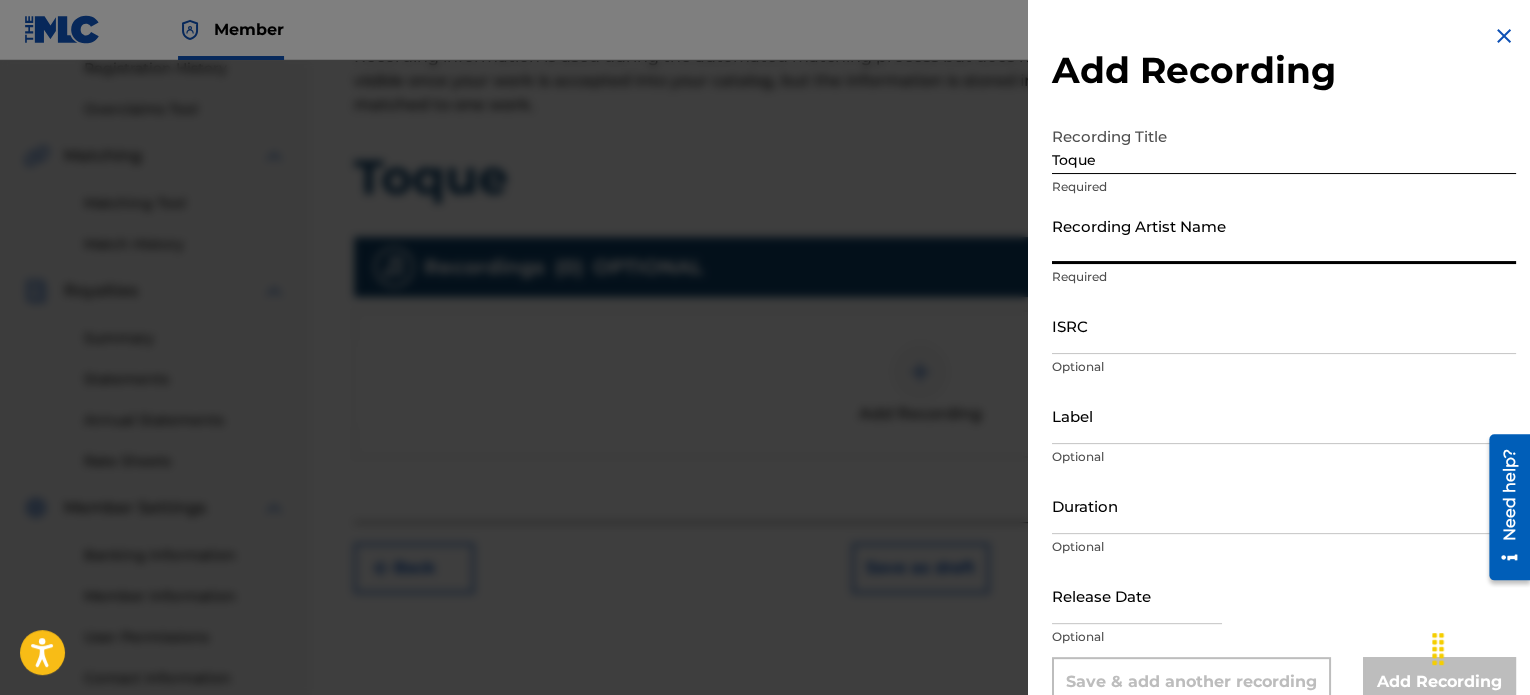 type on "[BRAND]" 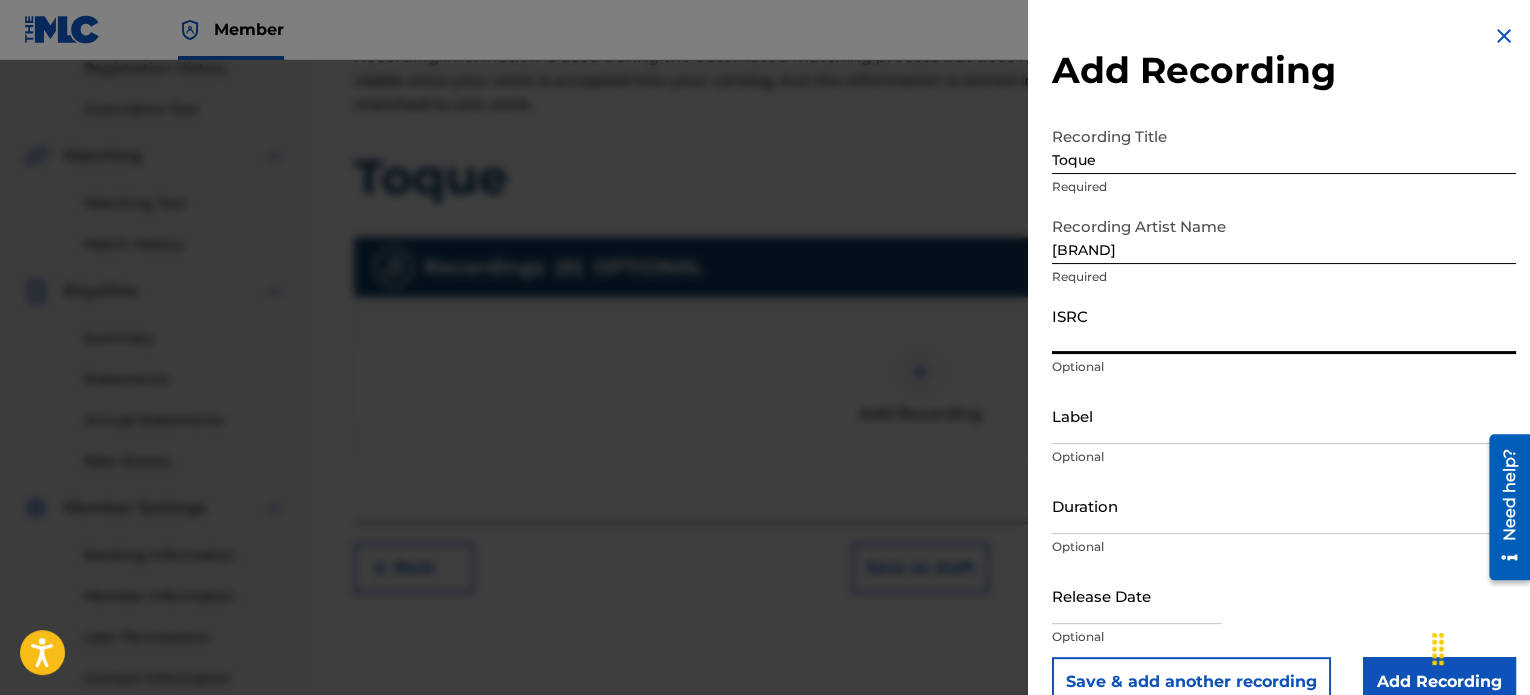 click on "ISRC" at bounding box center (1284, 325) 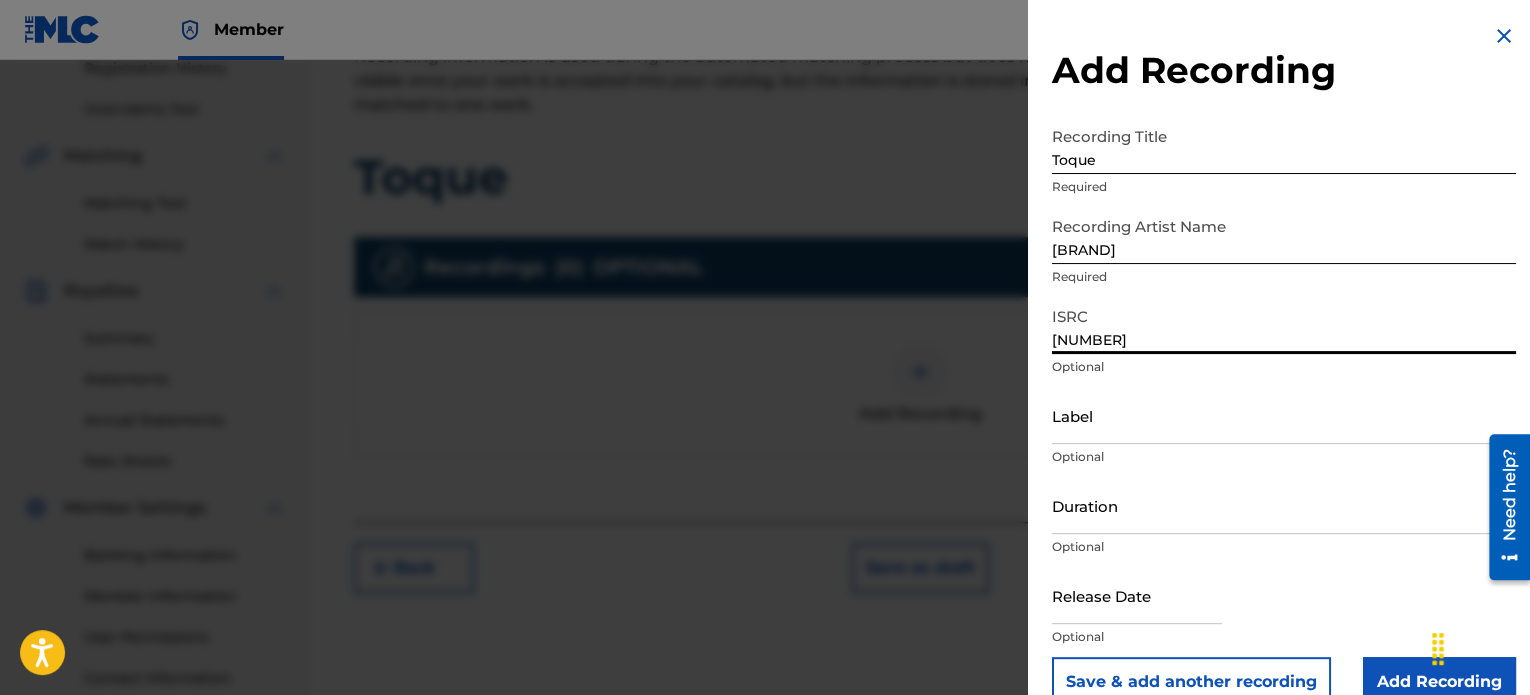 type on "[NUMBER]" 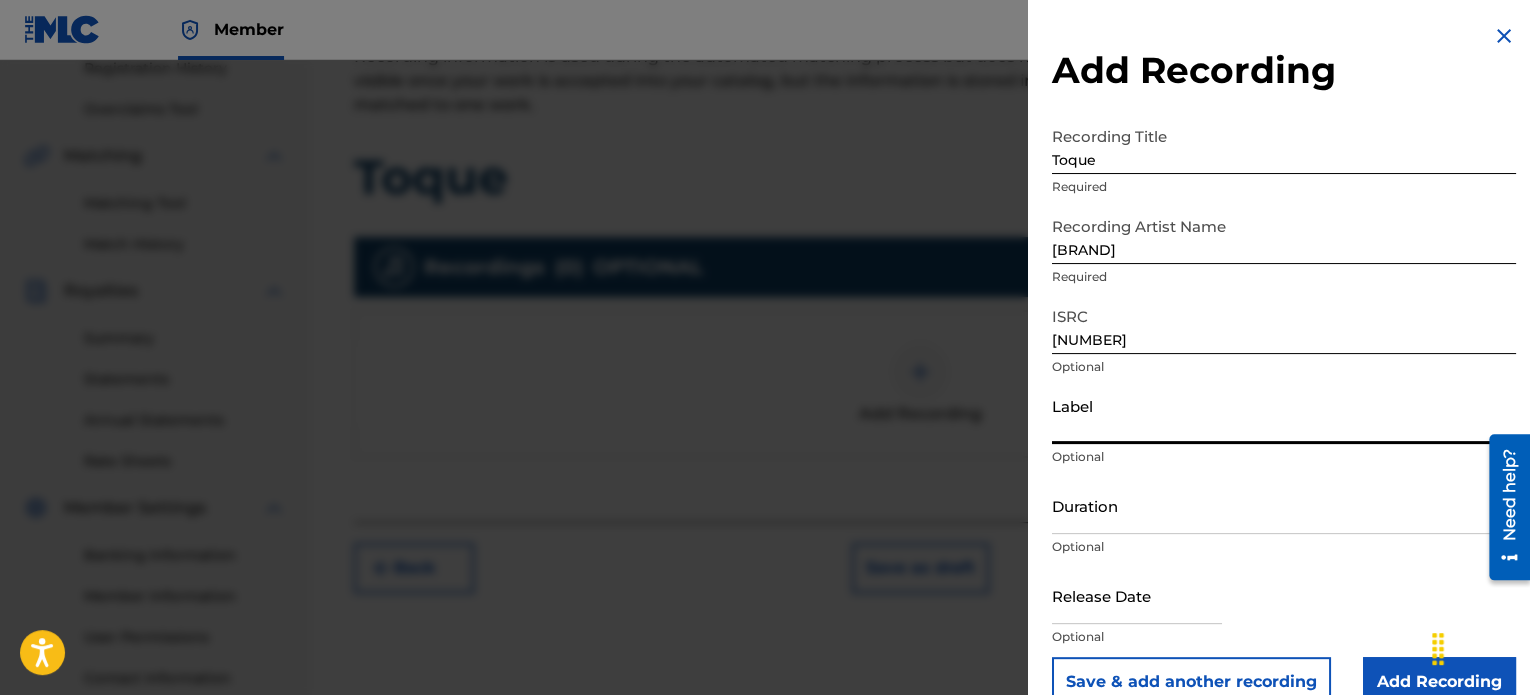 type on "[BRAND]" 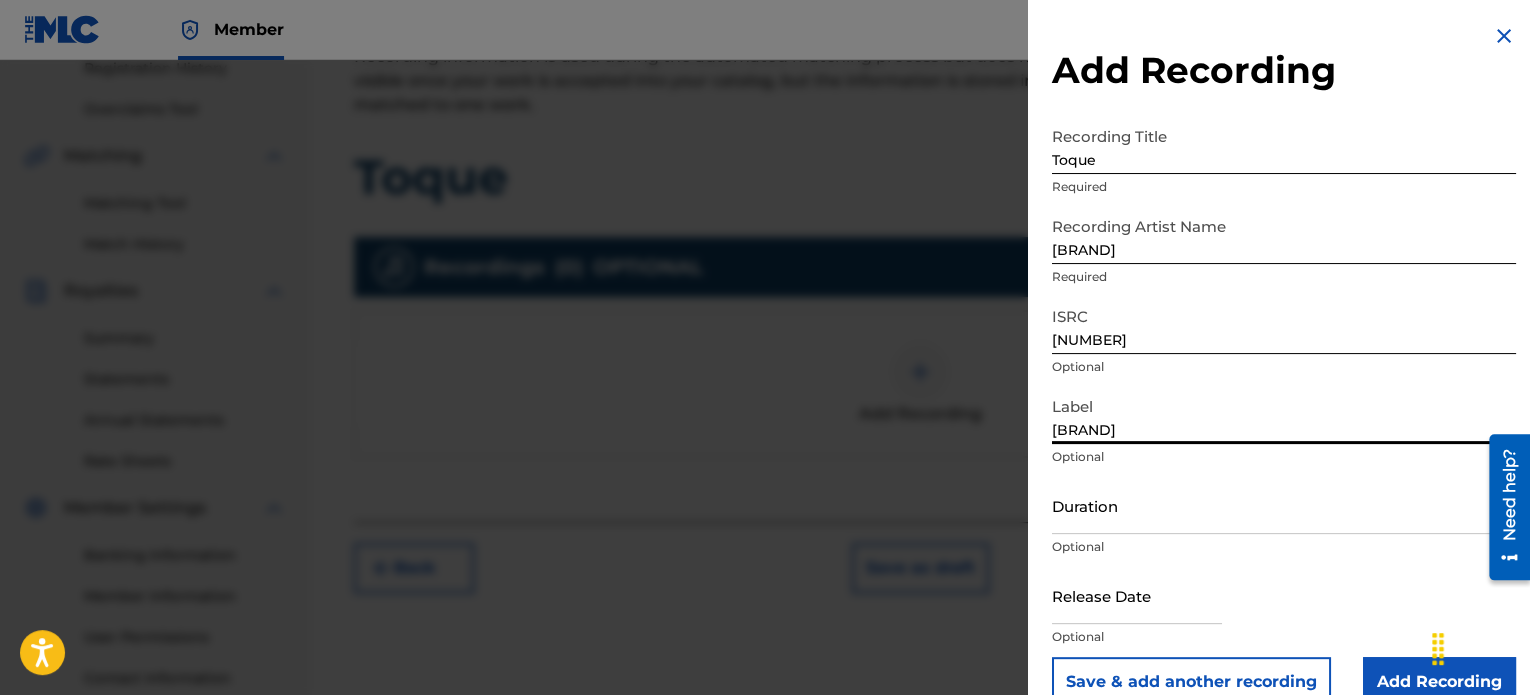 scroll, scrollTop: 23, scrollLeft: 0, axis: vertical 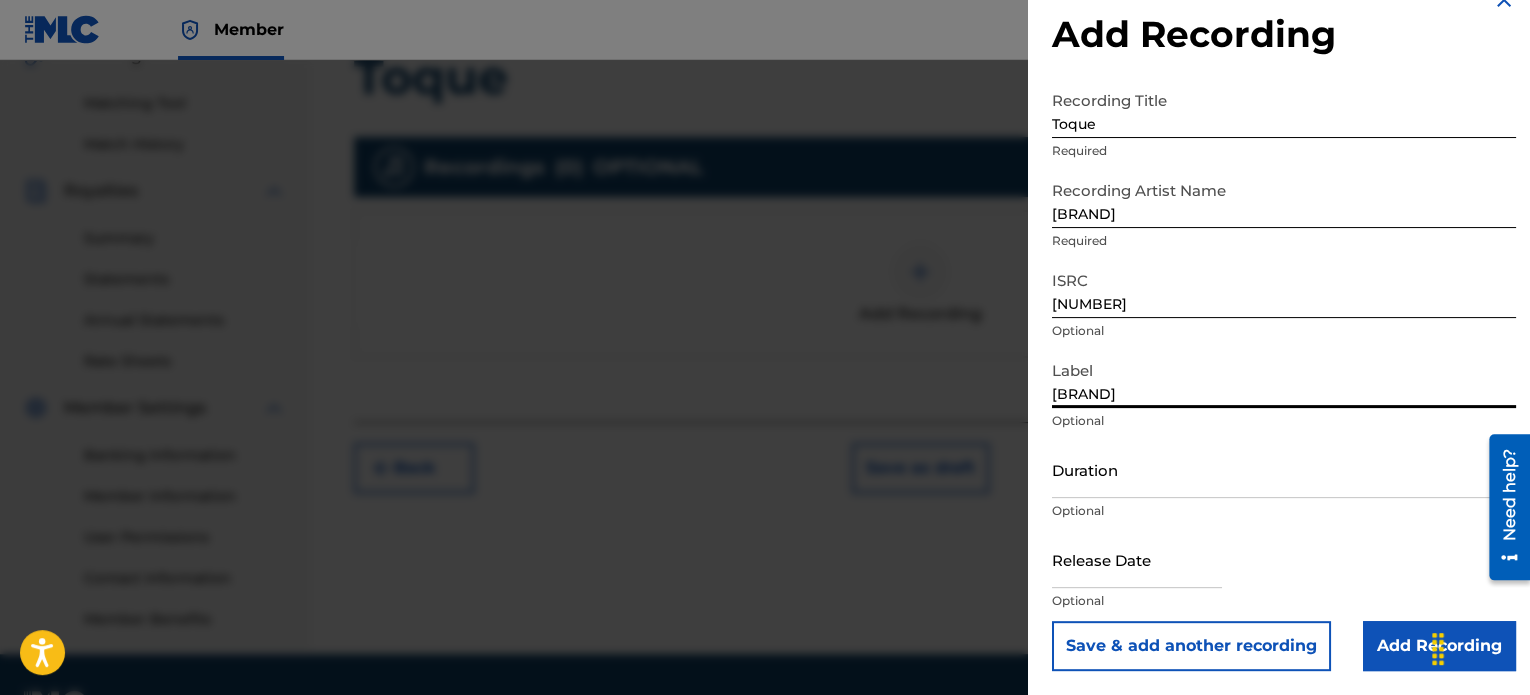 click on "Duration" at bounding box center (1284, 469) 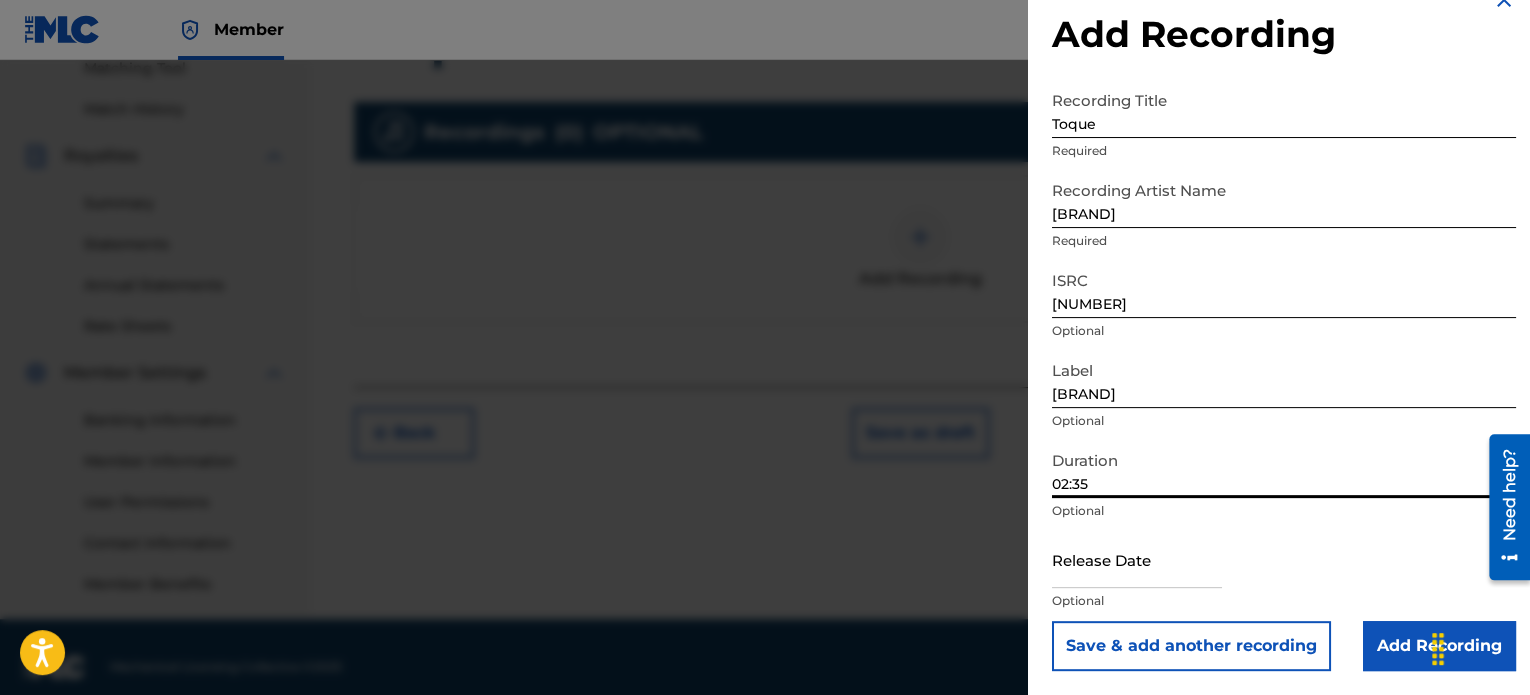 scroll, scrollTop: 544, scrollLeft: 0, axis: vertical 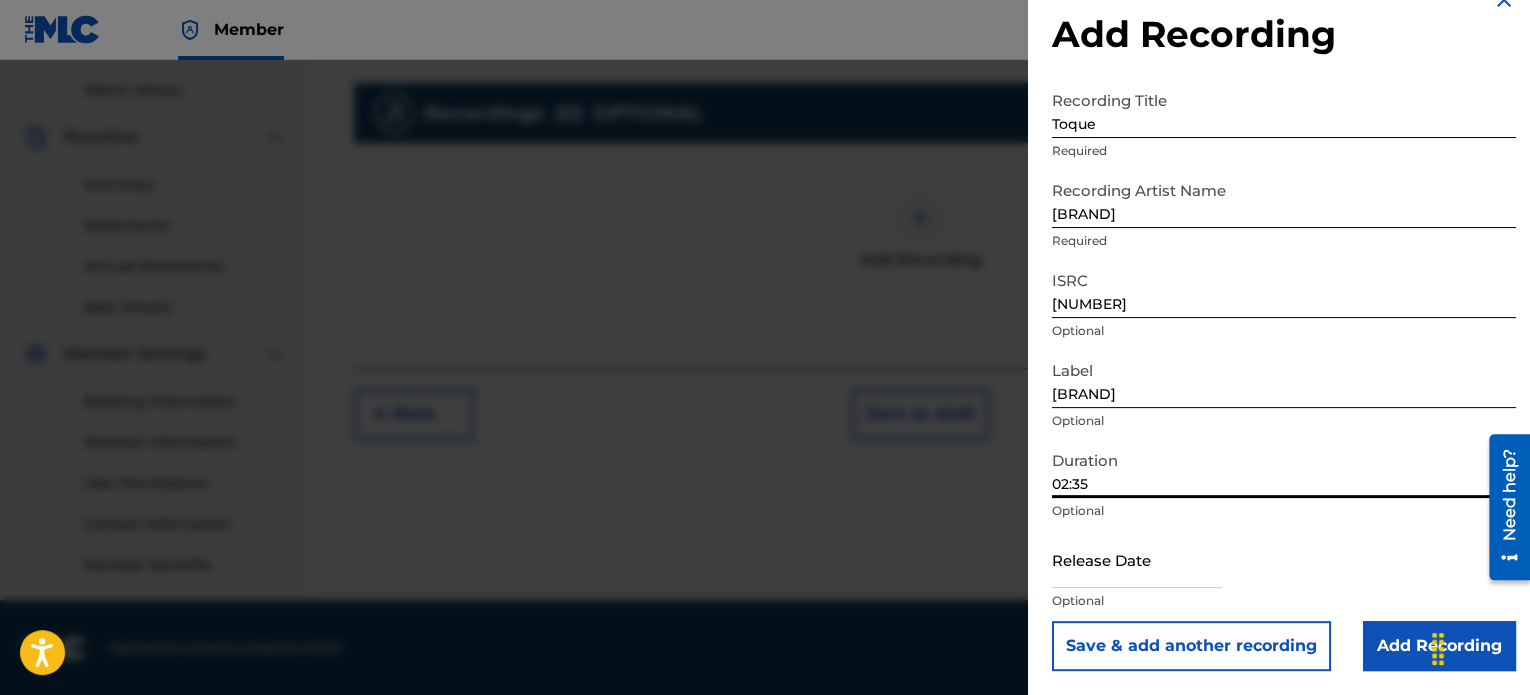 type on "02:35" 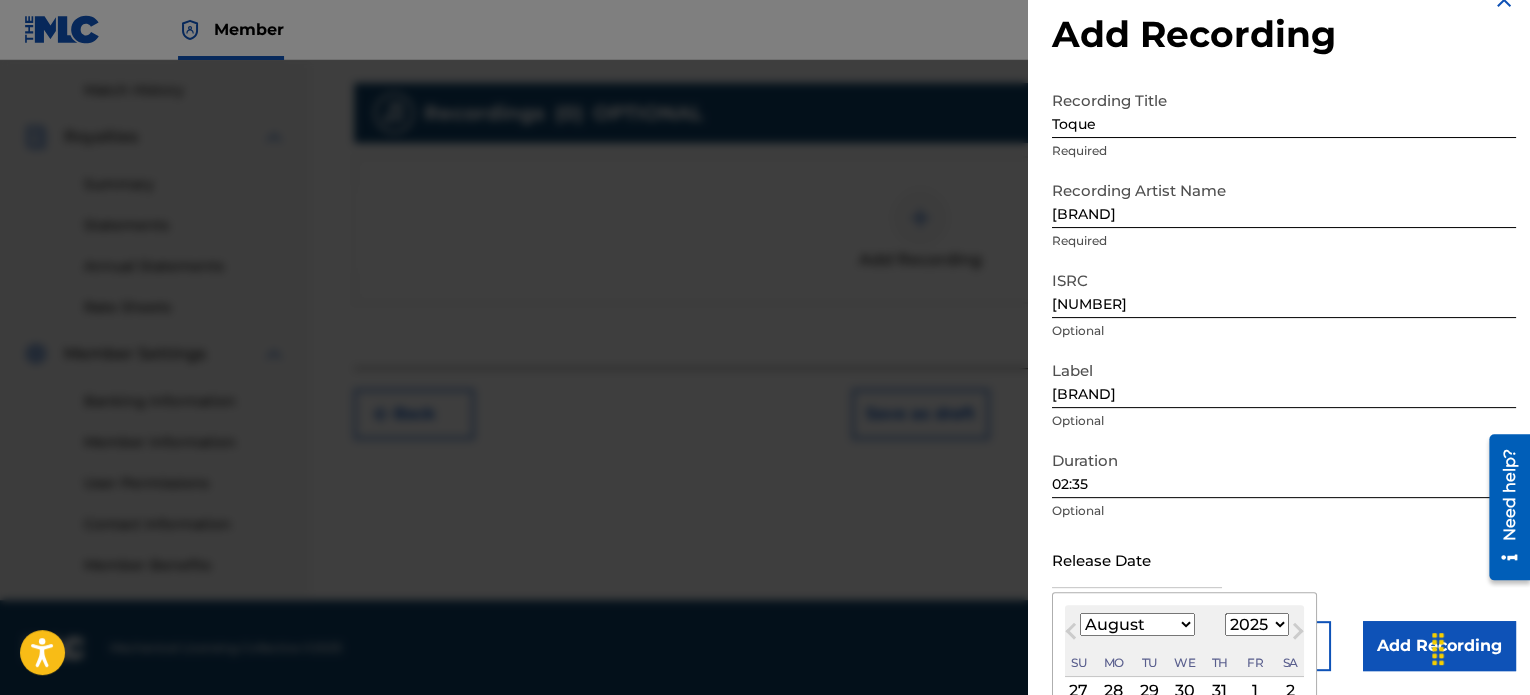 scroll, scrollTop: 221, scrollLeft: 0, axis: vertical 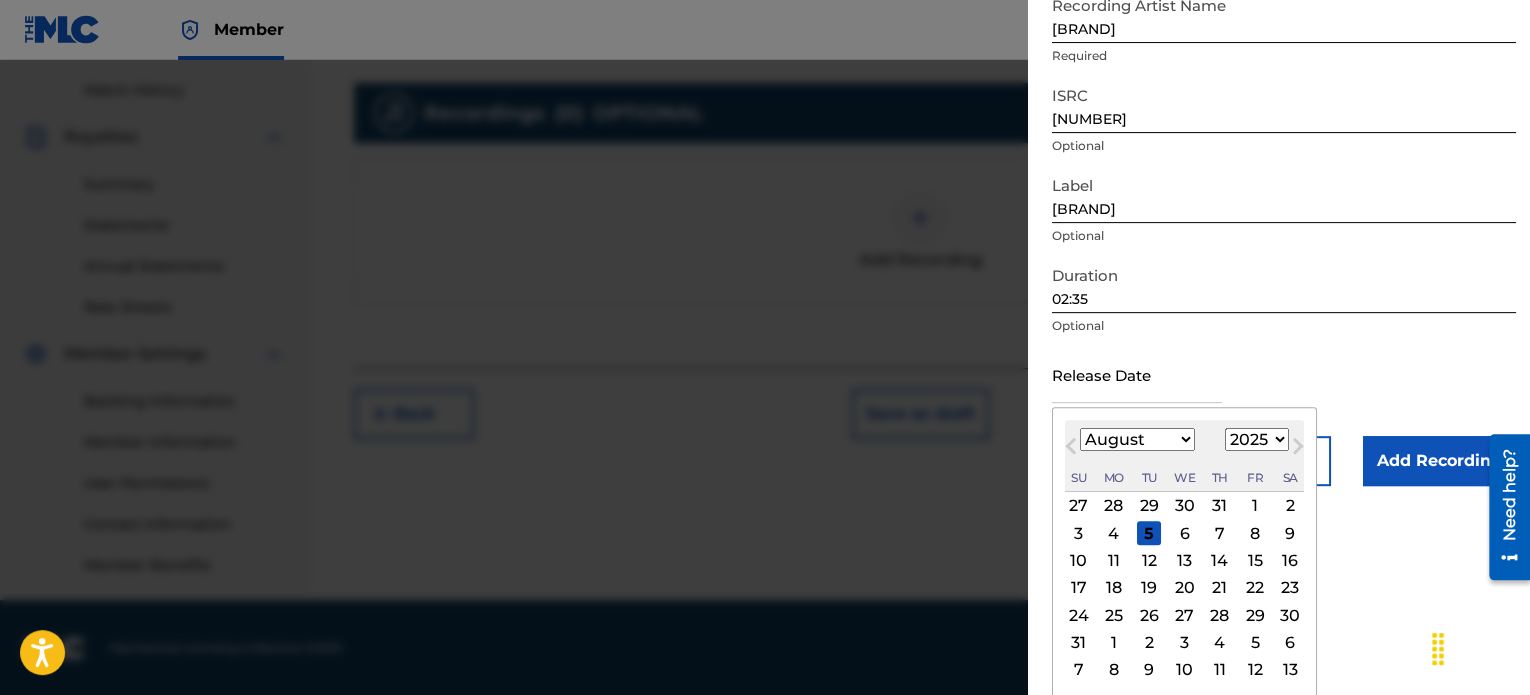 click on "Previous Month" at bounding box center [1073, 449] 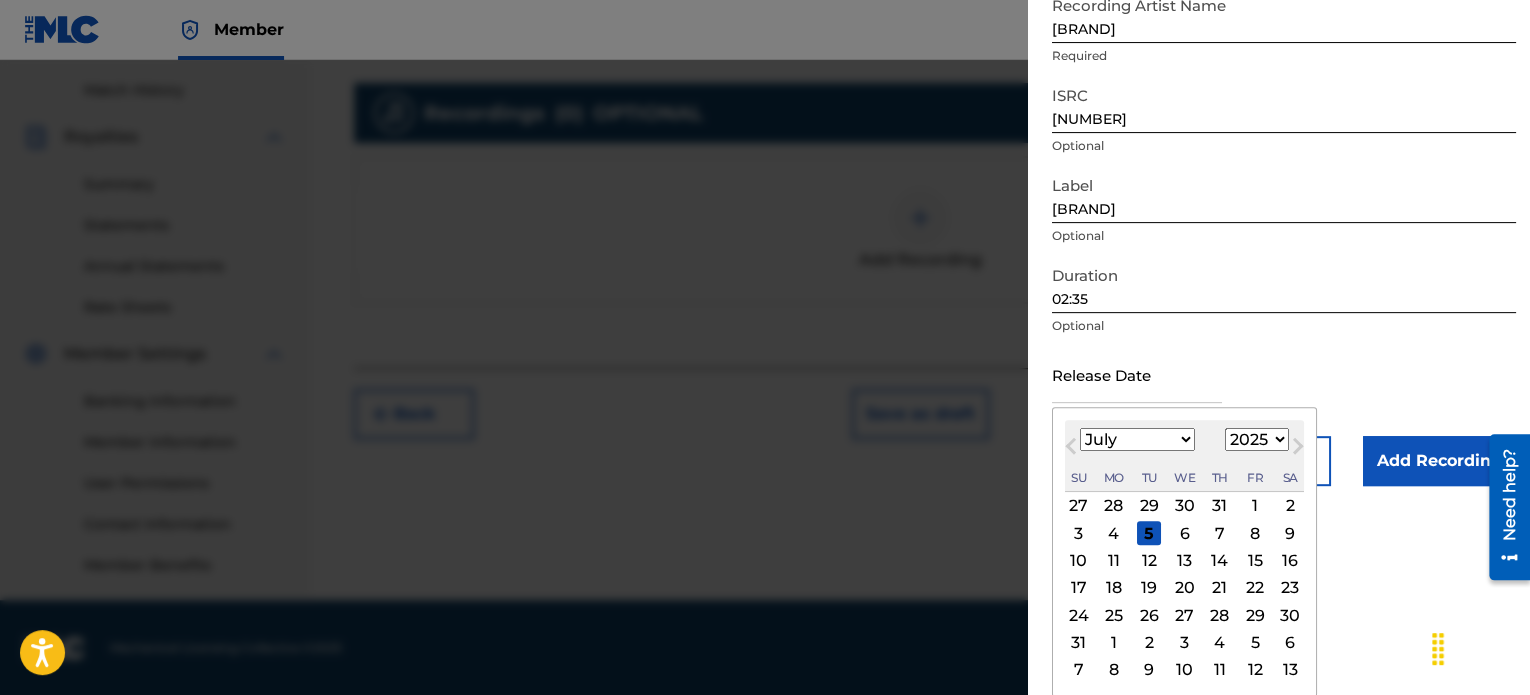 scroll, scrollTop: 194, scrollLeft: 0, axis: vertical 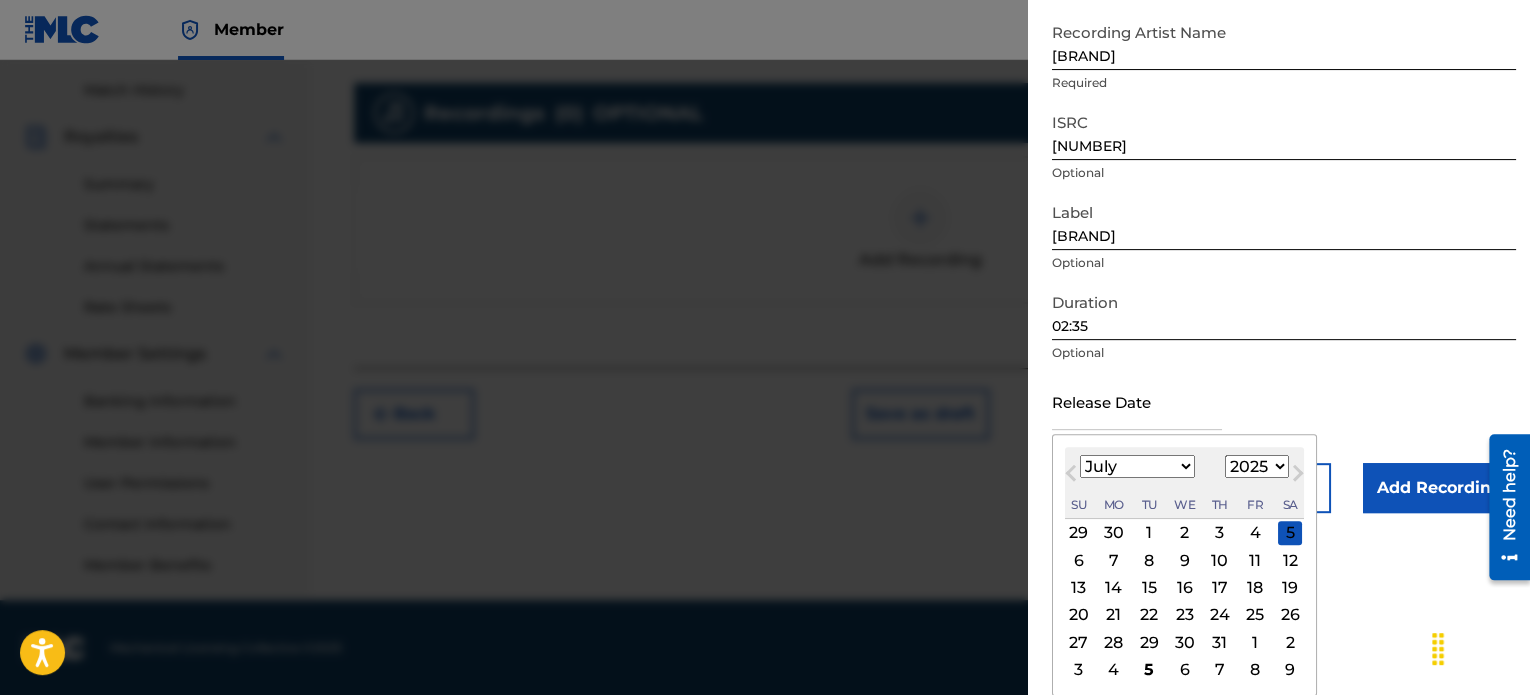 click on "25" at bounding box center [1255, 615] 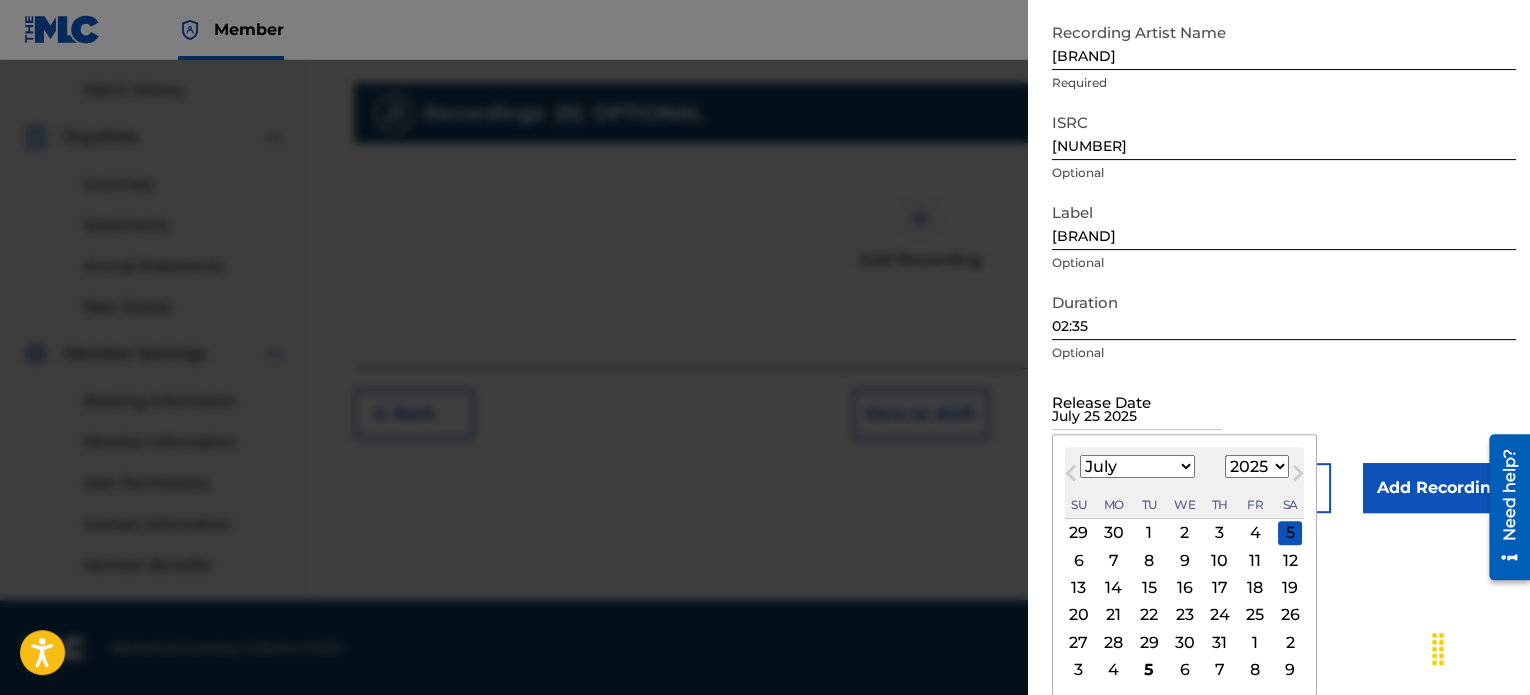 scroll, scrollTop: 36, scrollLeft: 0, axis: vertical 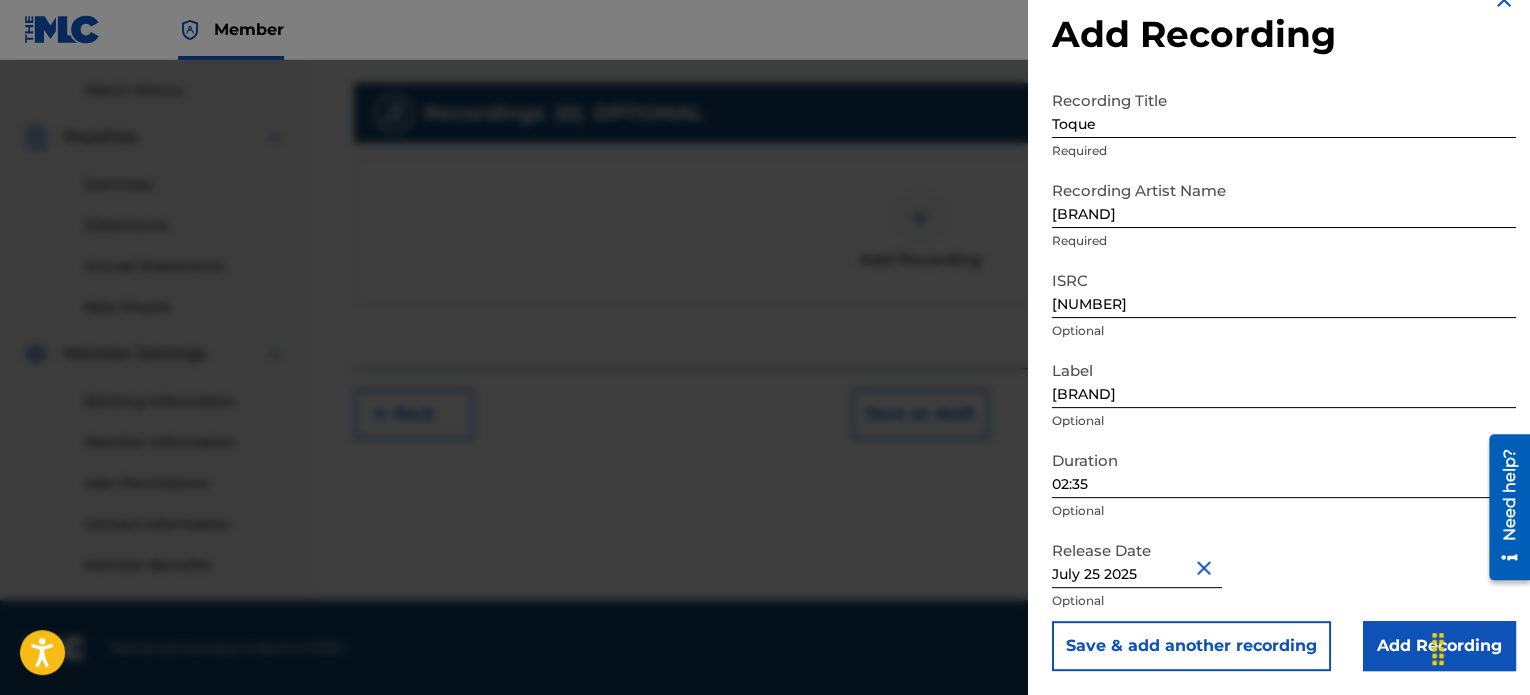 click on "Add Recording" at bounding box center [1439, 646] 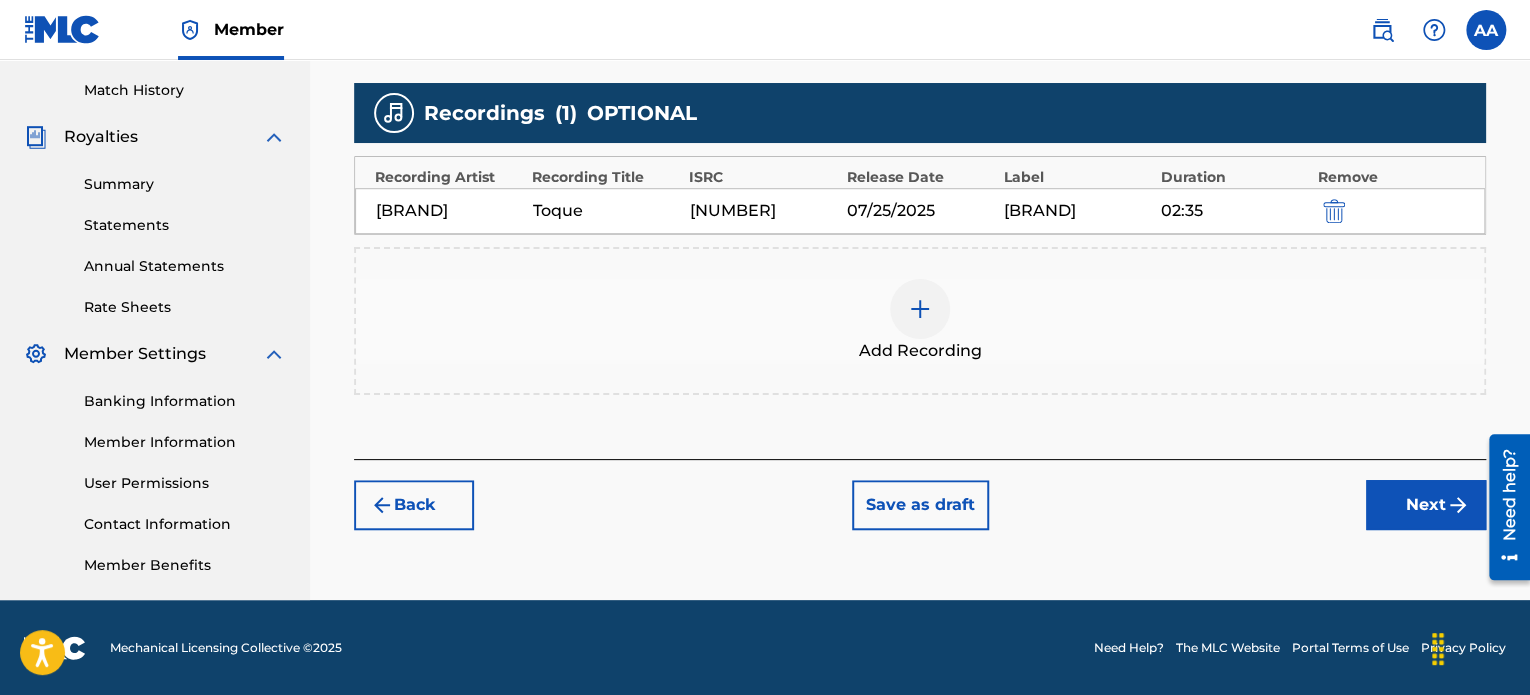 click on "Next" at bounding box center [1426, 505] 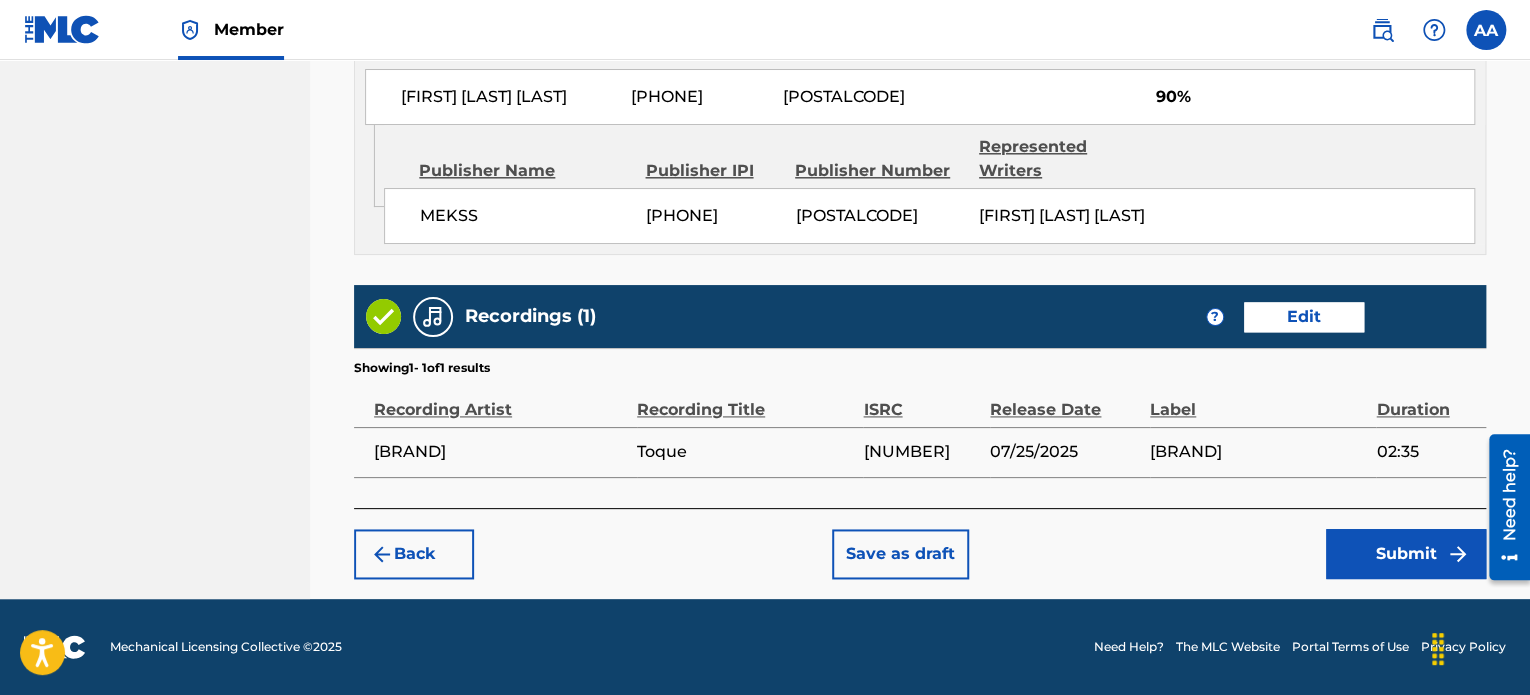 scroll, scrollTop: 1204, scrollLeft: 0, axis: vertical 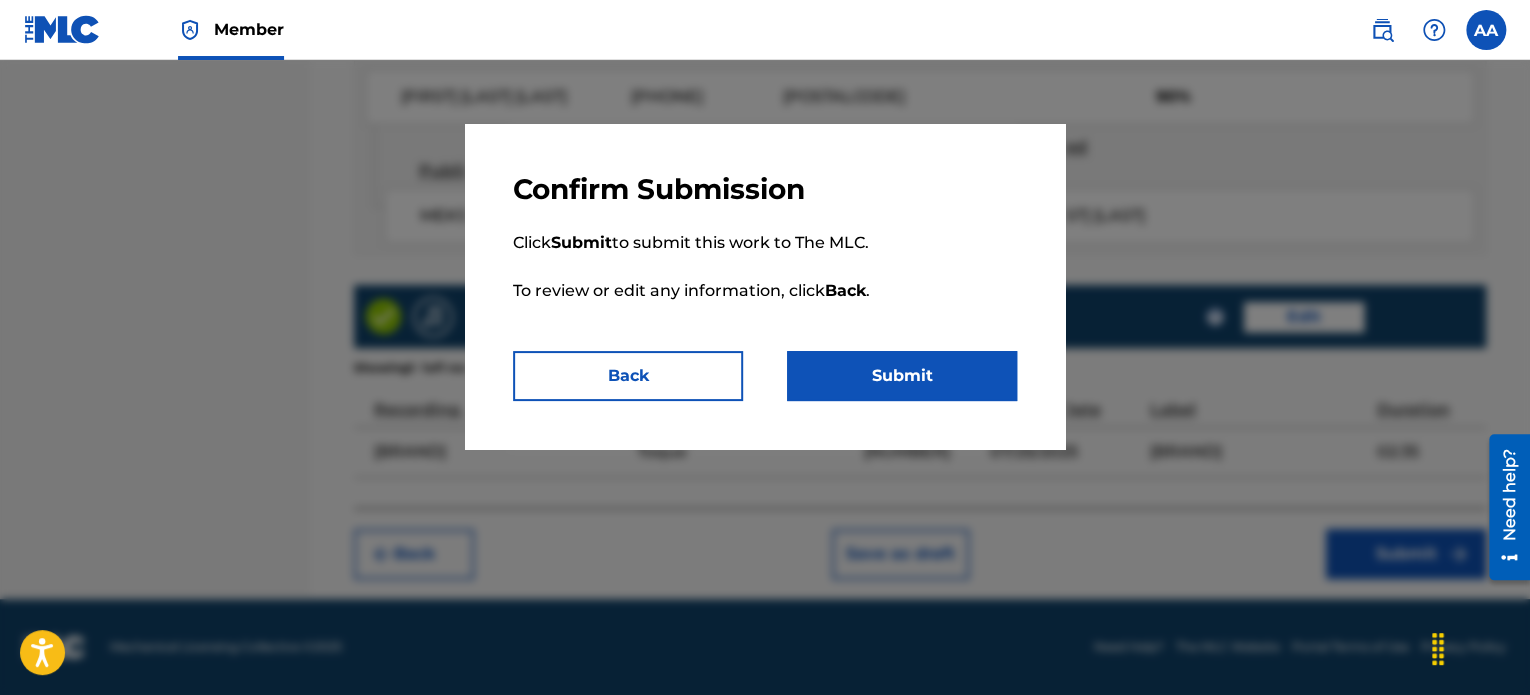 click on "Submit" at bounding box center (902, 376) 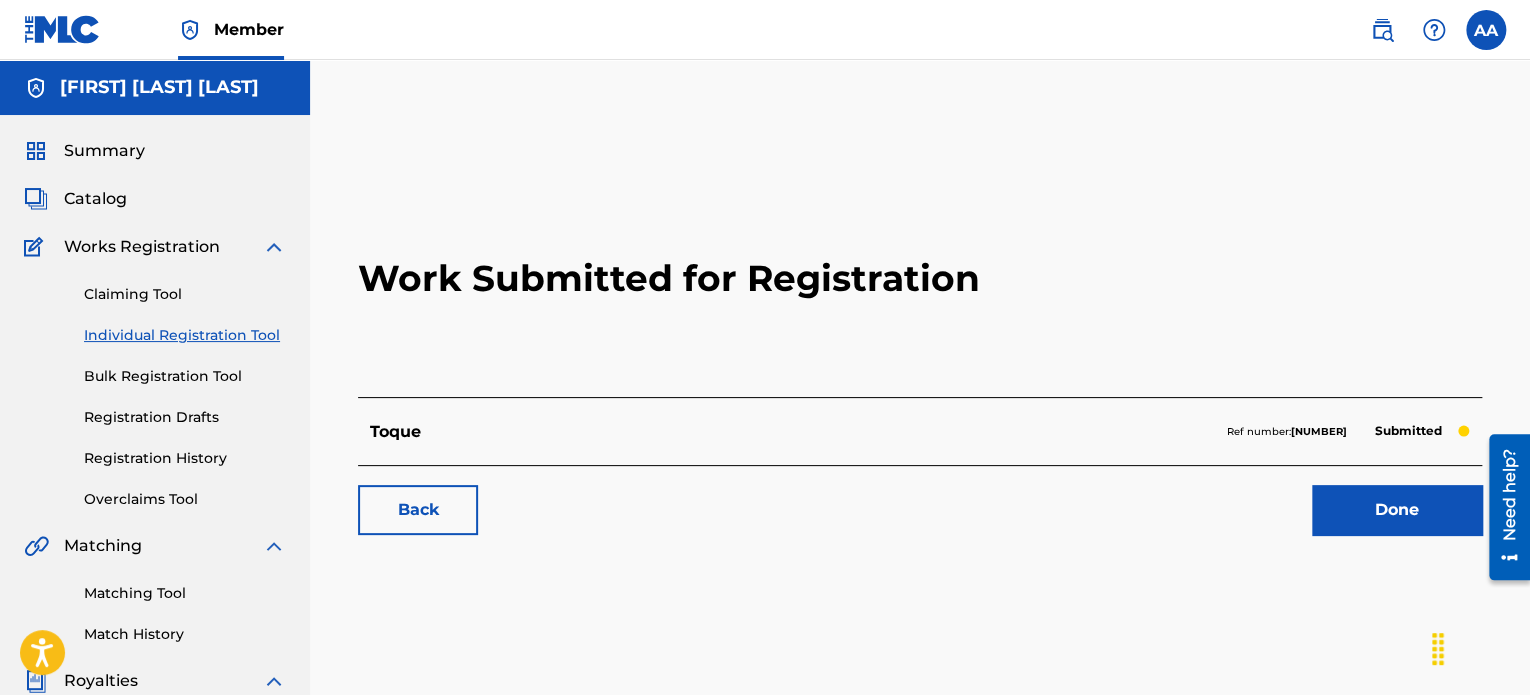 click on "Done" at bounding box center [1397, 510] 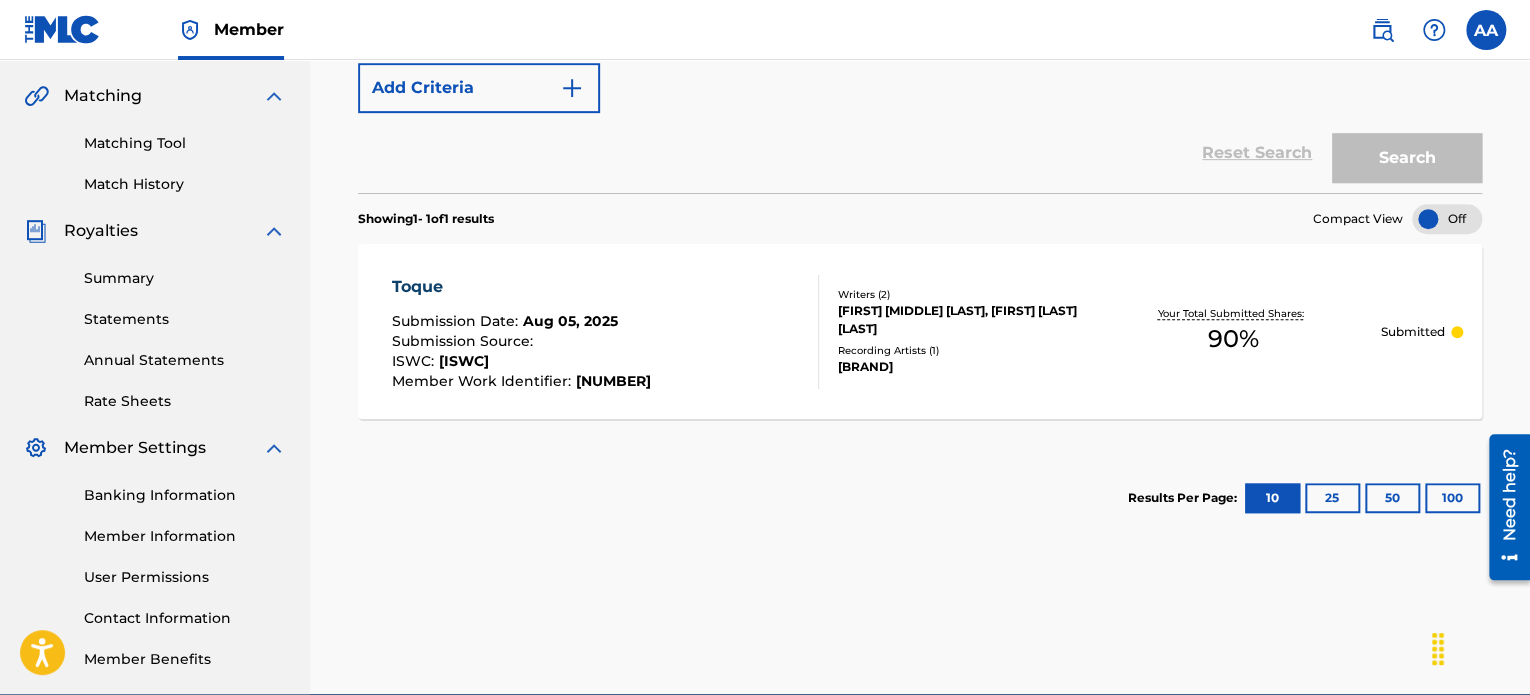 scroll, scrollTop: 244, scrollLeft: 0, axis: vertical 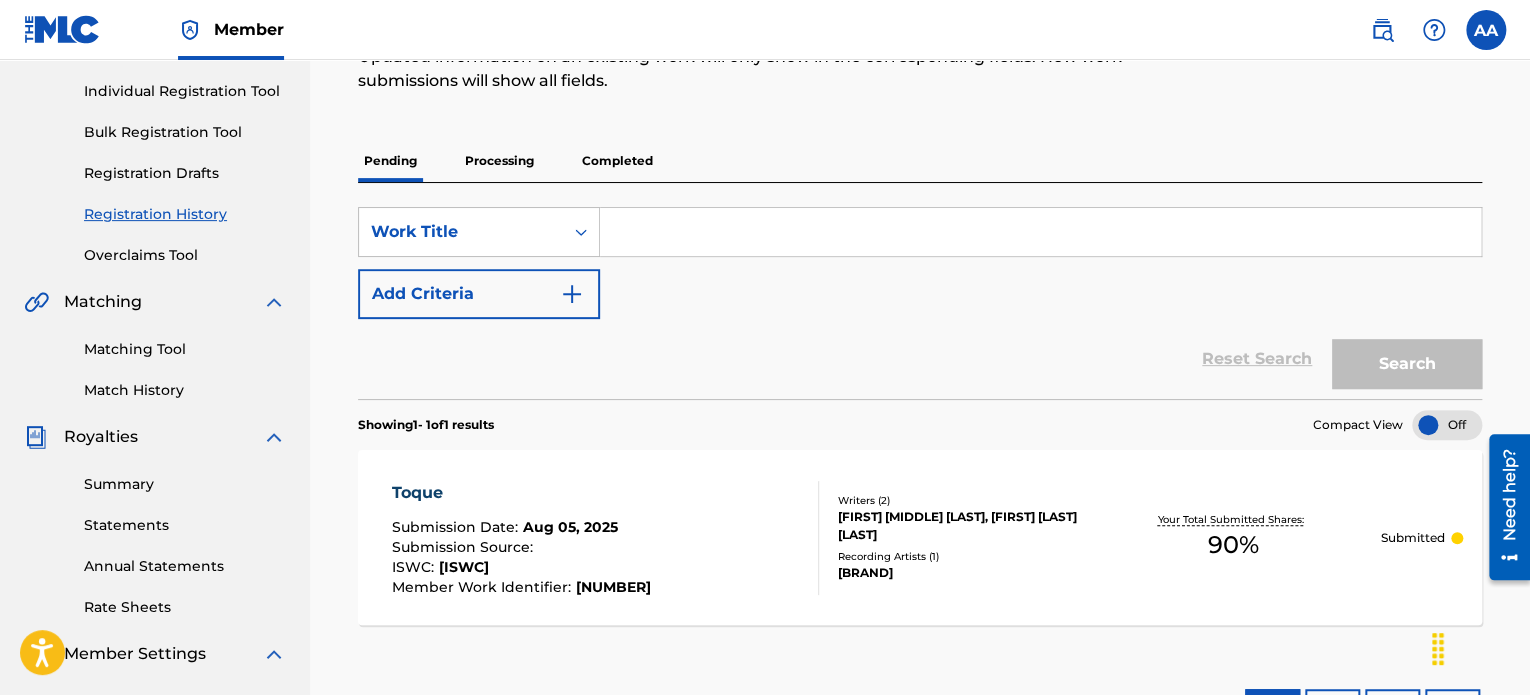 click on "Completed" at bounding box center [617, 161] 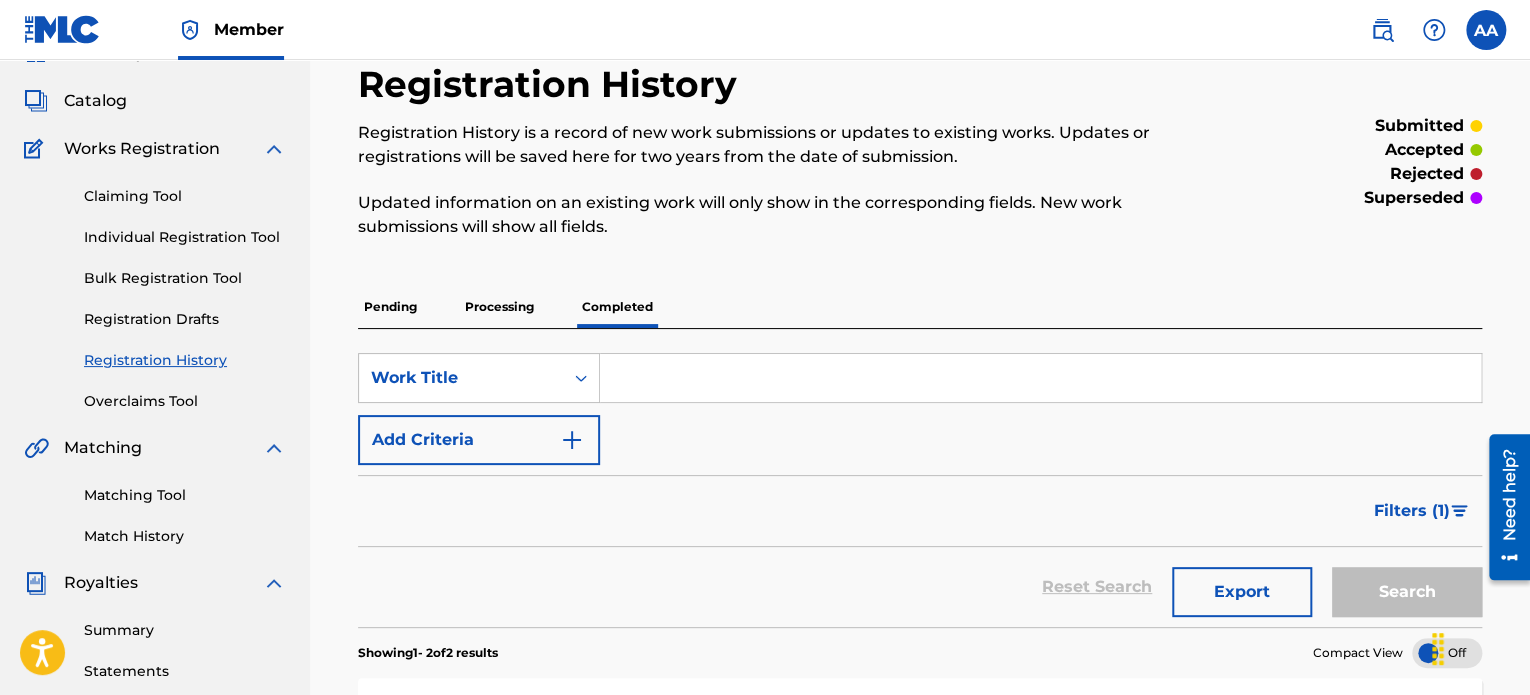 scroll, scrollTop: 100, scrollLeft: 0, axis: vertical 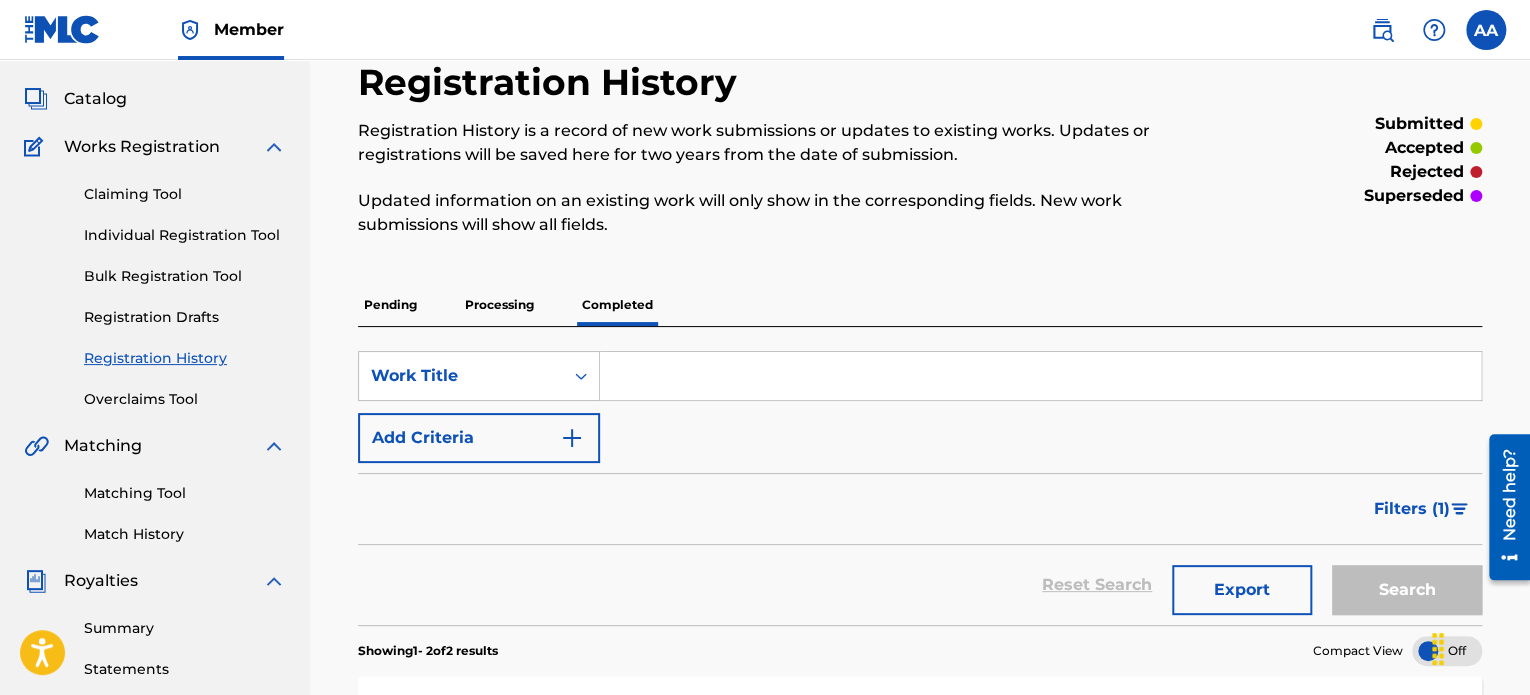 click on "Pending" at bounding box center (390, 305) 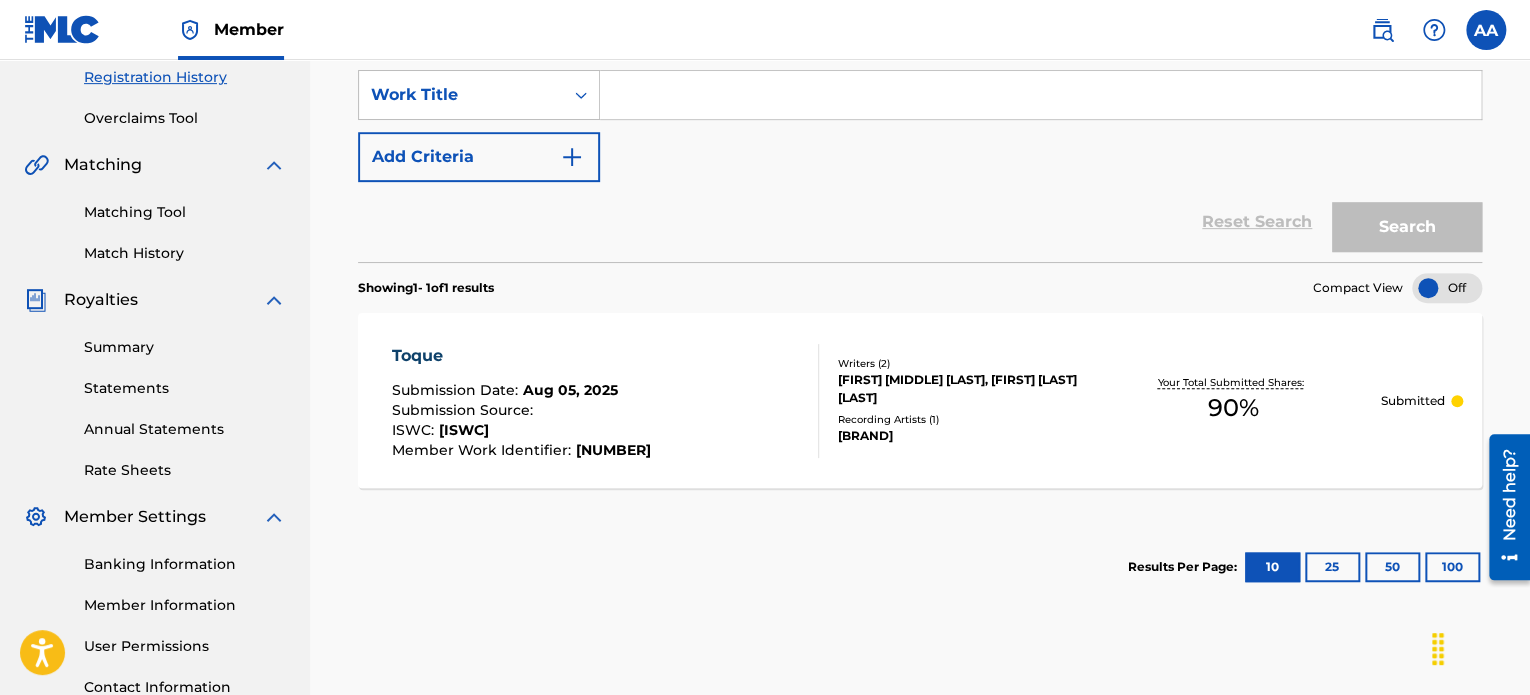 scroll, scrollTop: 400, scrollLeft: 0, axis: vertical 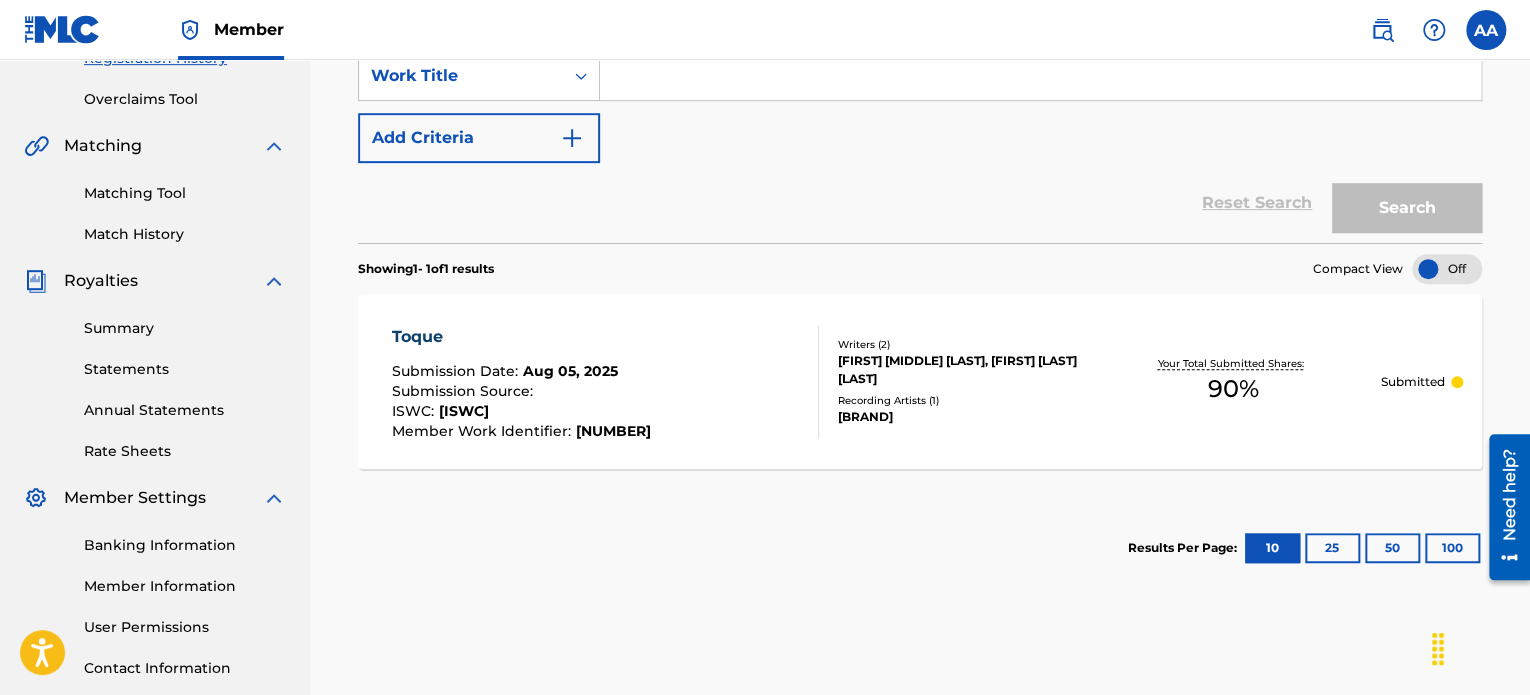 click on "Submitted" at bounding box center (1413, 382) 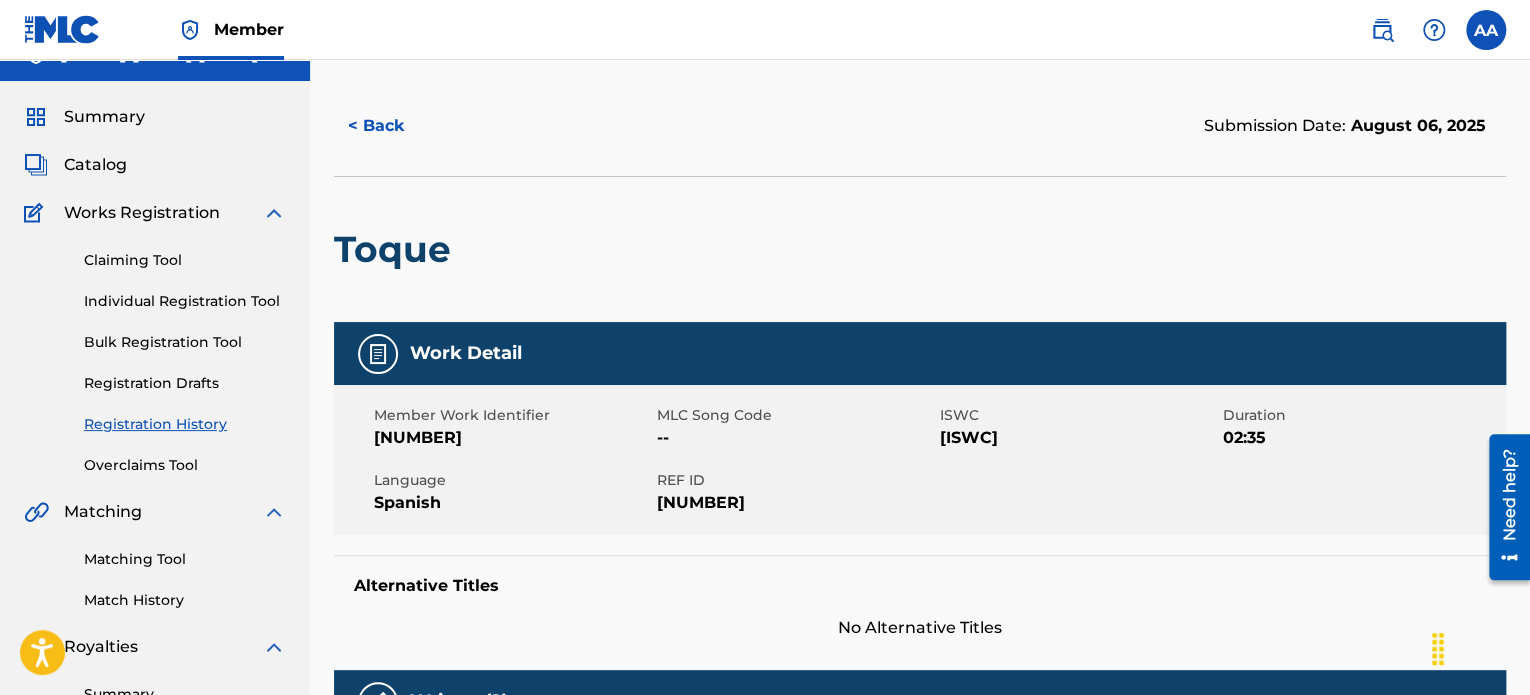 scroll, scrollTop: 0, scrollLeft: 0, axis: both 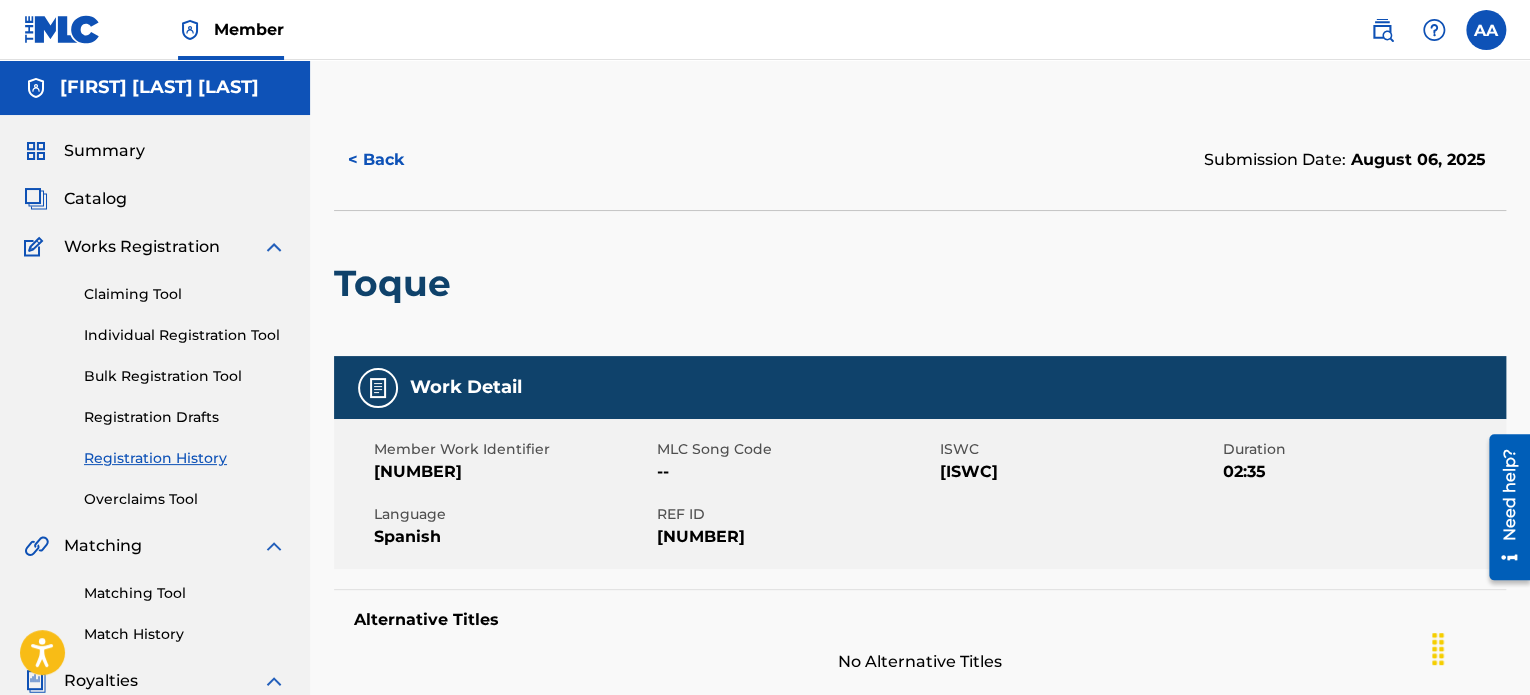 click on "< Back" at bounding box center (394, 160) 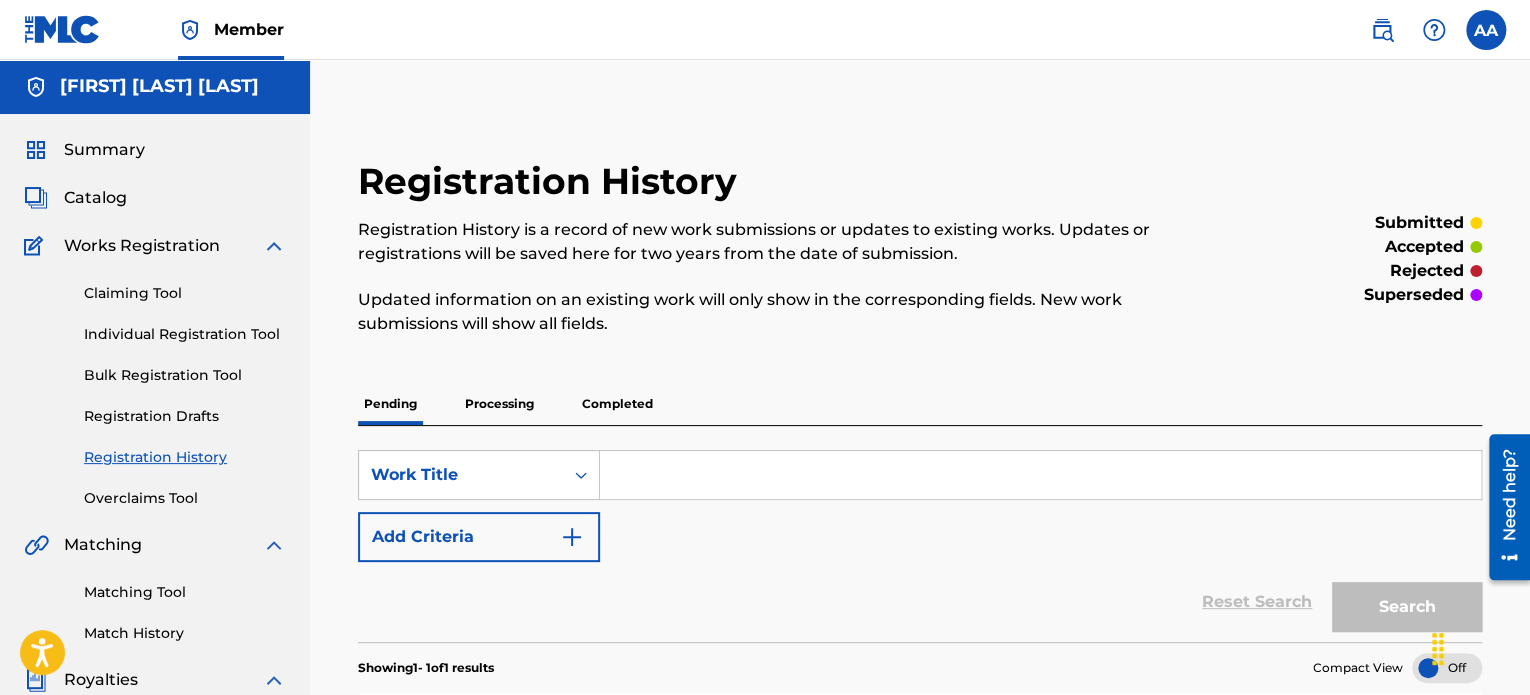 scroll, scrollTop: 0, scrollLeft: 0, axis: both 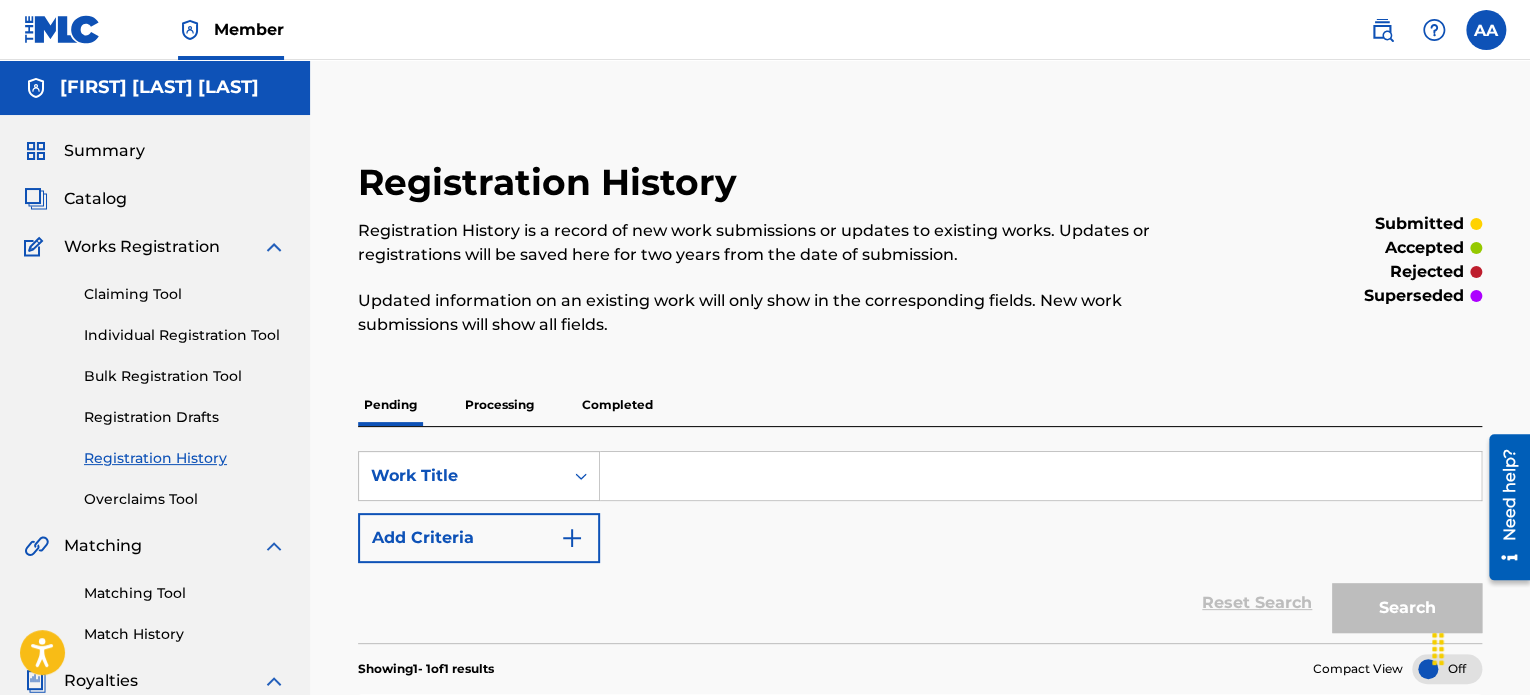 click on "Individual Registration Tool" at bounding box center [185, 335] 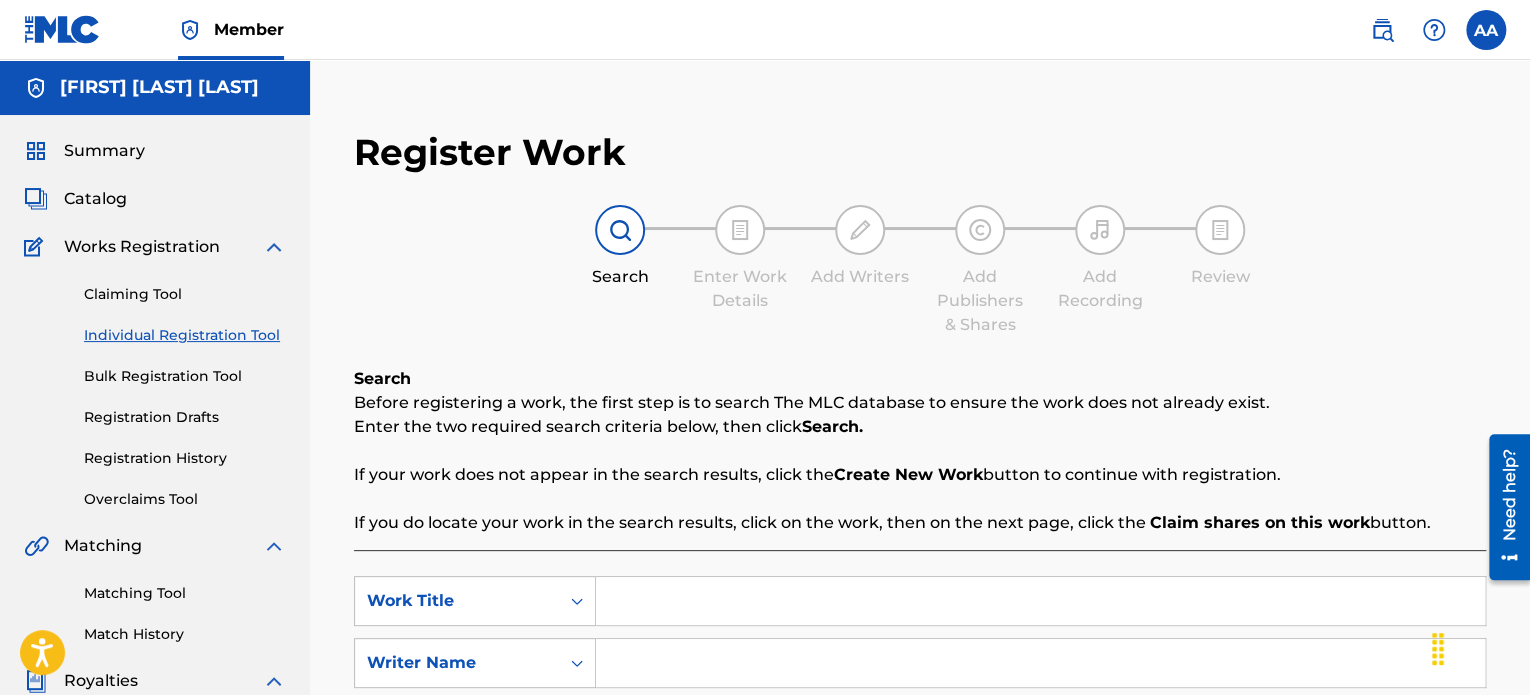 scroll, scrollTop: 300, scrollLeft: 0, axis: vertical 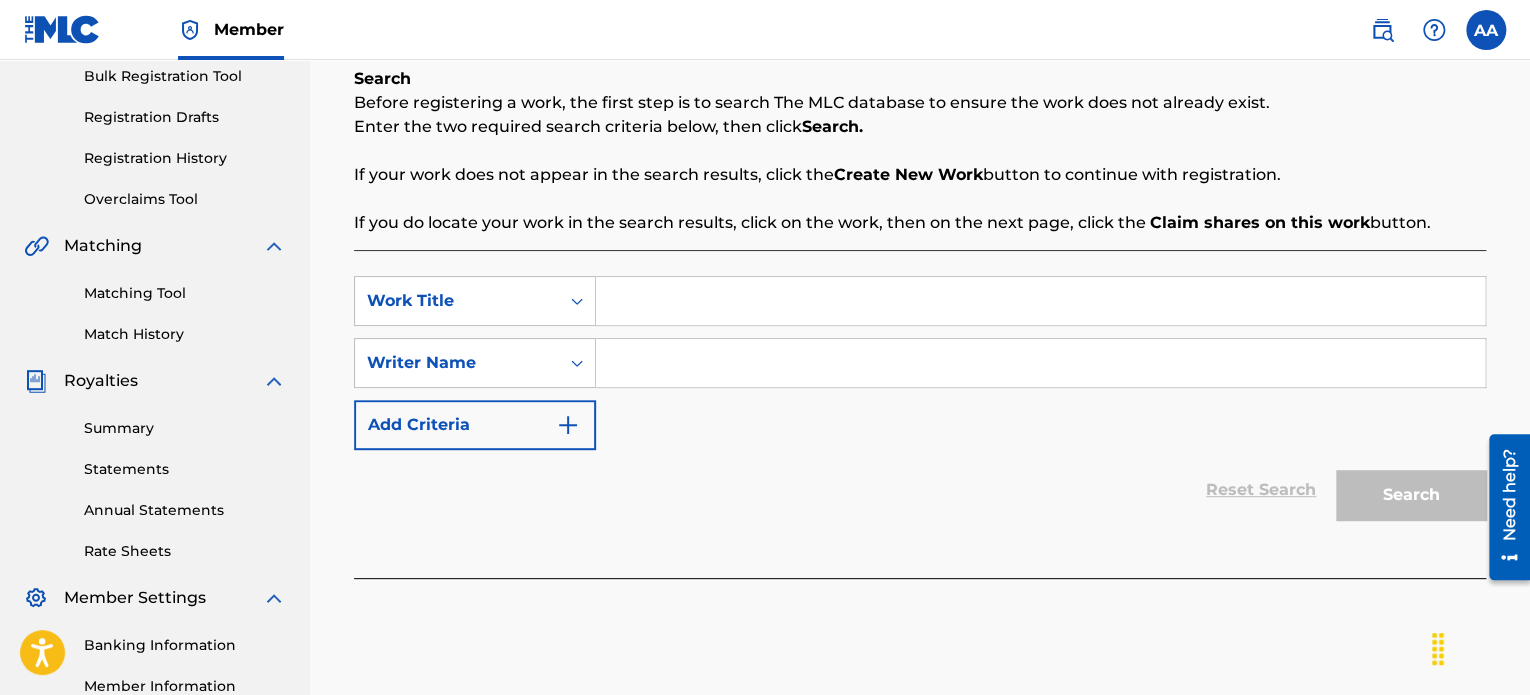 click at bounding box center [1040, 301] 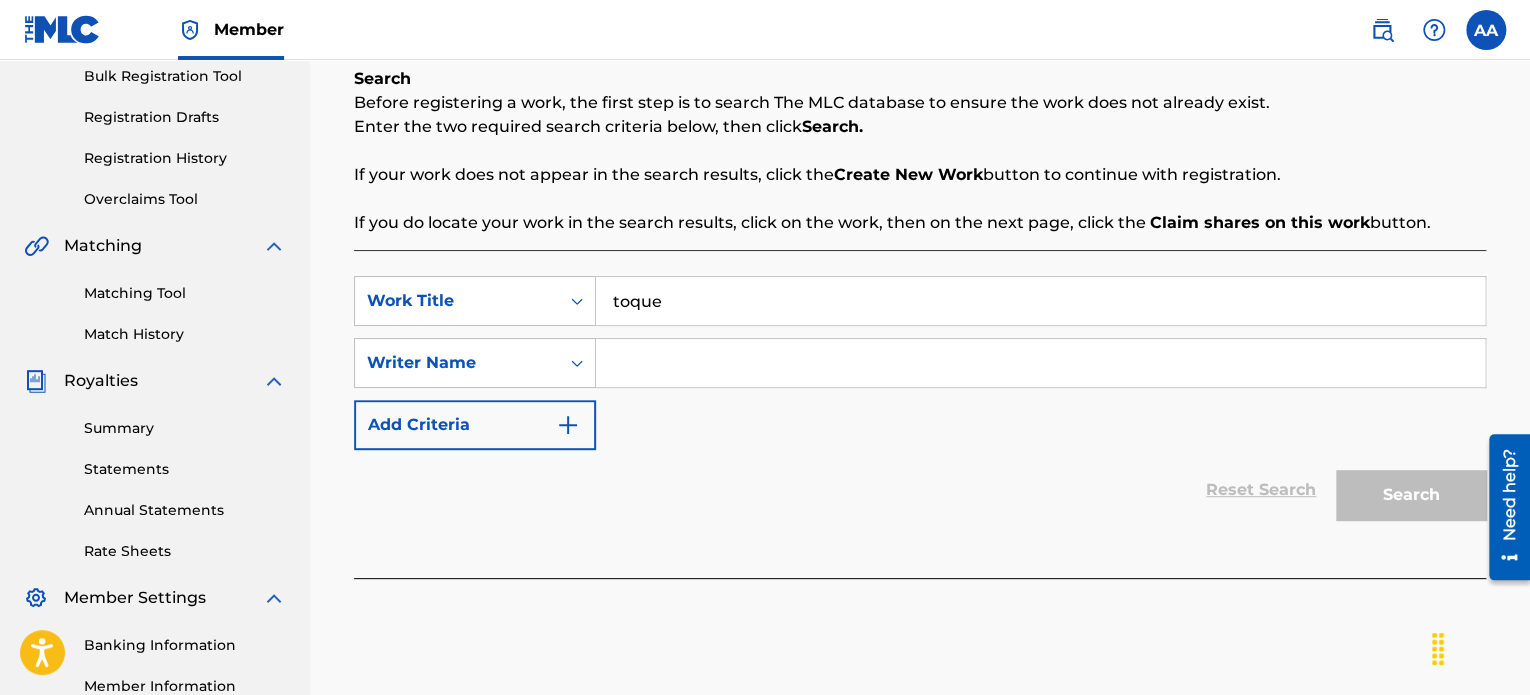 type on "toque" 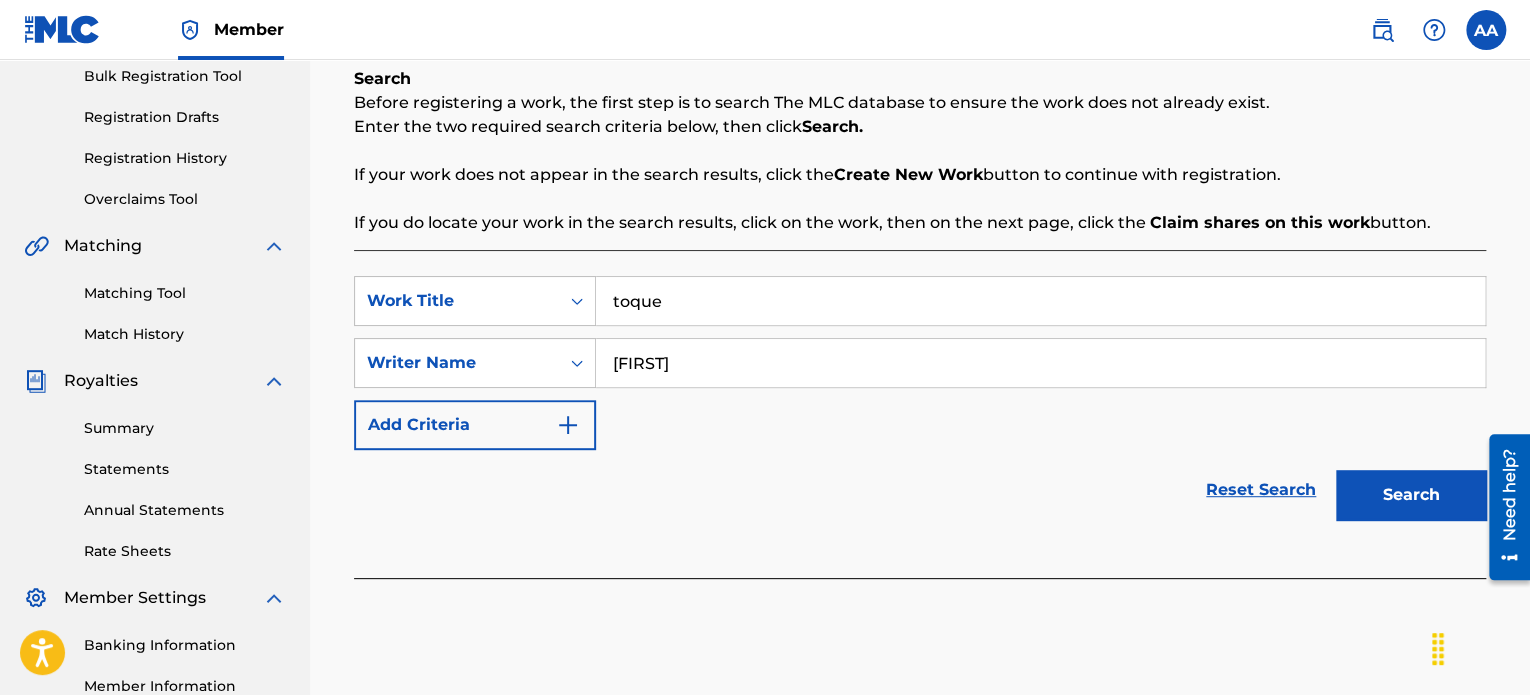 type on "[FIRST] [LAST]" 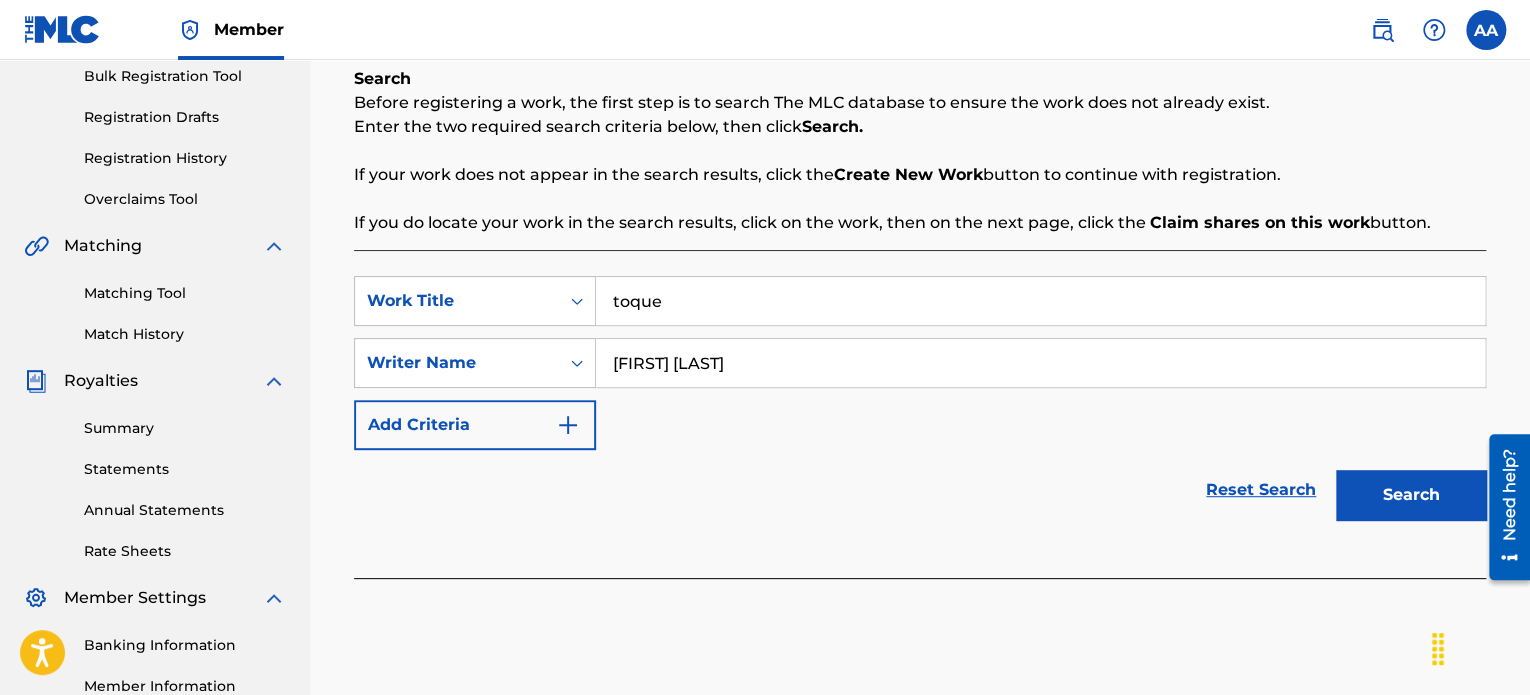 click on "Search" at bounding box center [1411, 495] 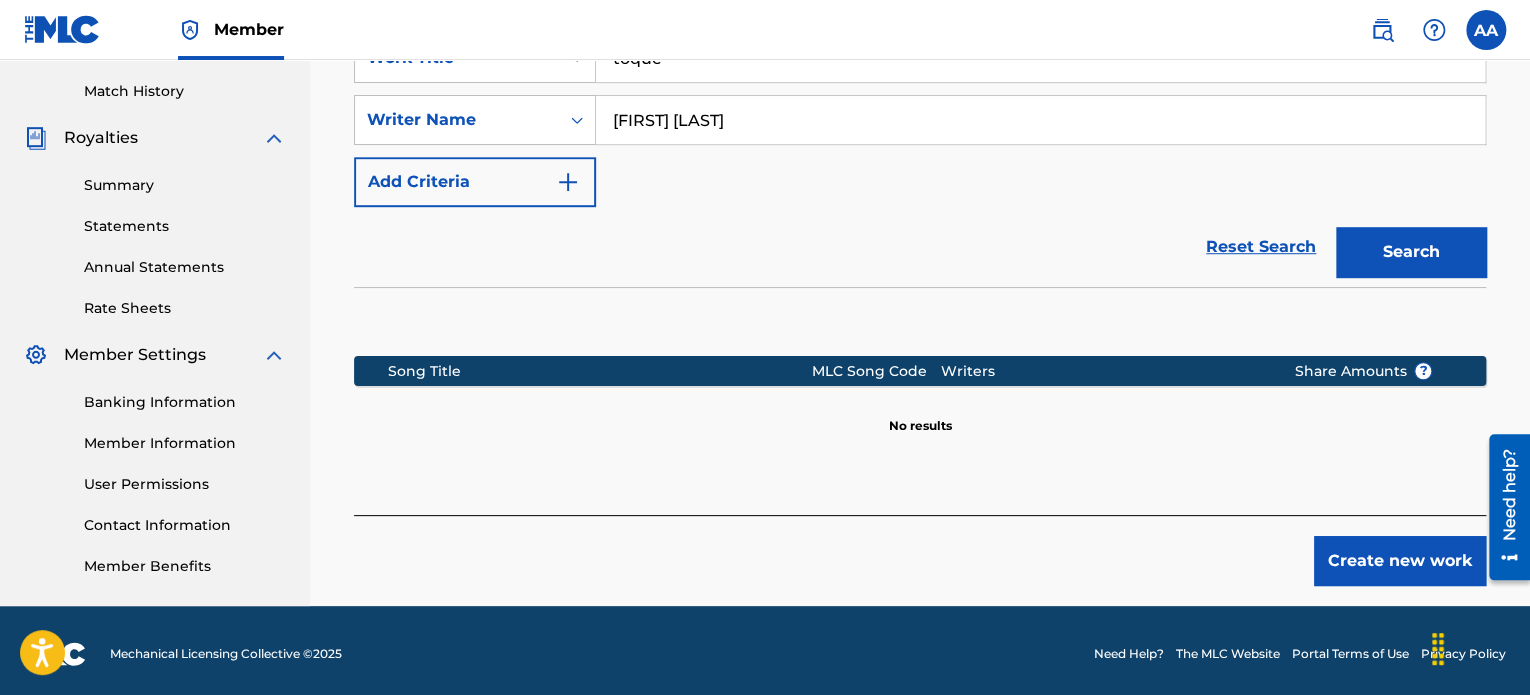 scroll, scrollTop: 549, scrollLeft: 0, axis: vertical 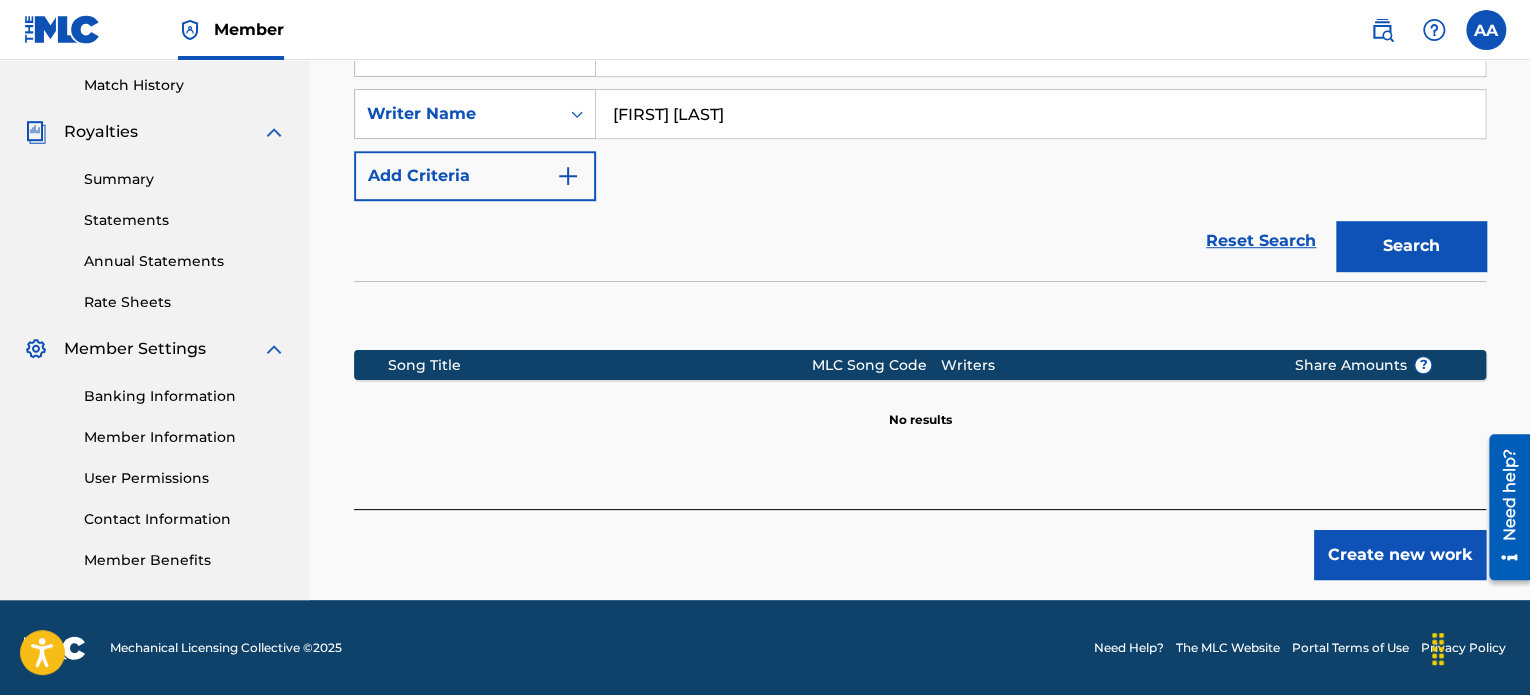 click on "Create new work" at bounding box center (1400, 555) 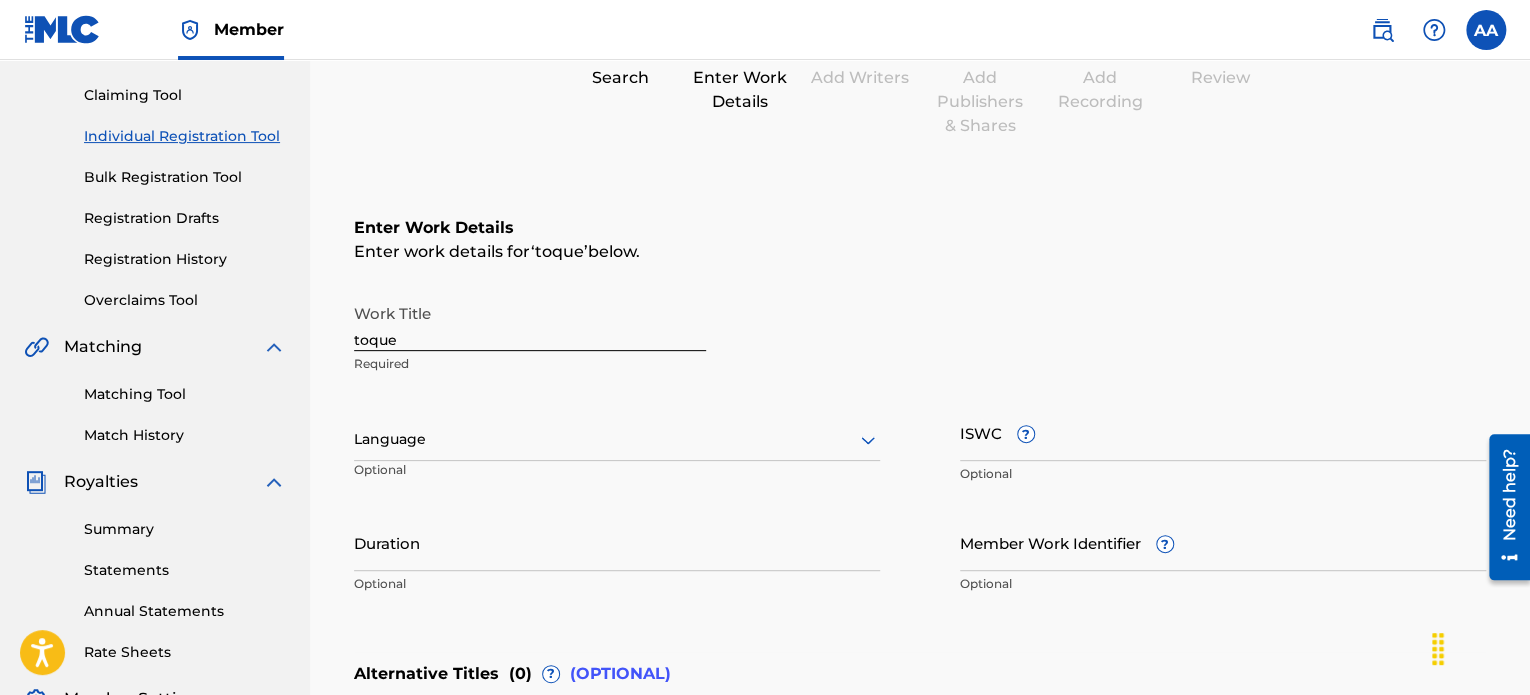 scroll, scrollTop: 196, scrollLeft: 0, axis: vertical 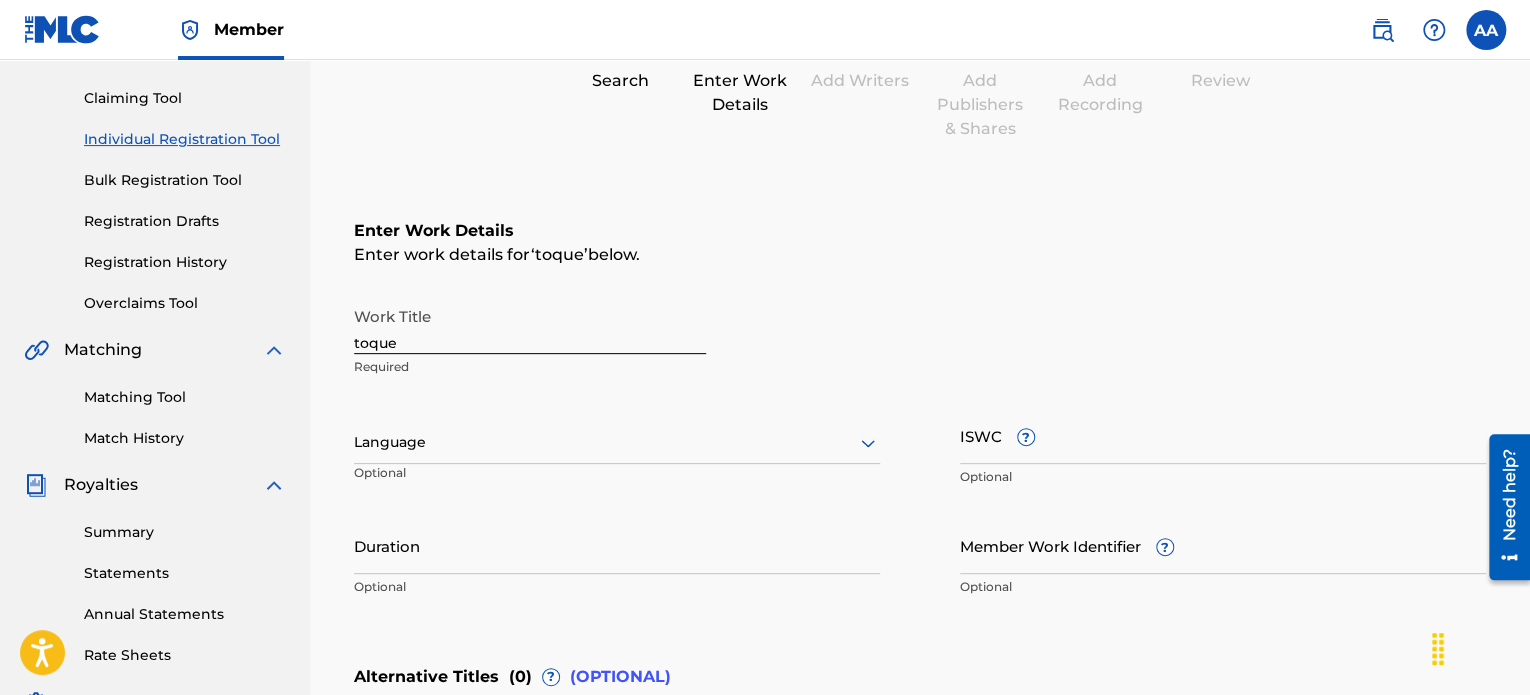 click on "toque" at bounding box center (530, 325) 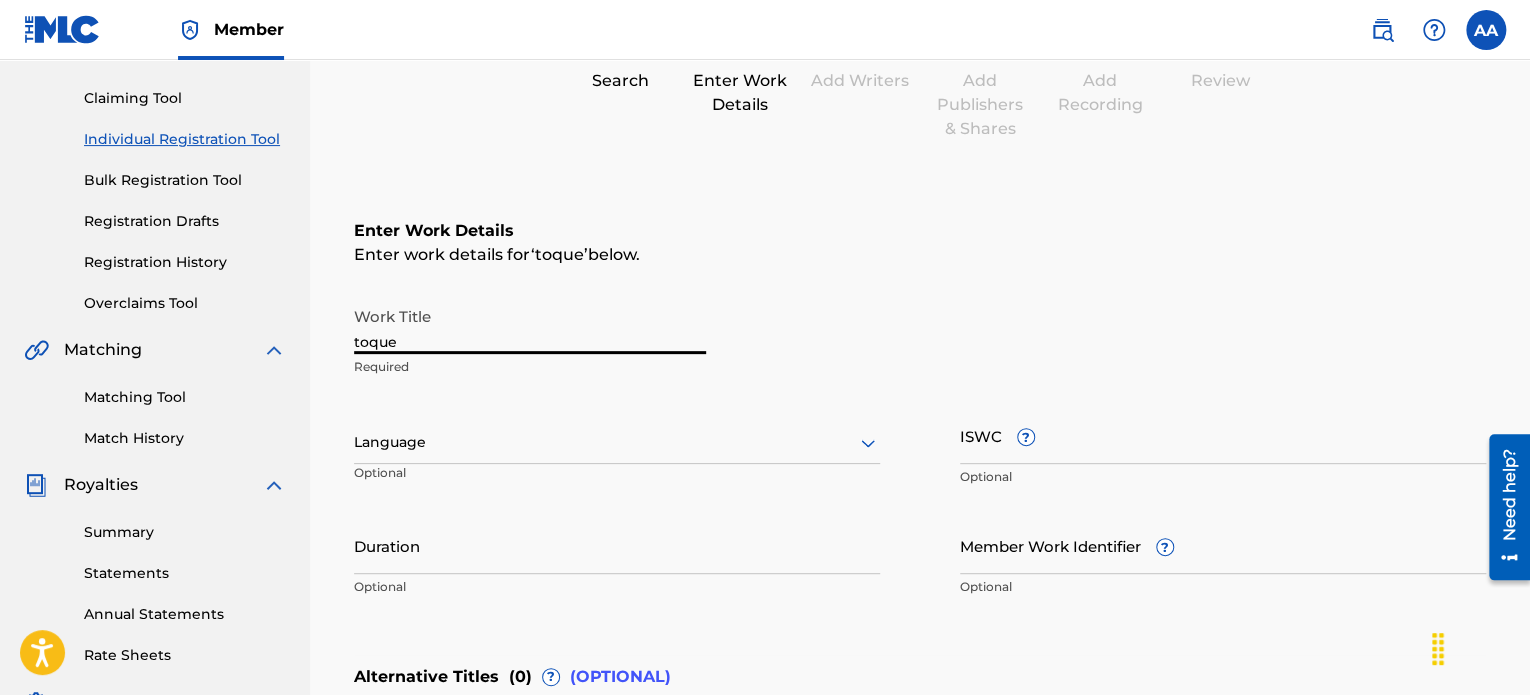 drag, startPoint x: 432, startPoint y: 341, endPoint x: 330, endPoint y: 343, distance: 102.01961 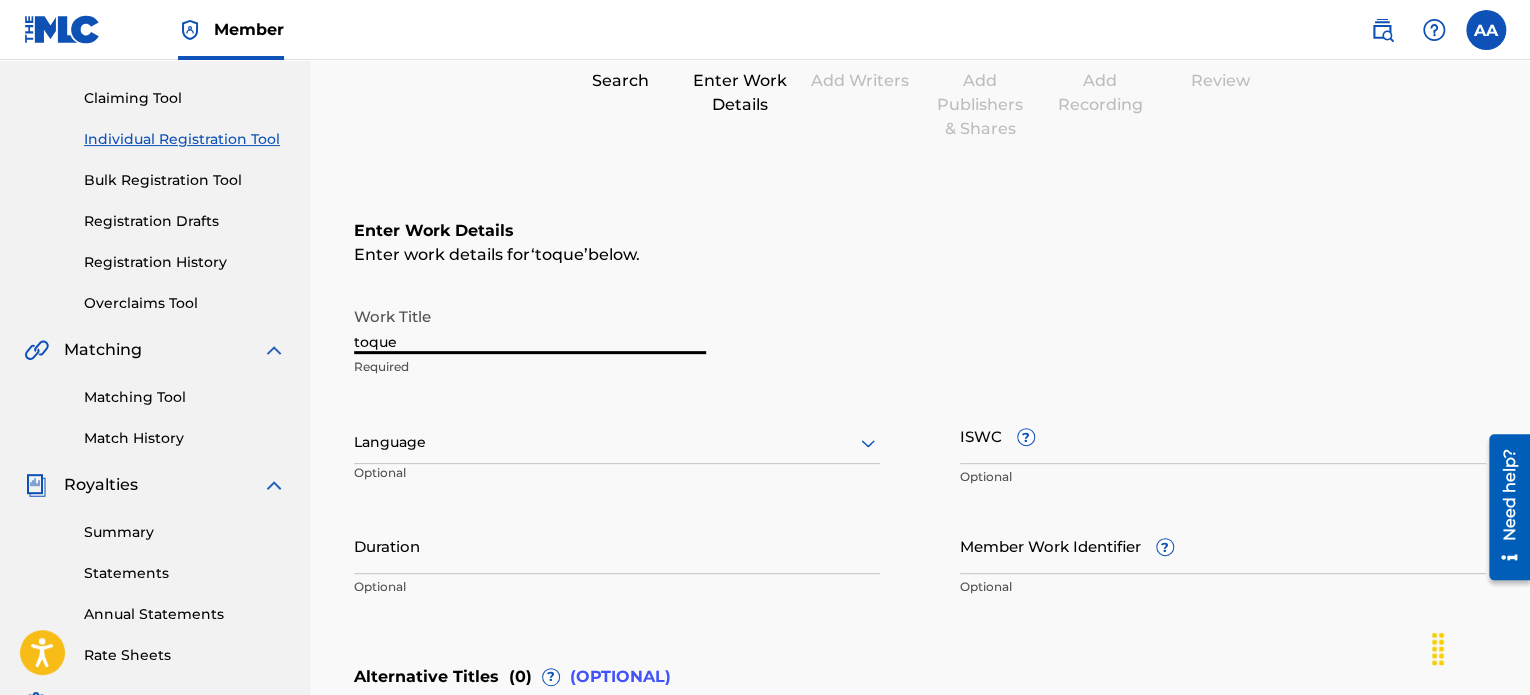 paste on "T" 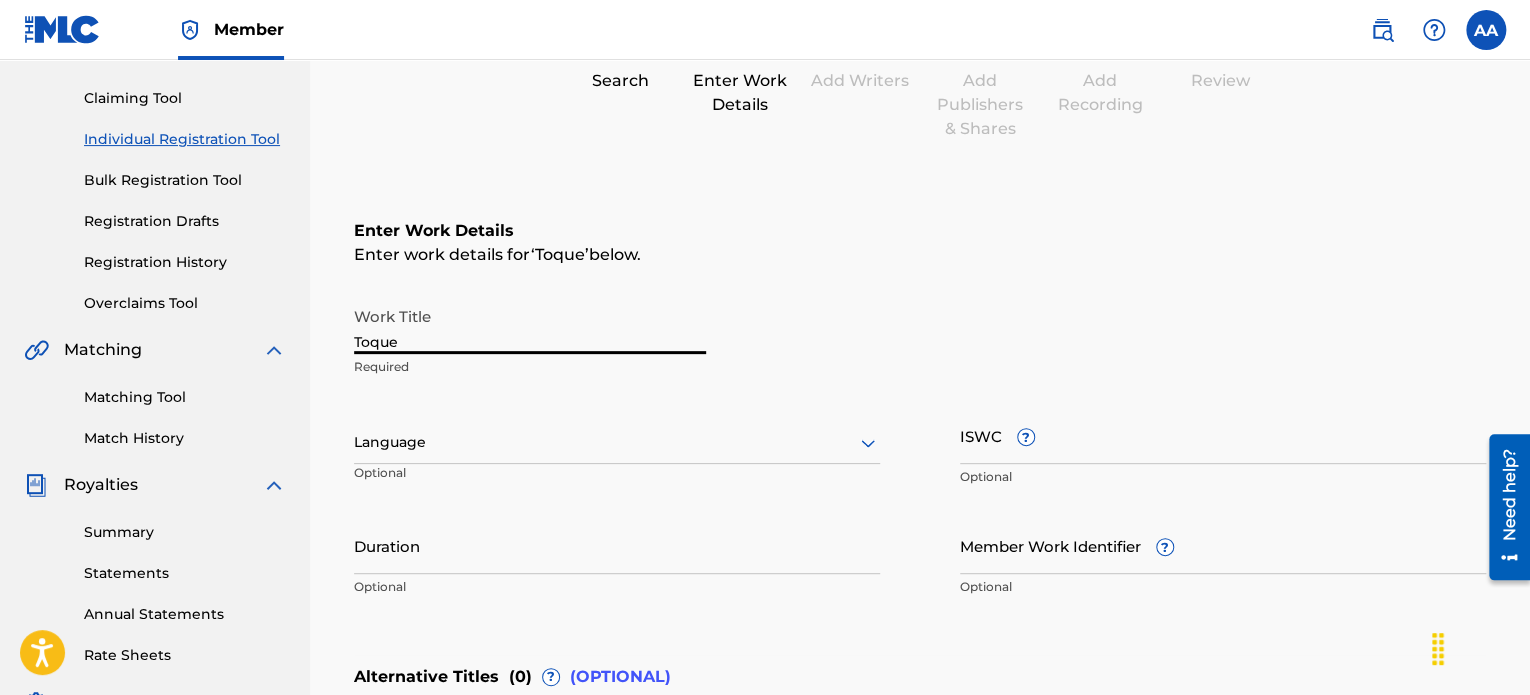 scroll, scrollTop: 396, scrollLeft: 0, axis: vertical 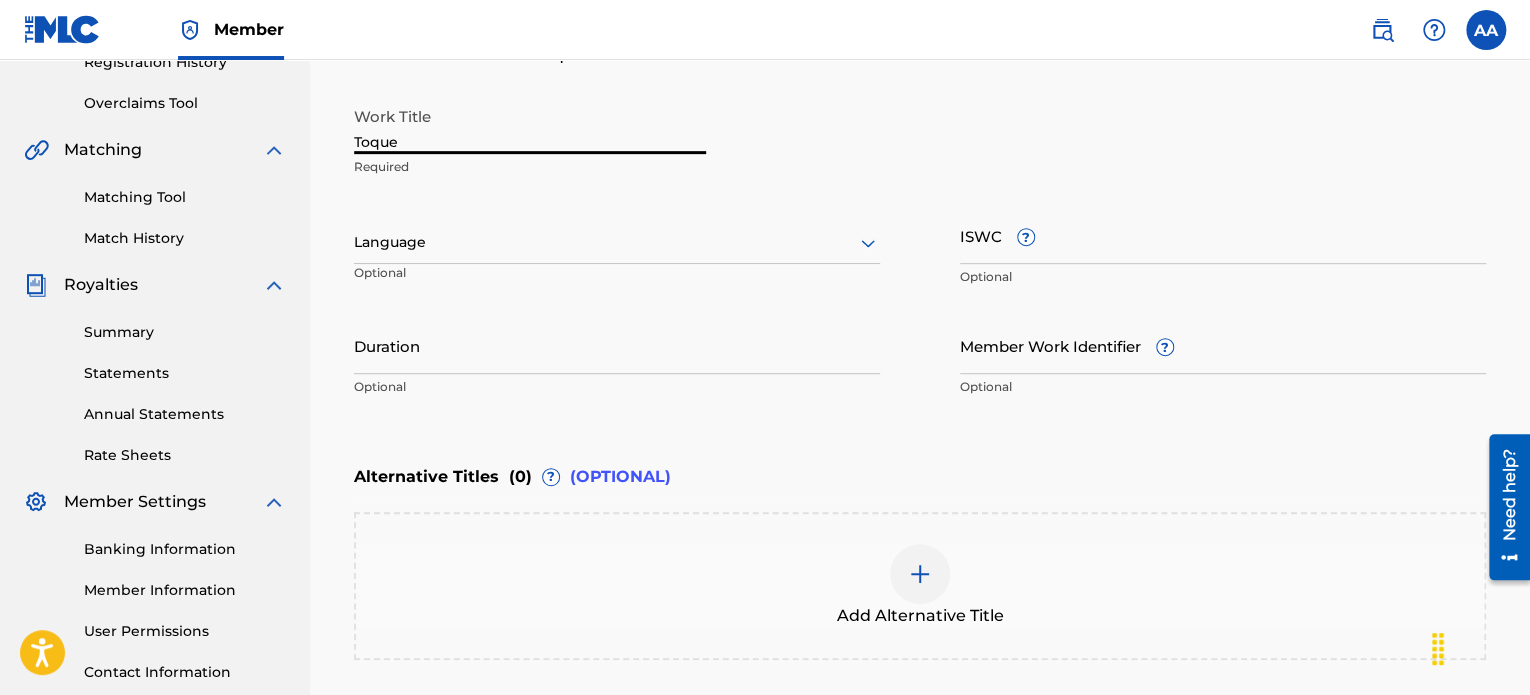 type on "Toque" 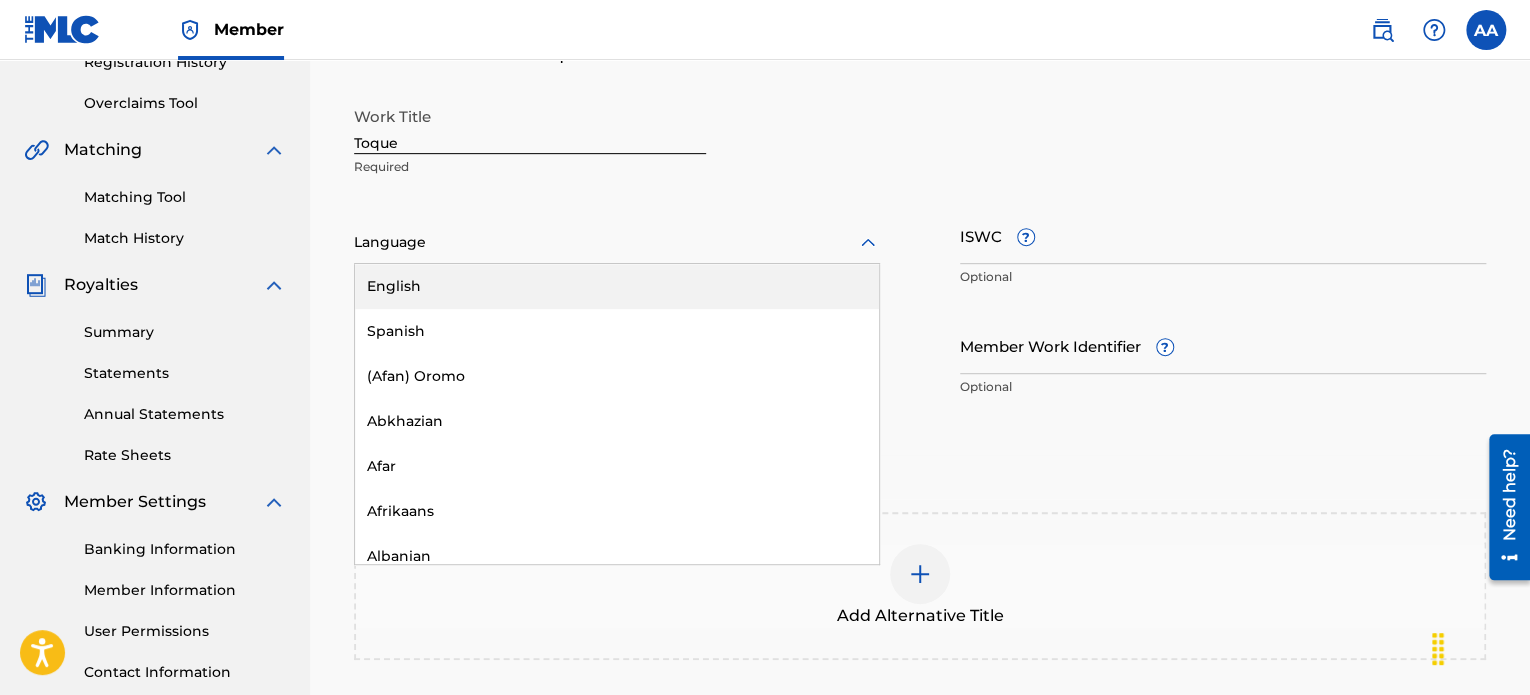 click at bounding box center [617, 242] 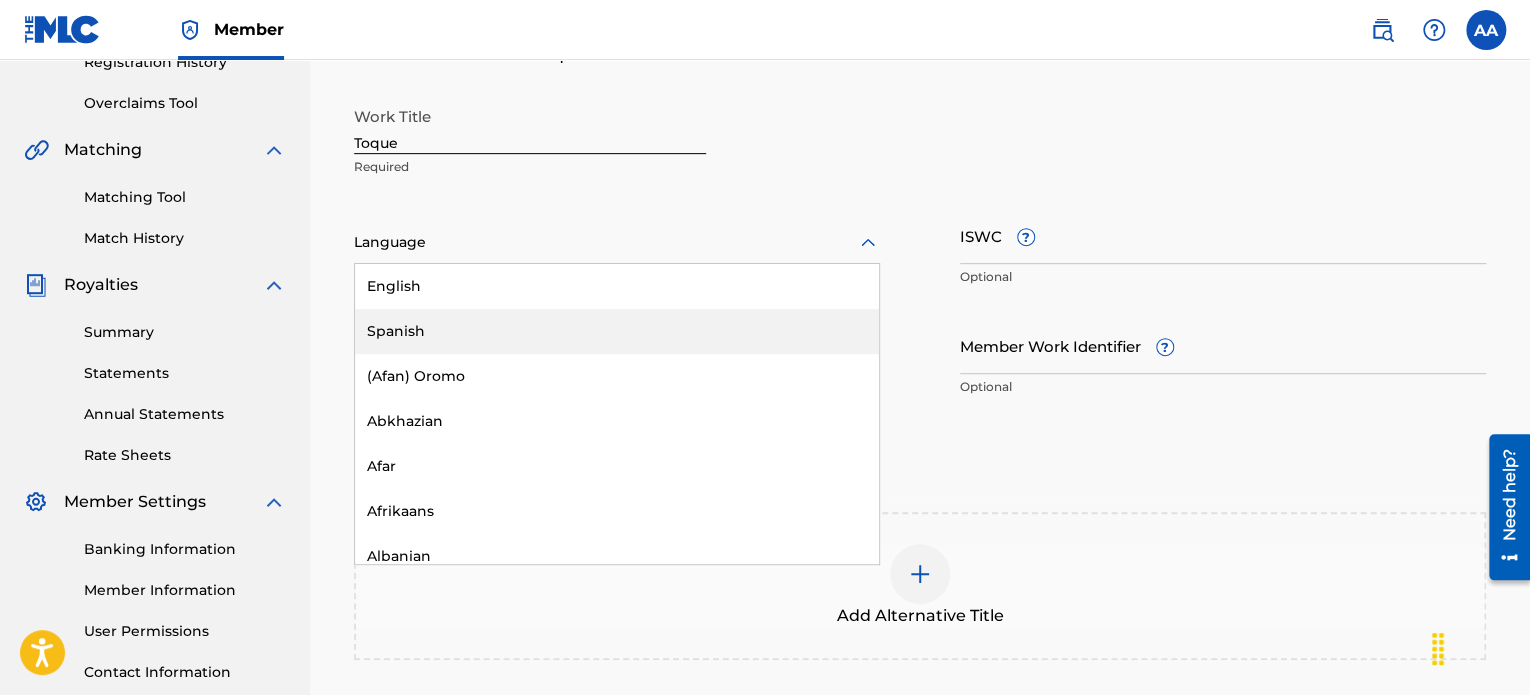 click on "Spanish" at bounding box center [617, 331] 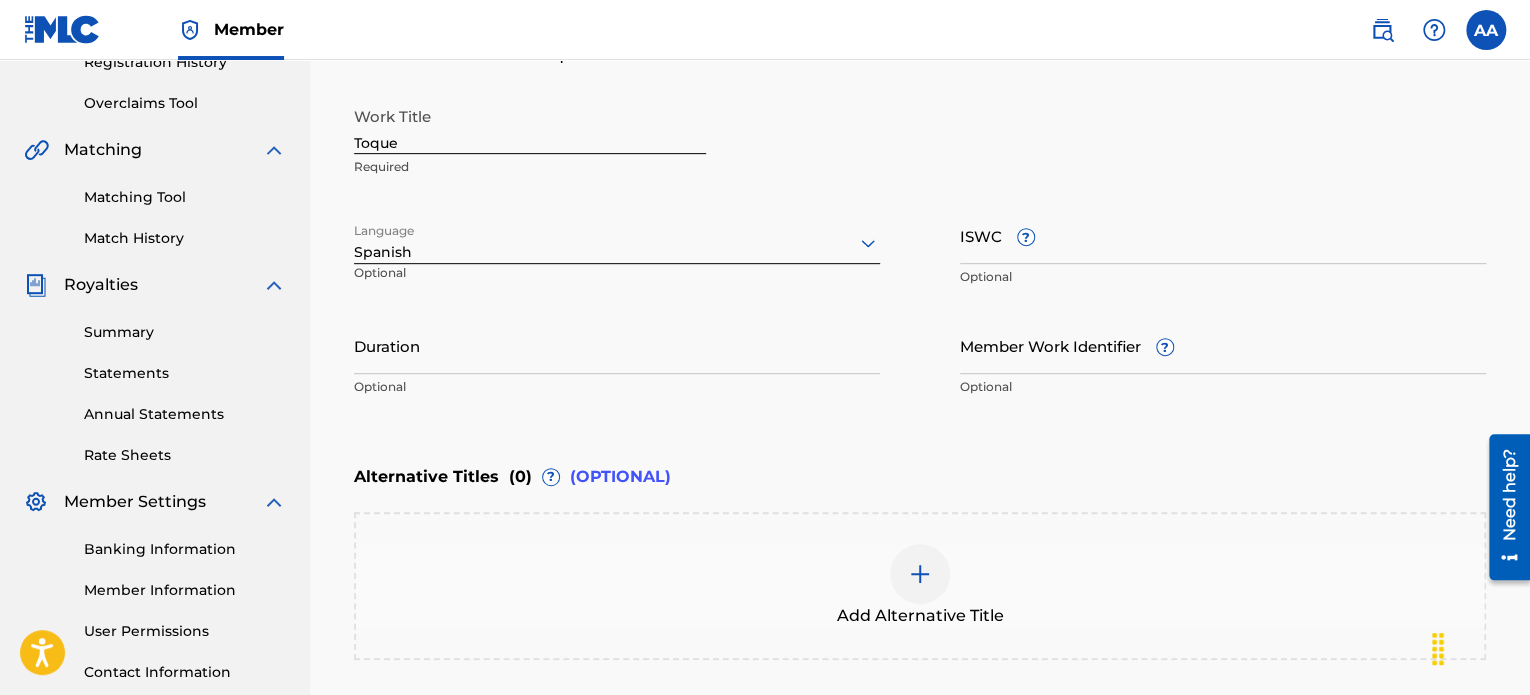 click on "ISWC   ?" at bounding box center [1223, 235] 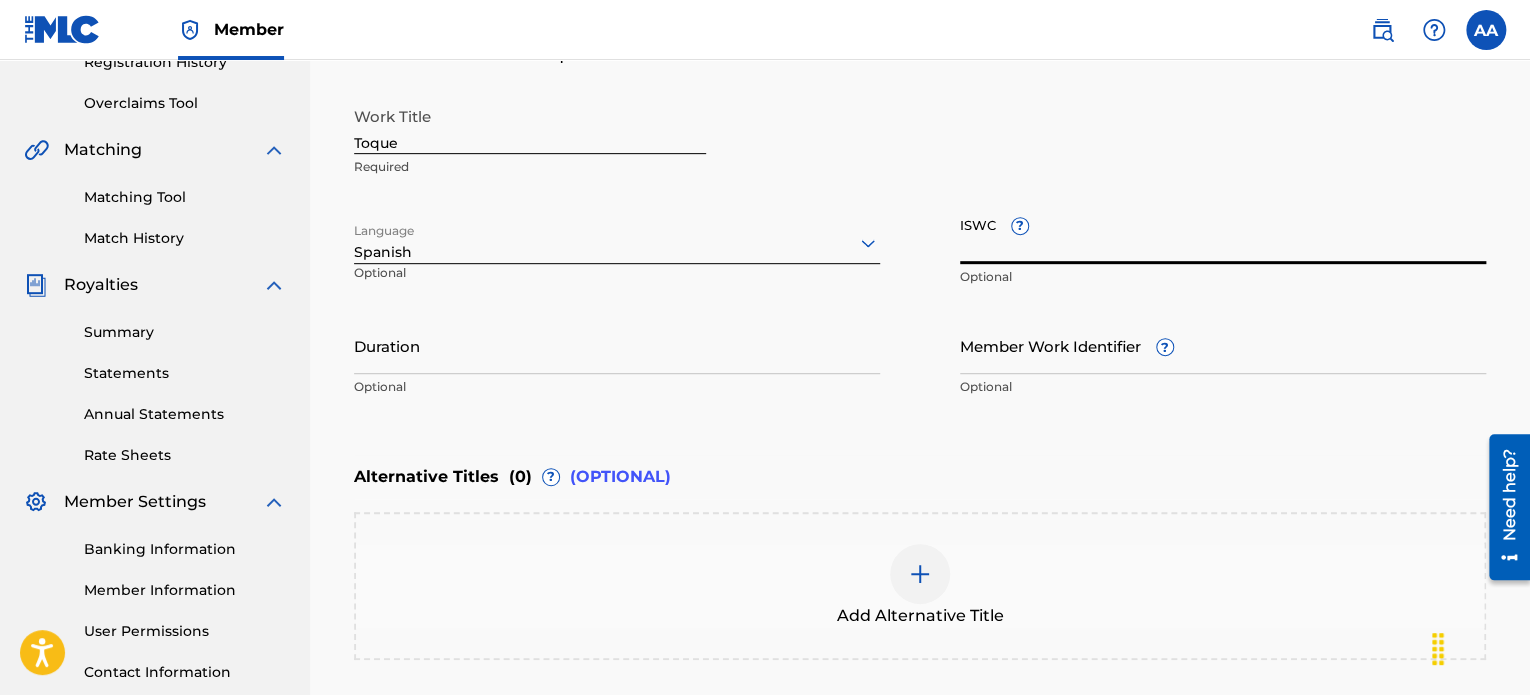 paste on "[ISWC]" 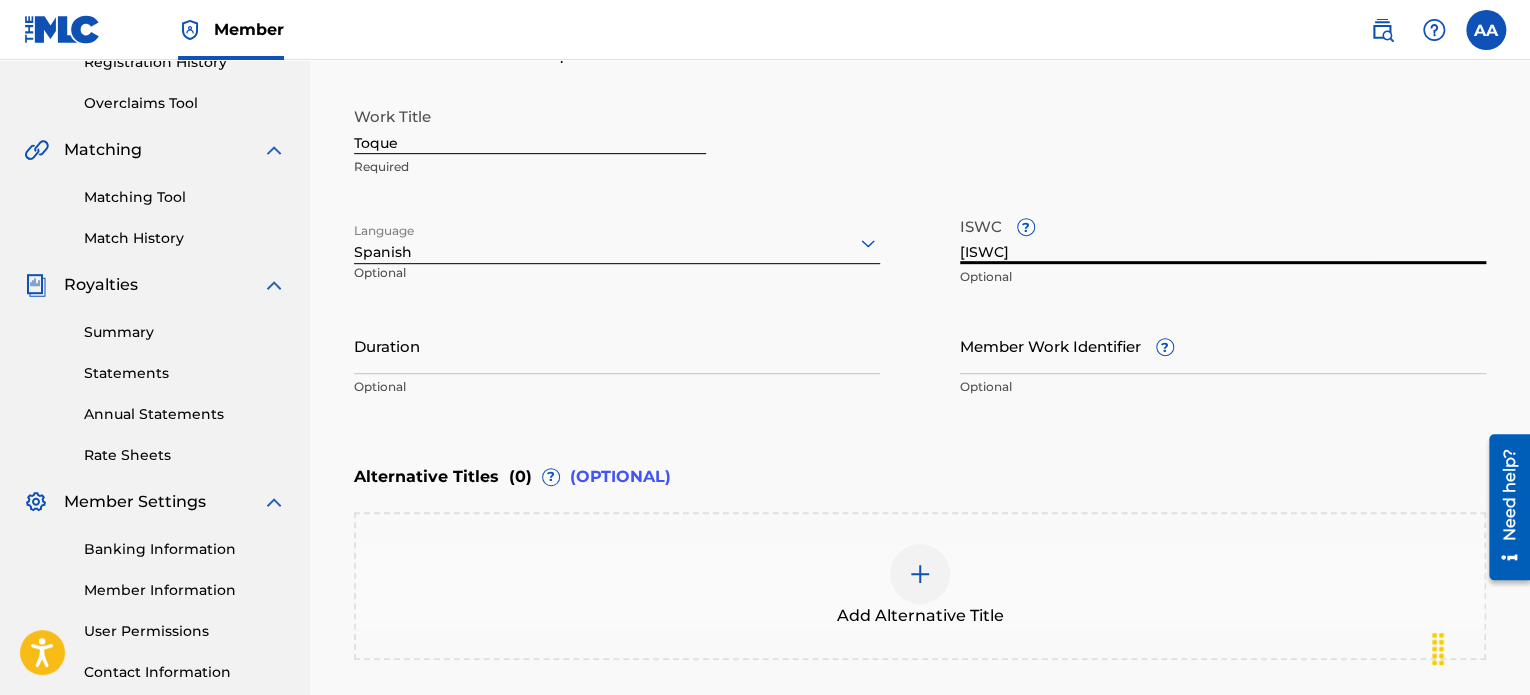type on "[ISWC]" 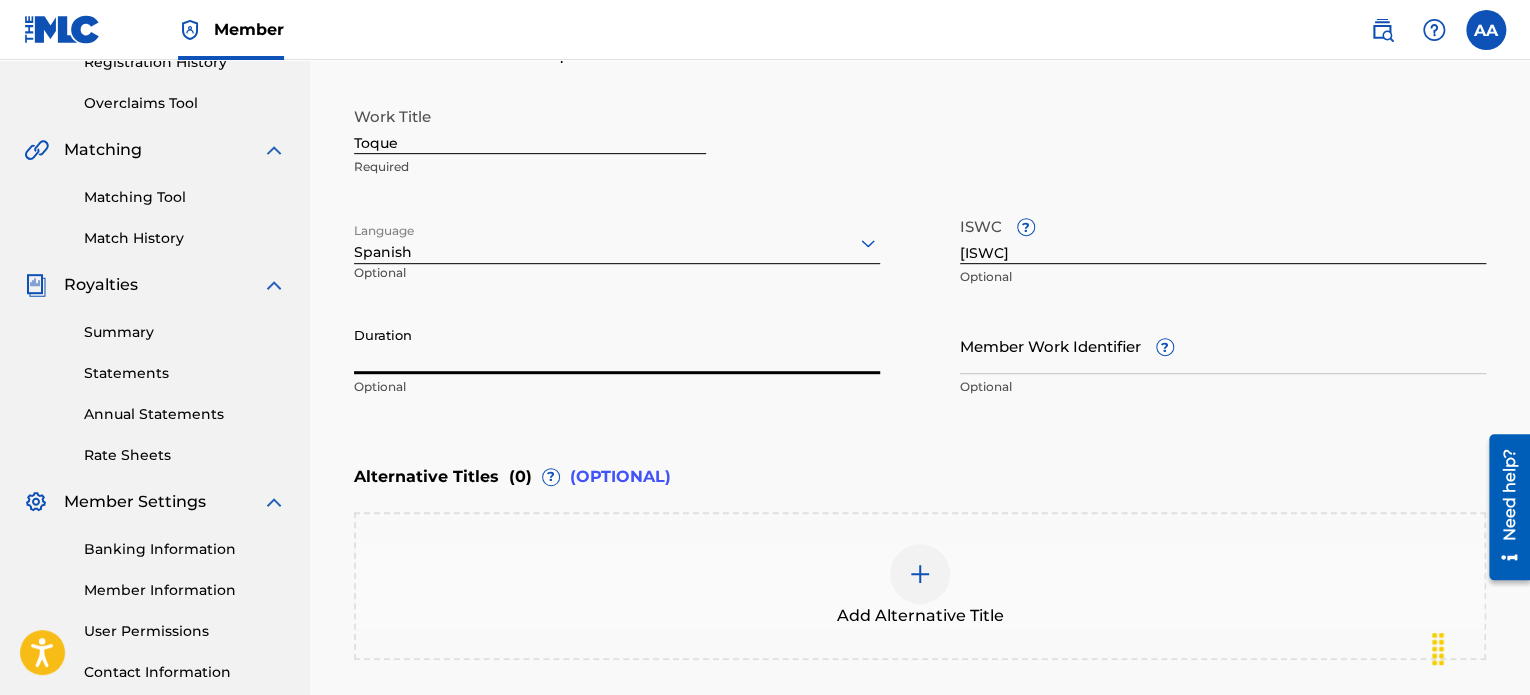 click on "Duration" at bounding box center [617, 345] 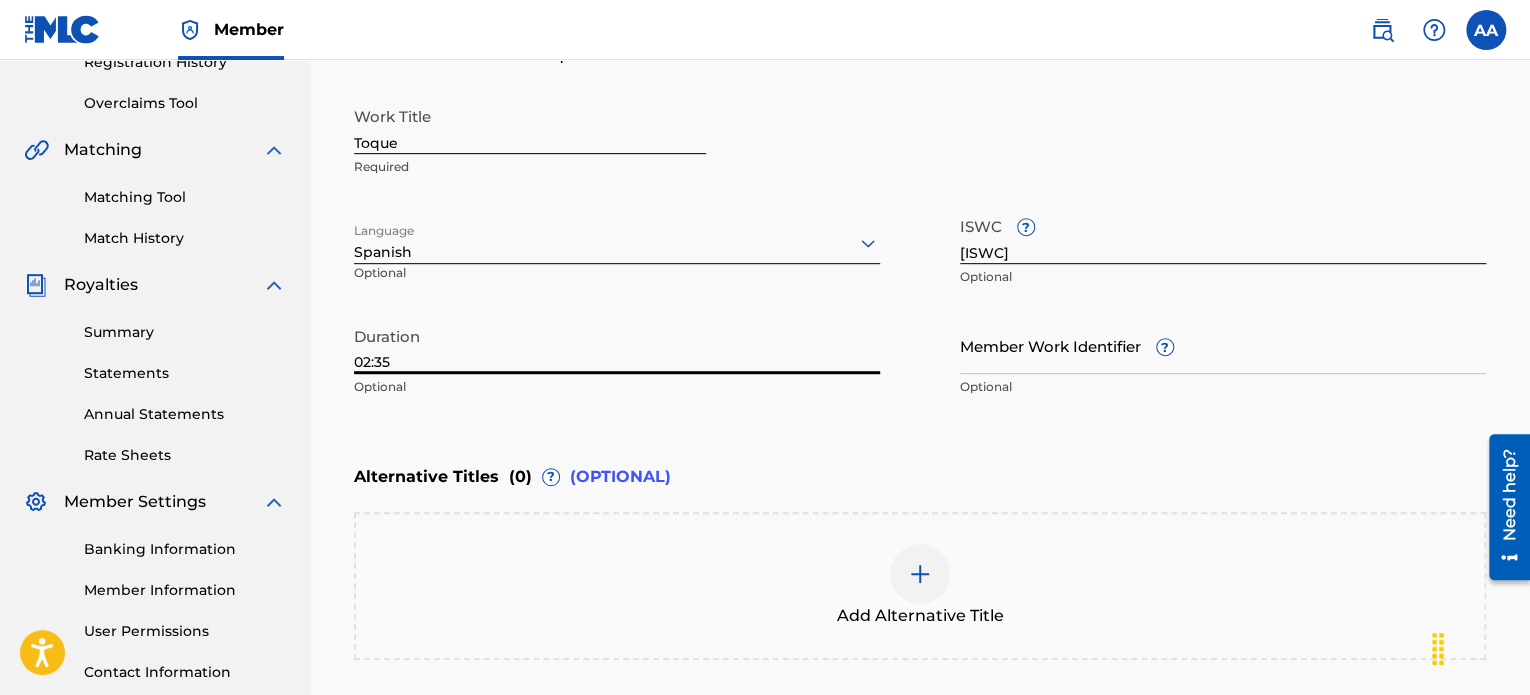 type on "02:35" 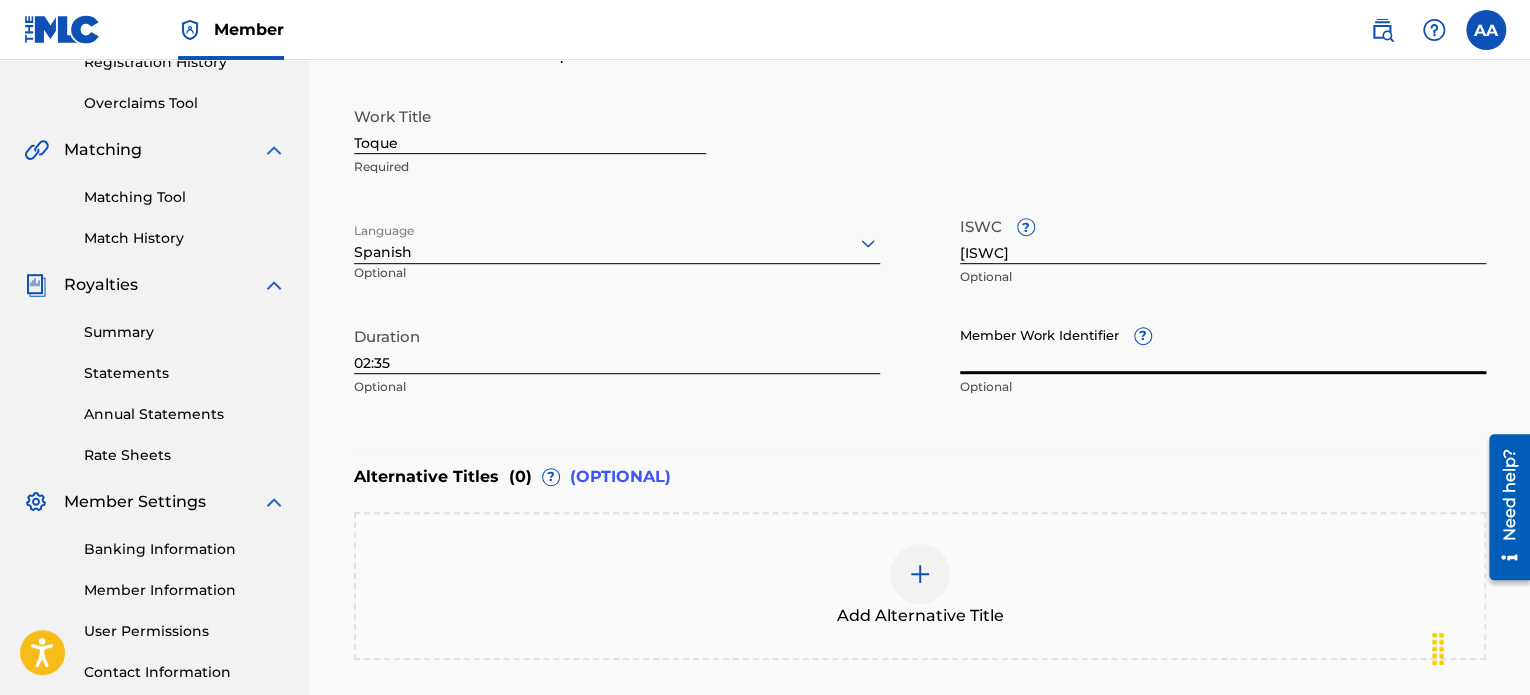paste on "[NUMBER]" 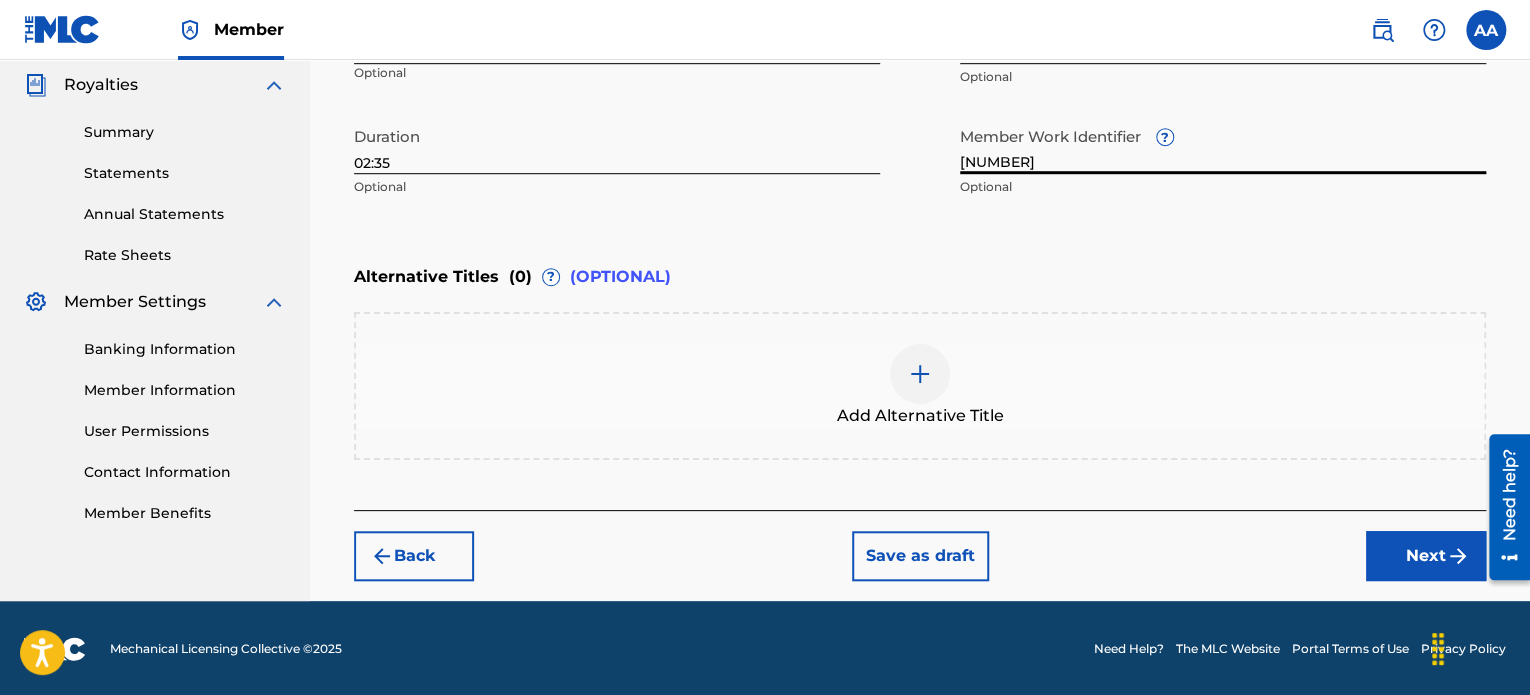 type on "[NUMBER]" 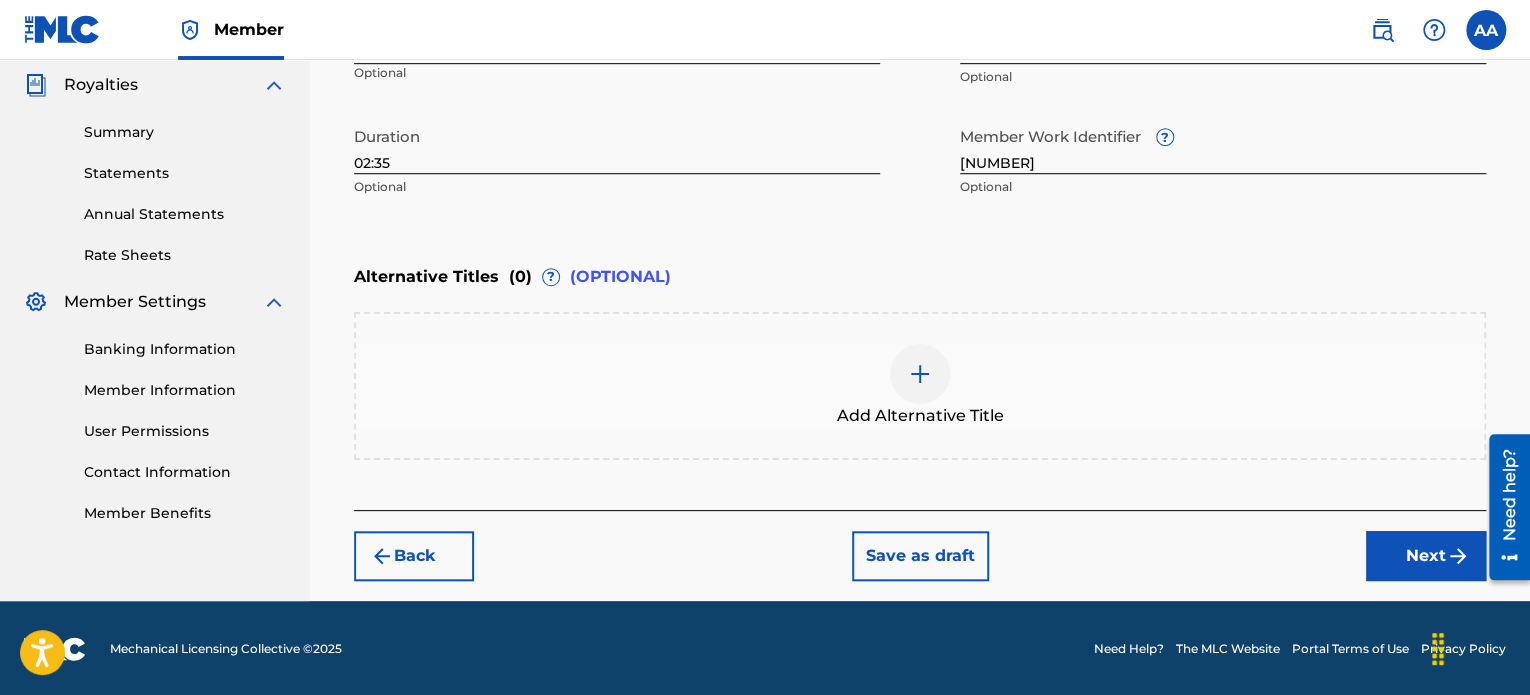 click on "Next" at bounding box center [1426, 556] 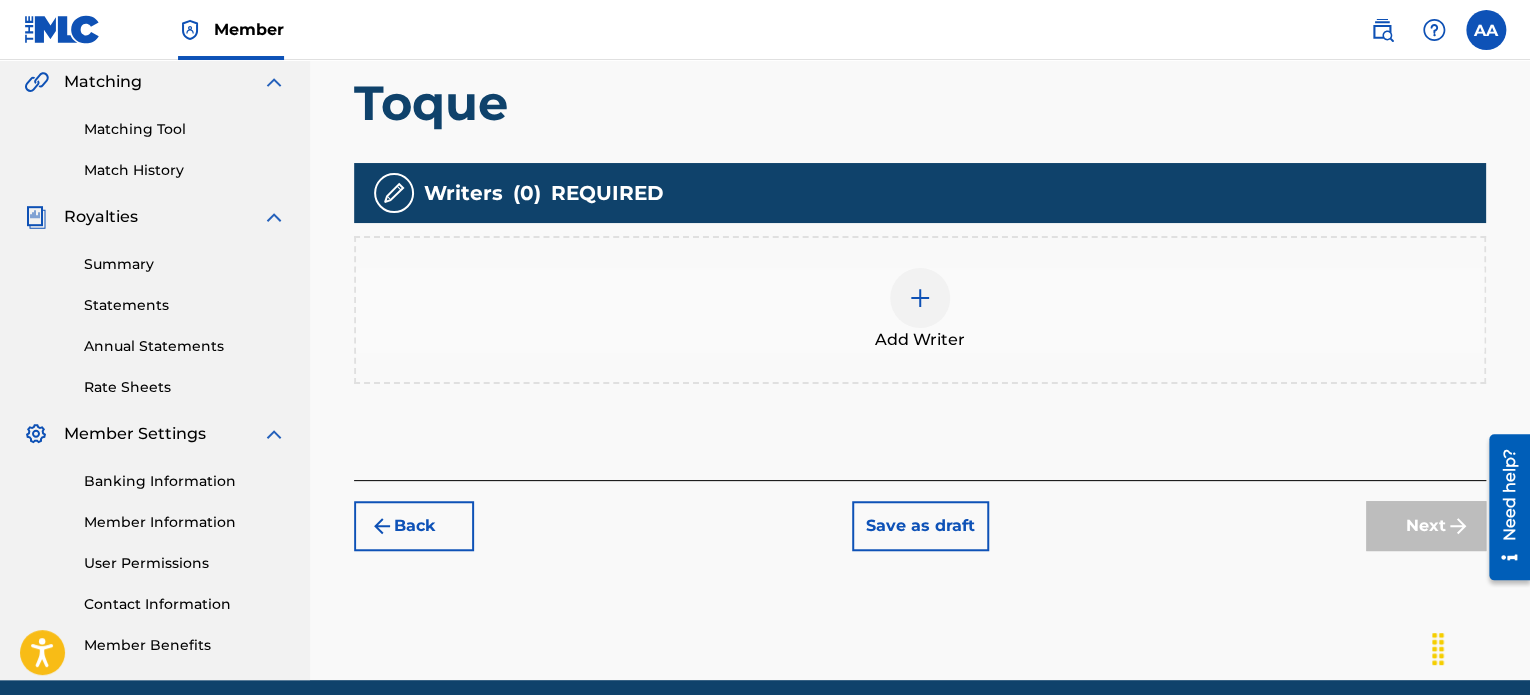 scroll, scrollTop: 490, scrollLeft: 0, axis: vertical 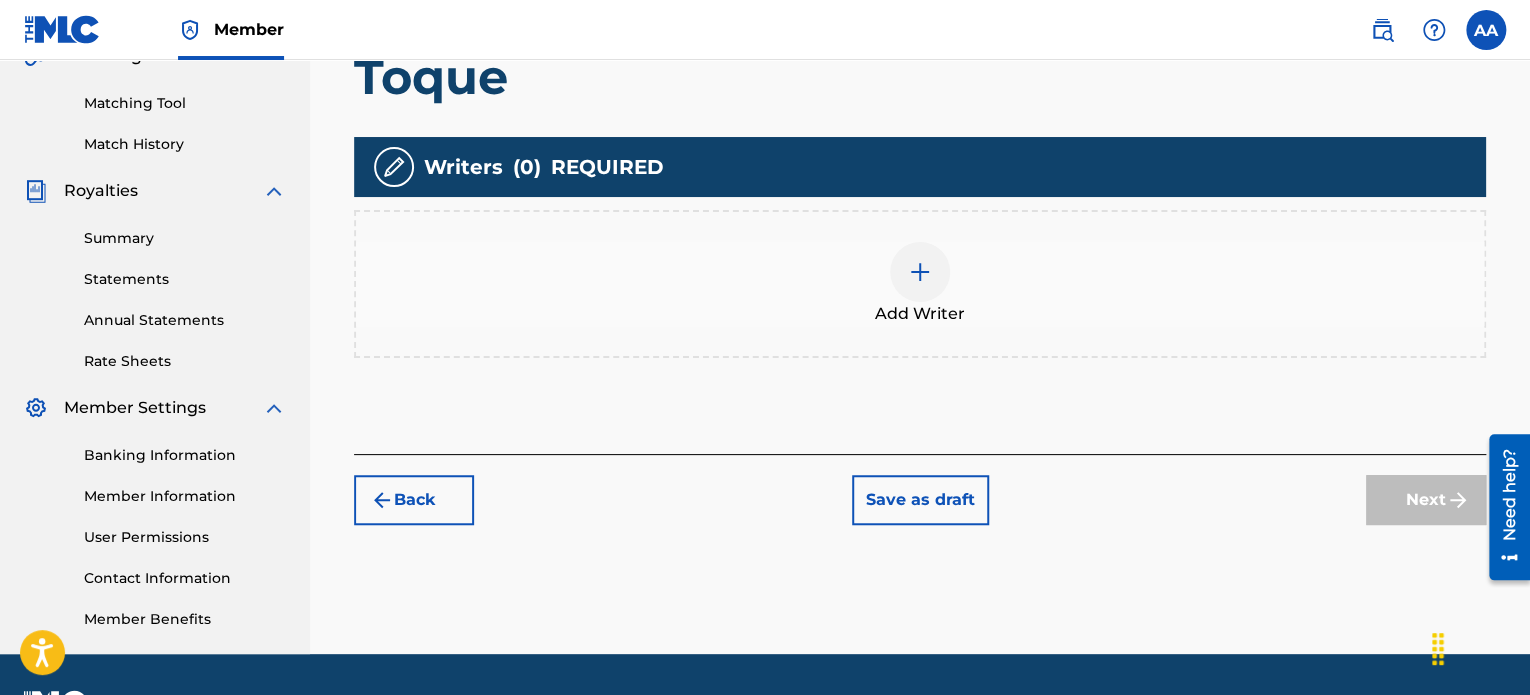 click at bounding box center (920, 272) 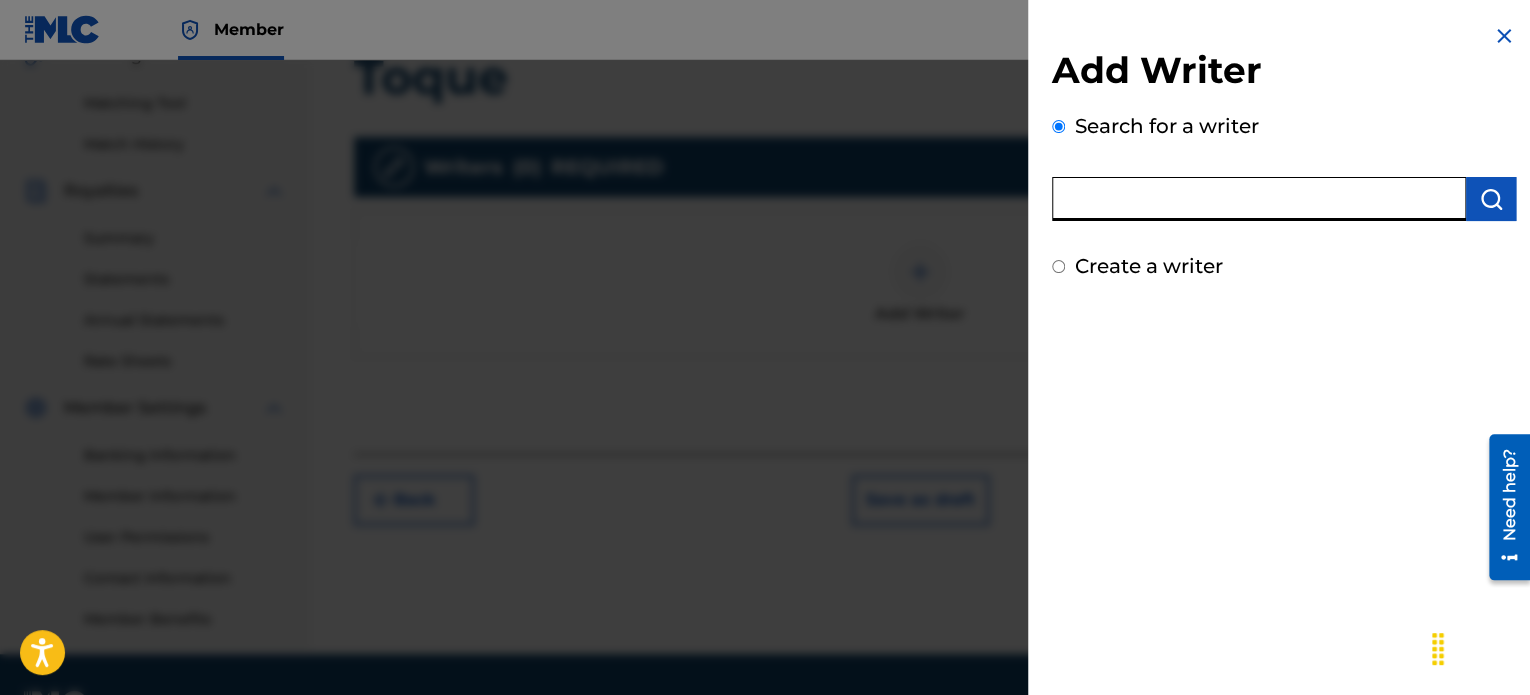 click at bounding box center (1259, 199) 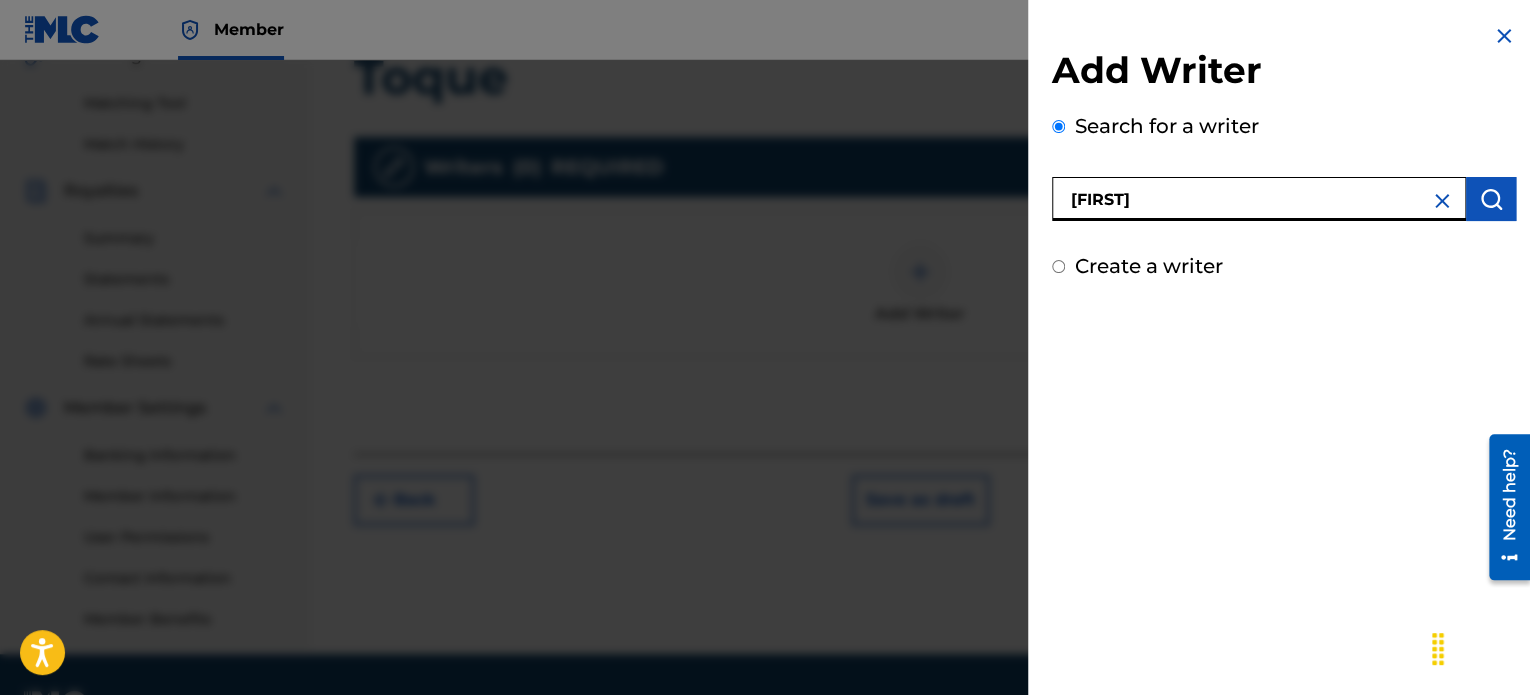 drag, startPoint x: 1200, startPoint y: 184, endPoint x: 1024, endPoint y: 207, distance: 177.49648 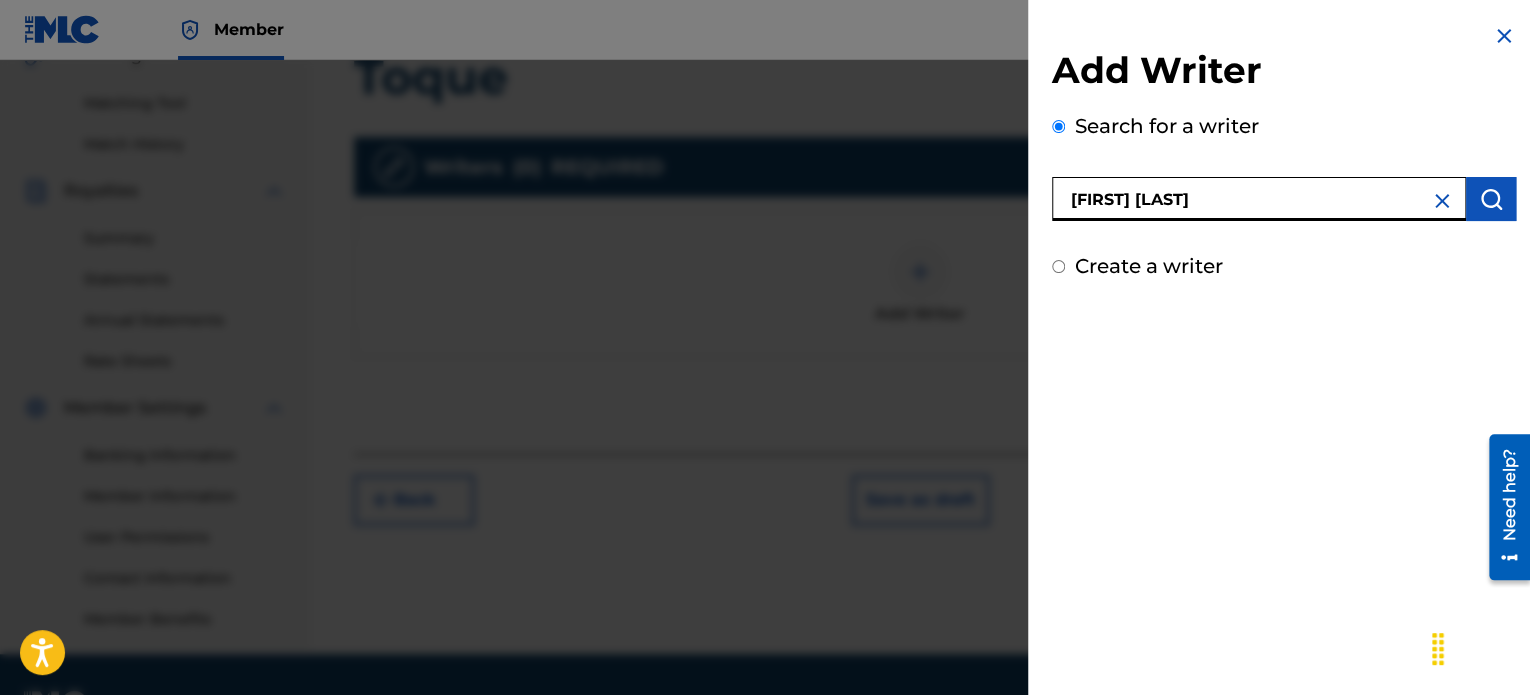 type on "[FIRST] [LAST]" 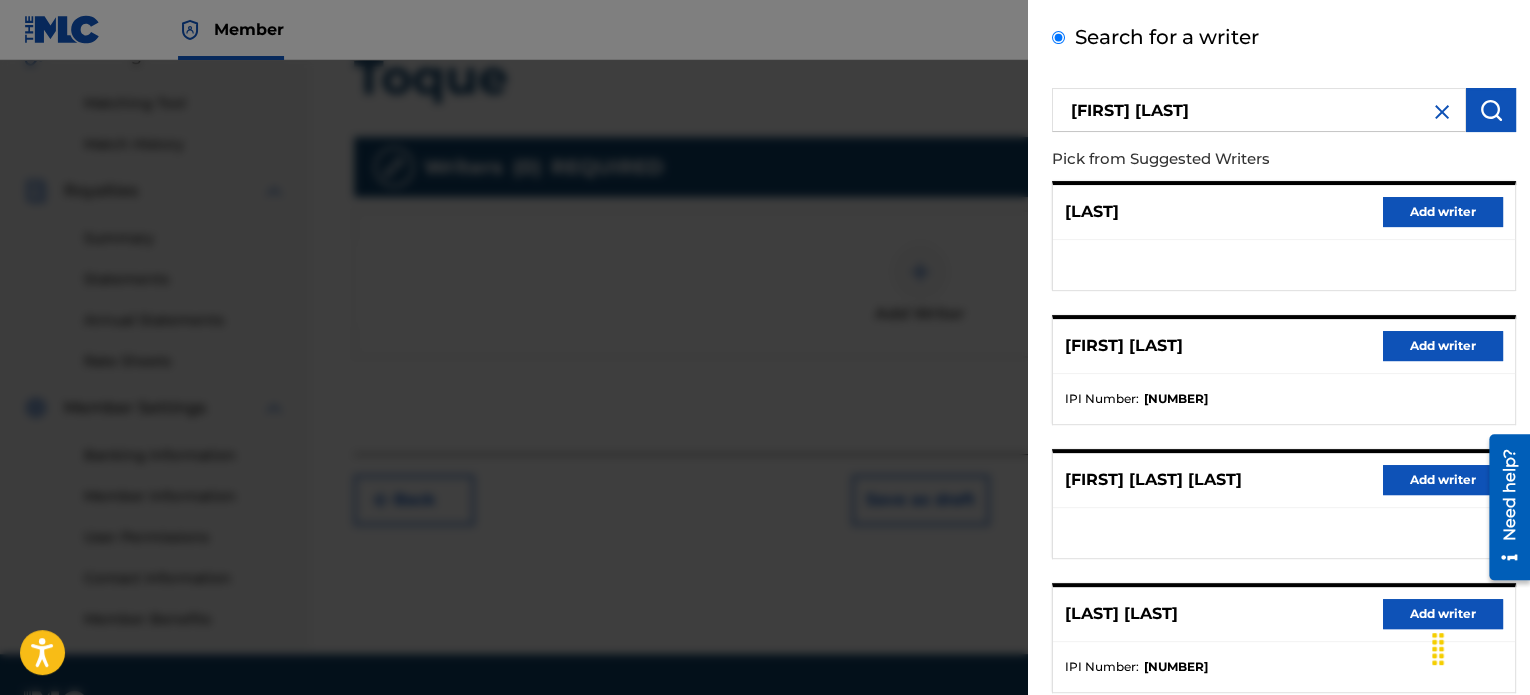 scroll, scrollTop: 344, scrollLeft: 0, axis: vertical 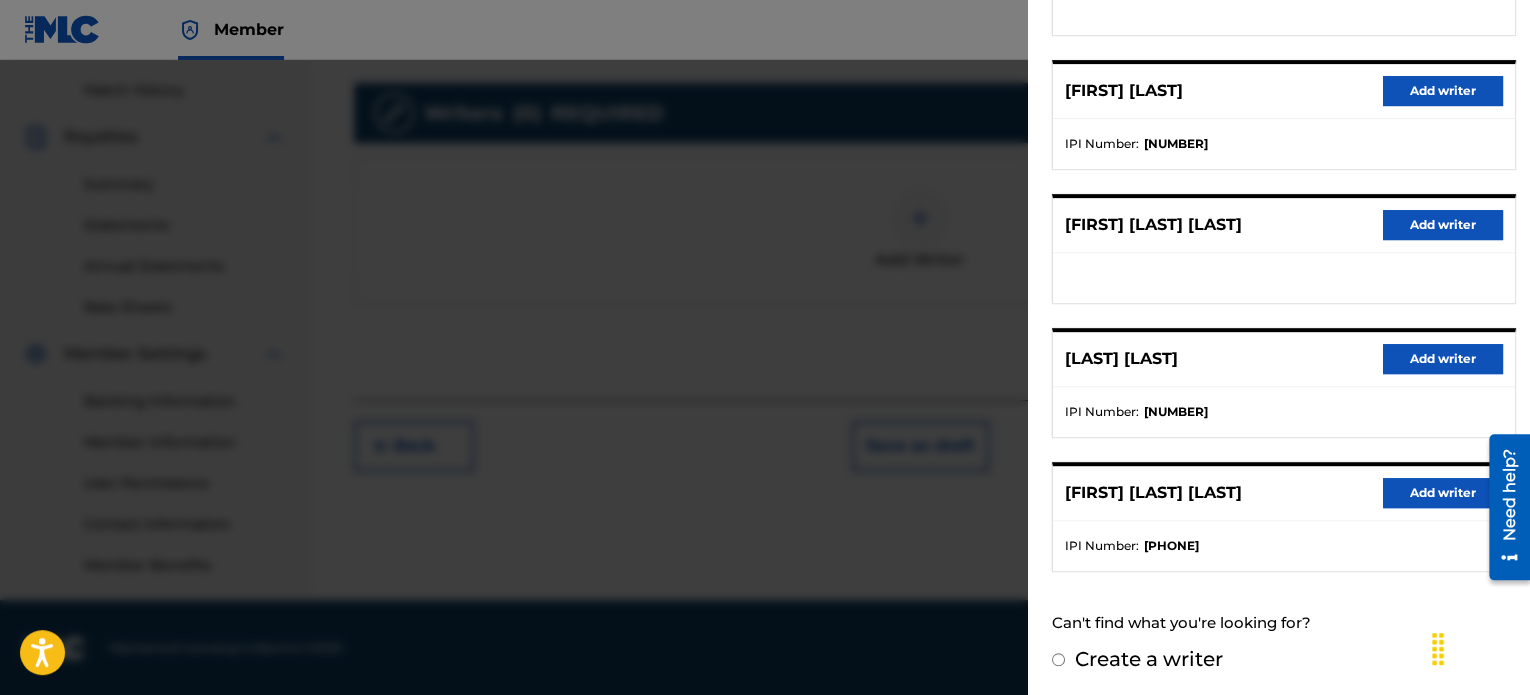 click on "Add writer" at bounding box center (1443, 493) 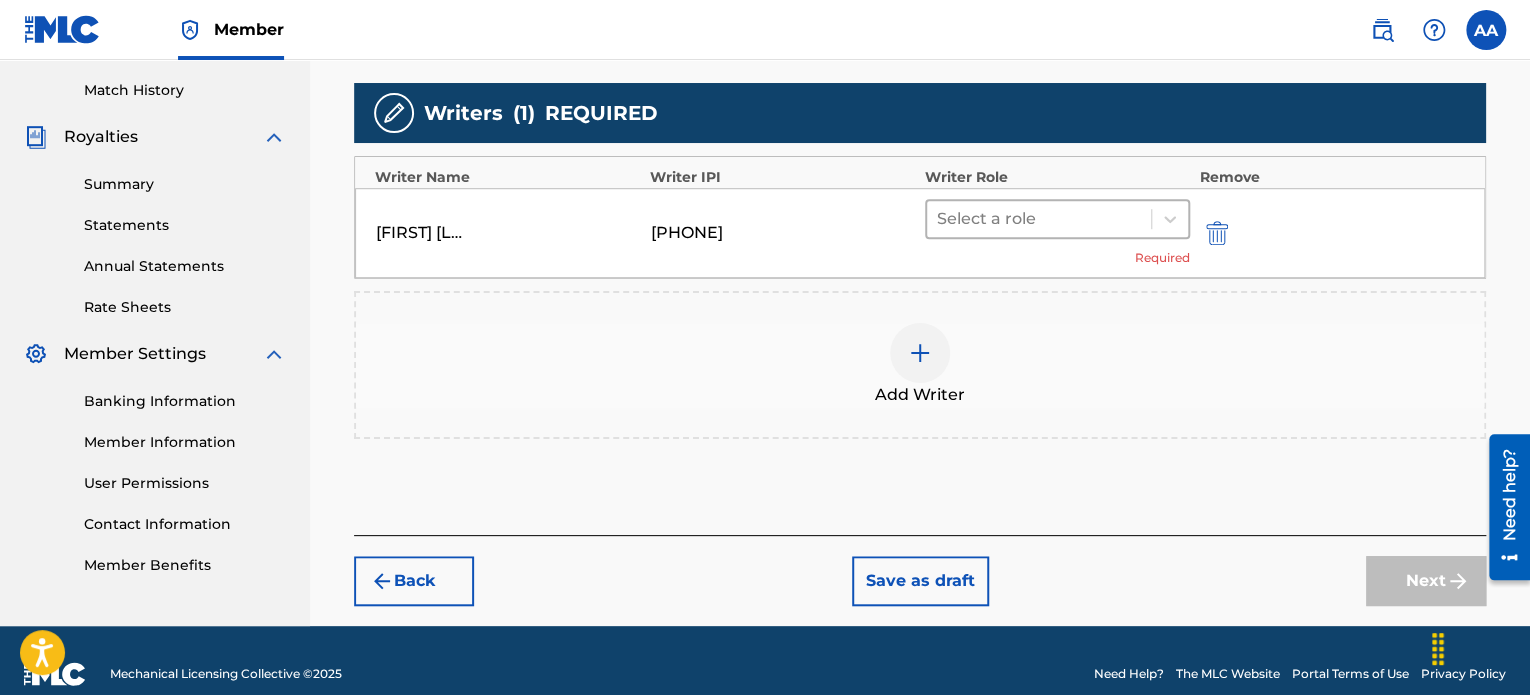 click at bounding box center (1039, 219) 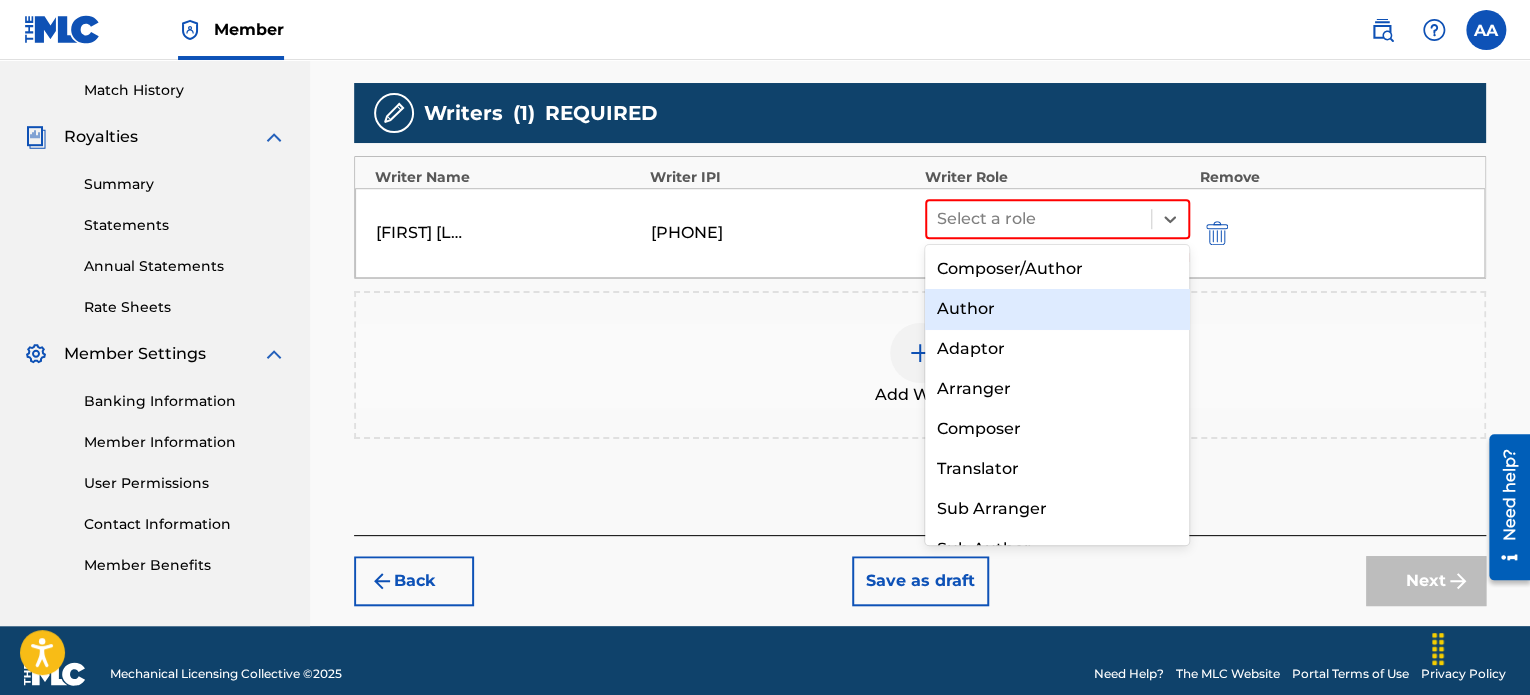 click on "Author" at bounding box center (1057, 309) 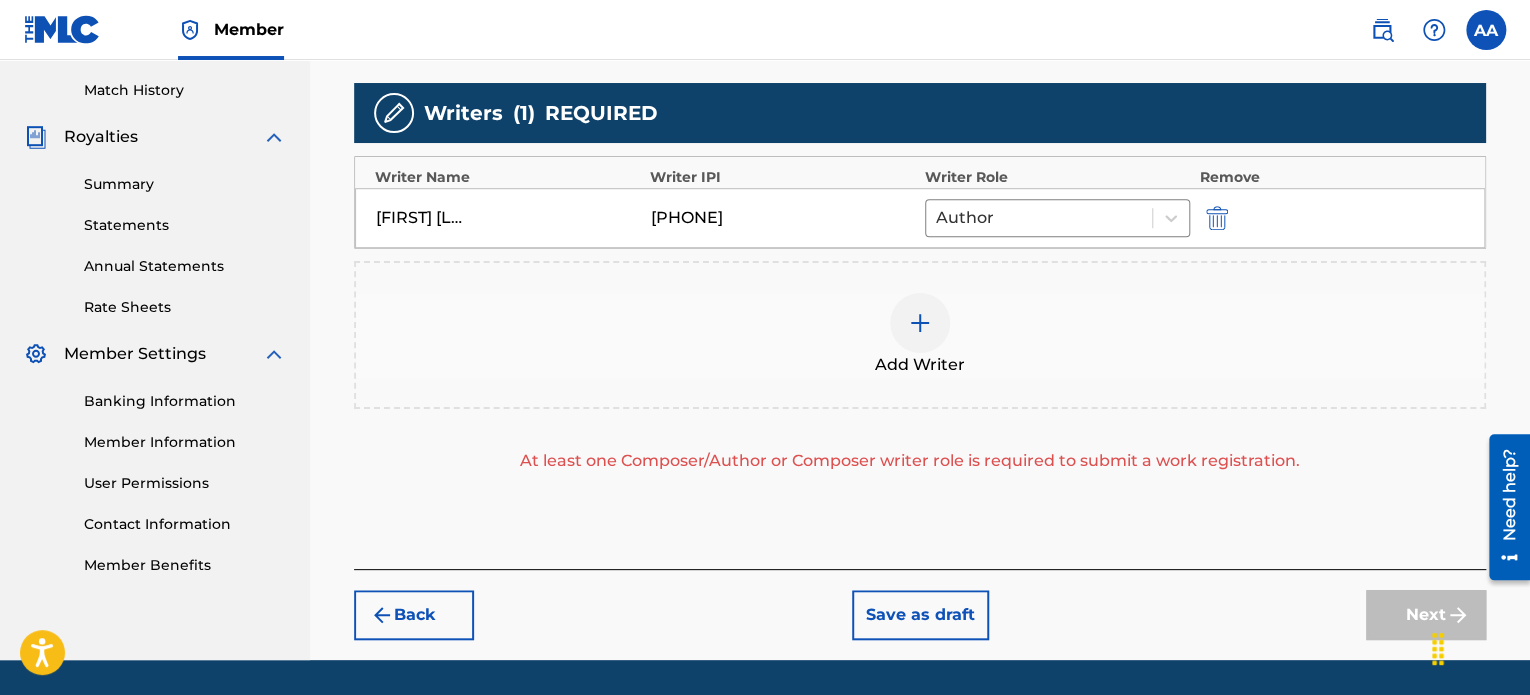 click at bounding box center (920, 323) 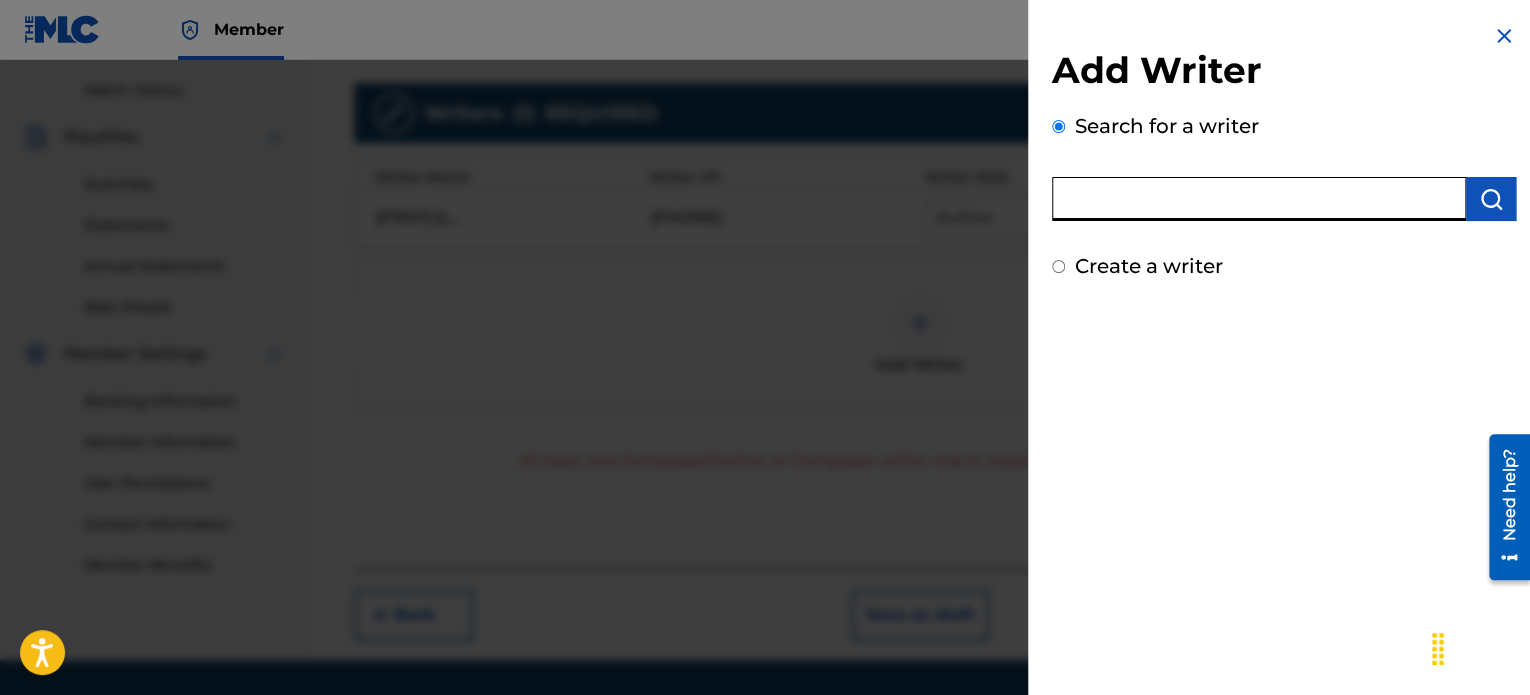 click at bounding box center [1259, 199] 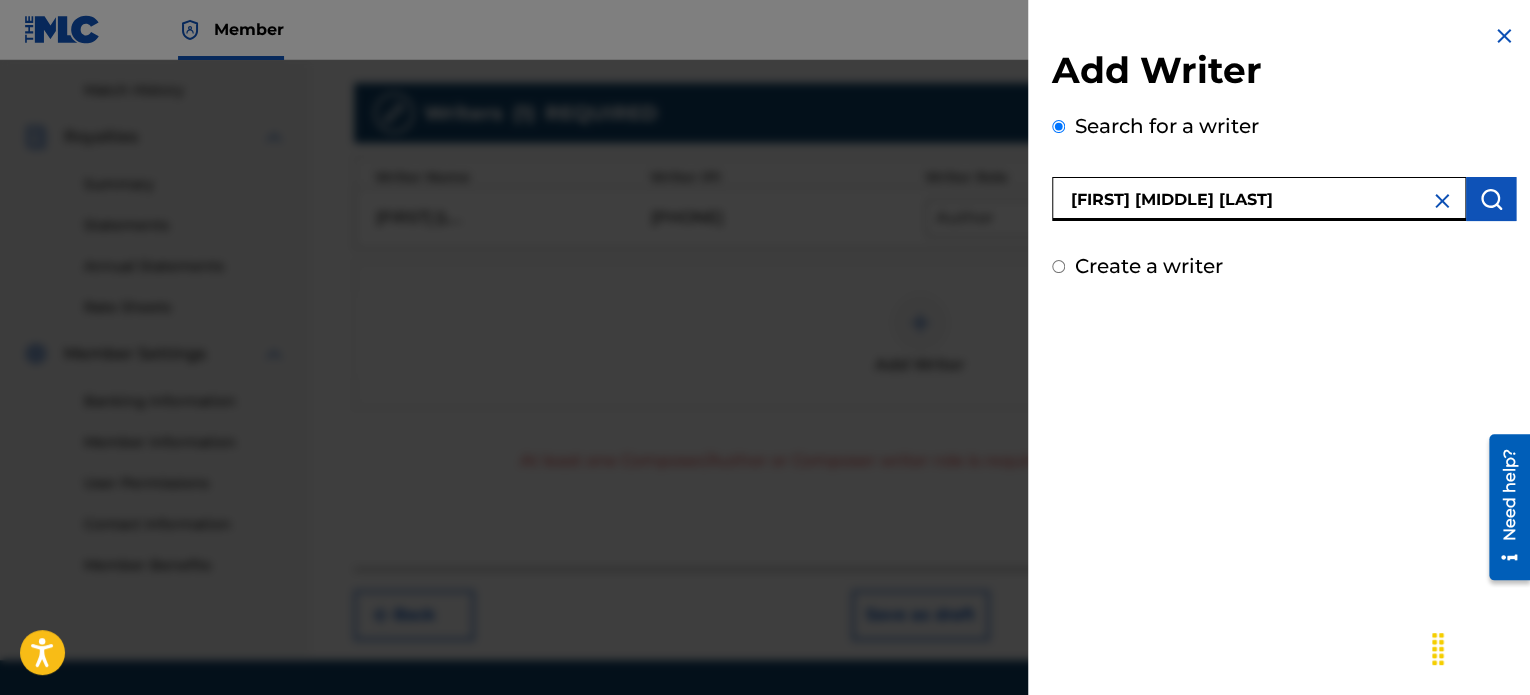 type on "[FIRST] [MIDDLE] [LAST]" 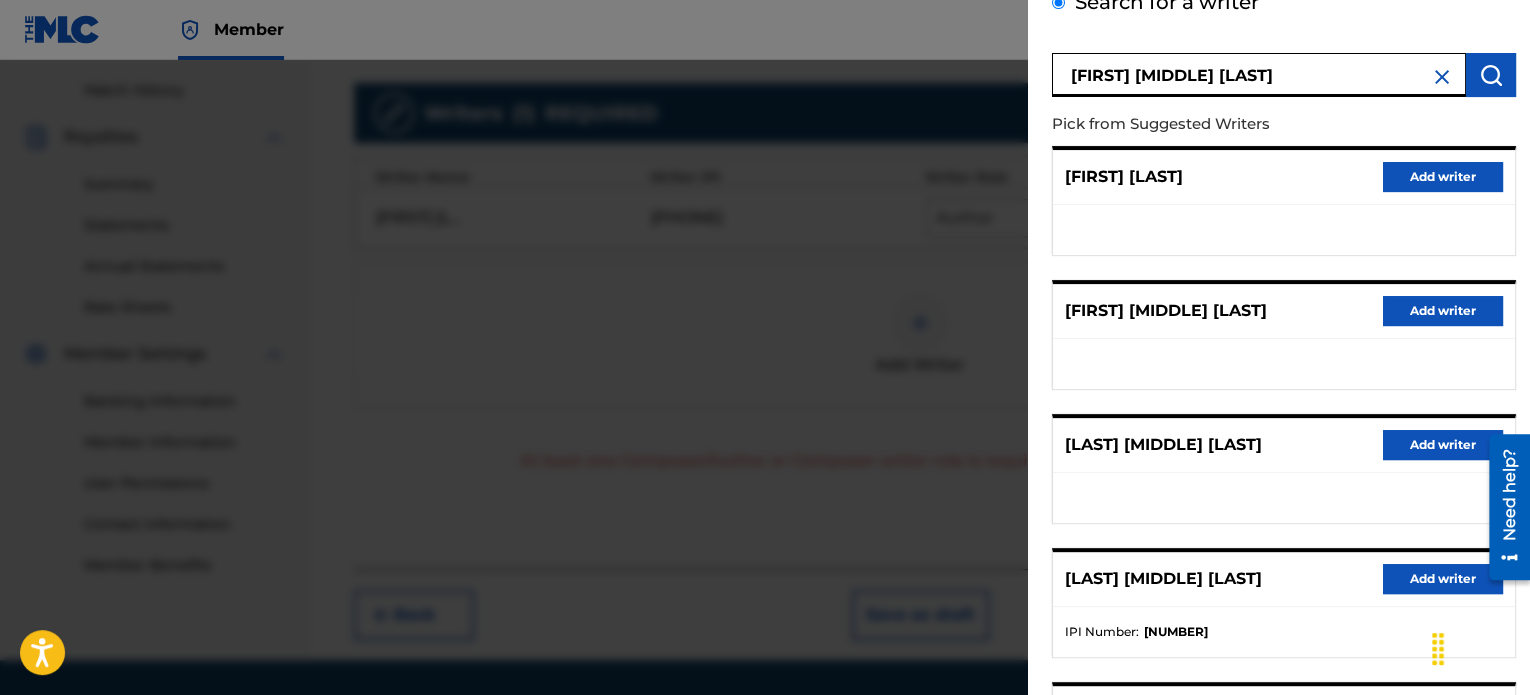 scroll, scrollTop: 344, scrollLeft: 0, axis: vertical 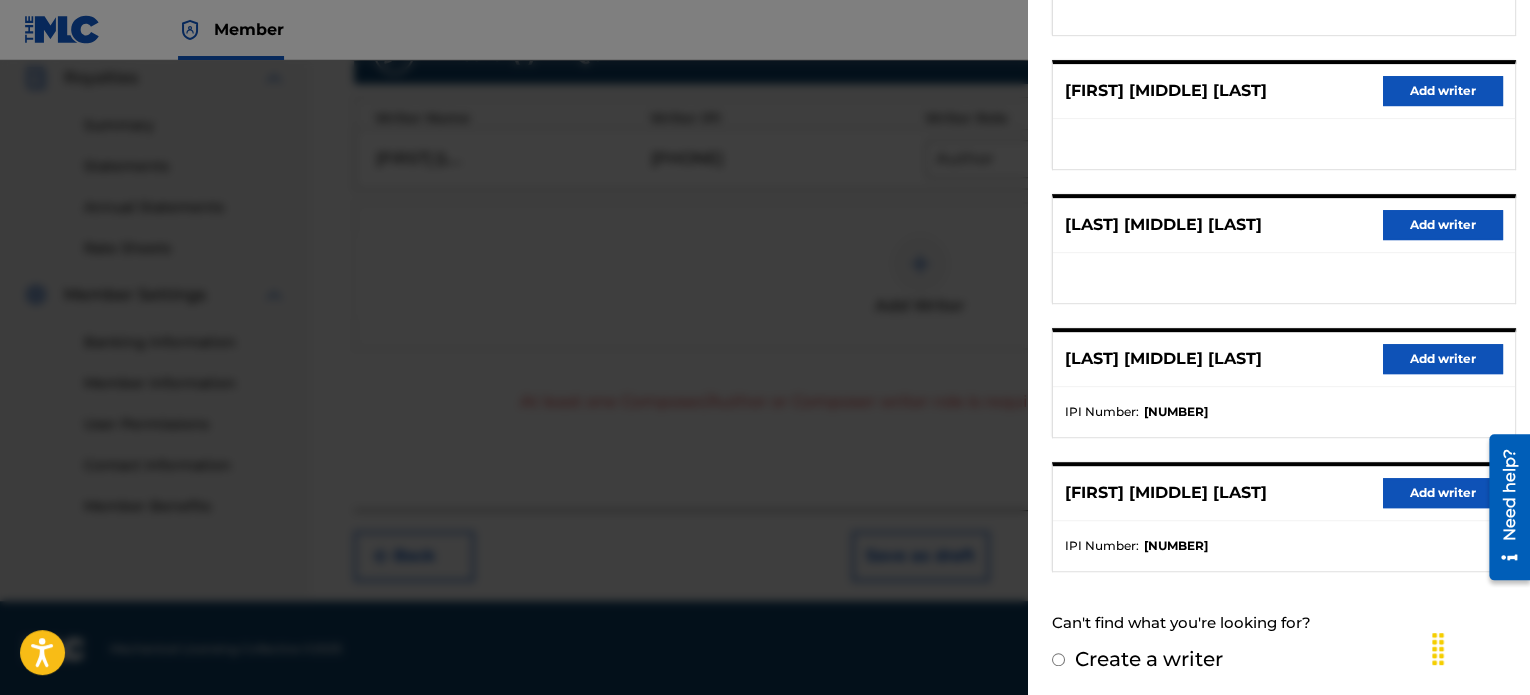 click on "Add writer" at bounding box center [1443, 493] 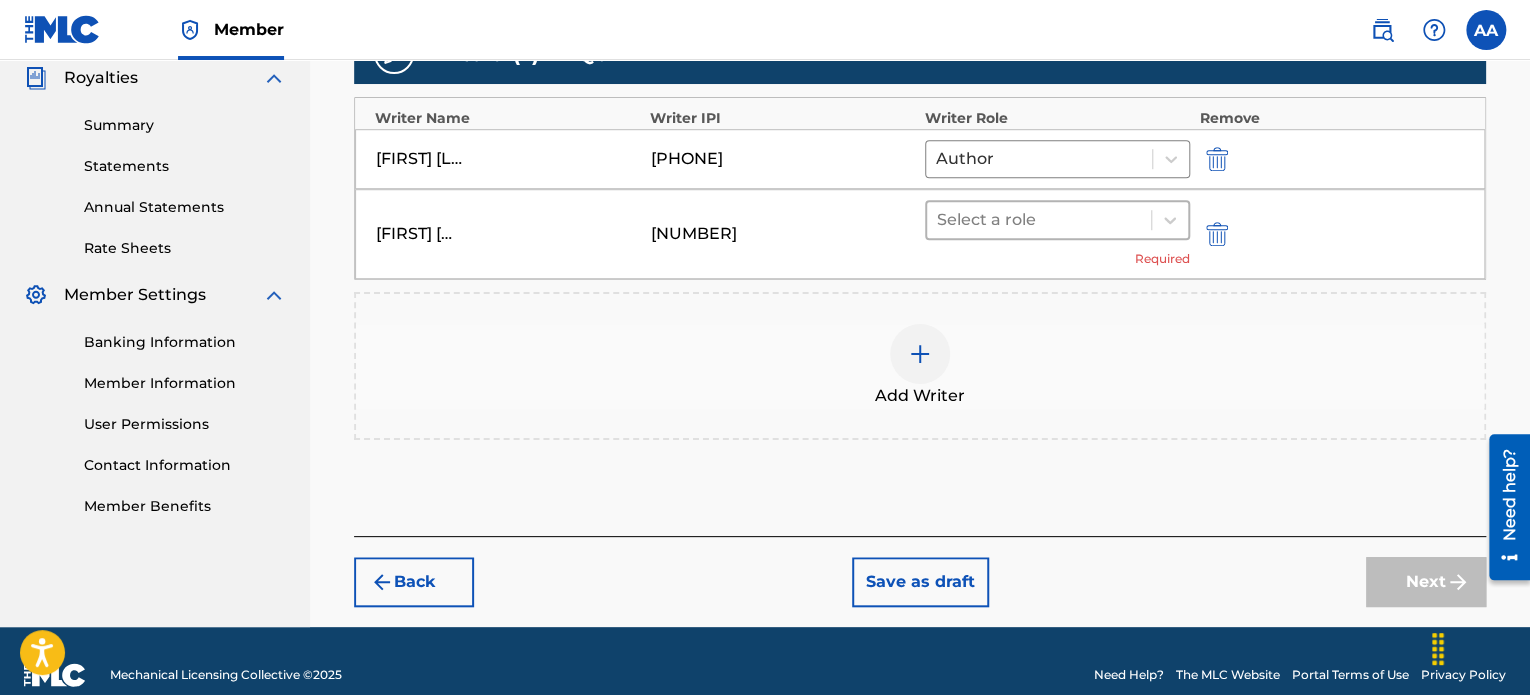 click at bounding box center (1039, 220) 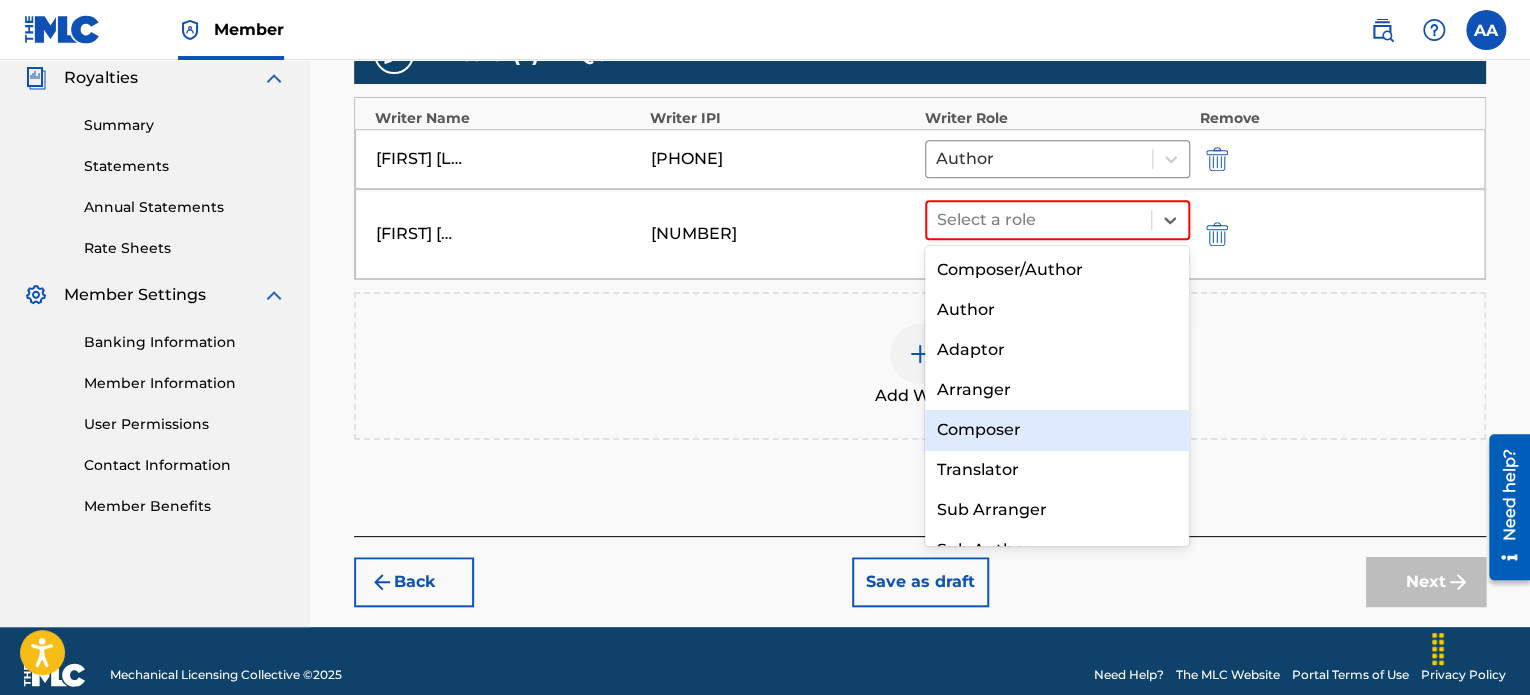 click on "Composer" at bounding box center [1057, 430] 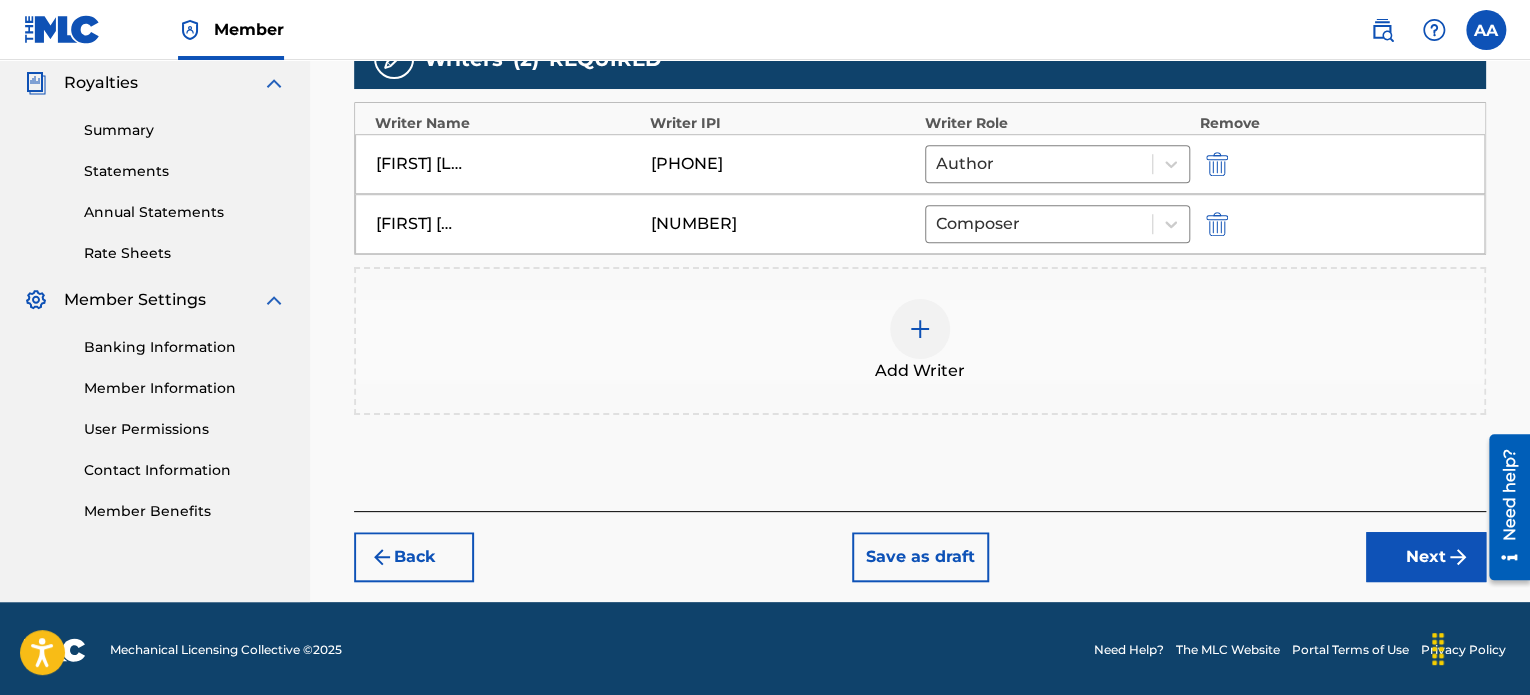 click on "Next" at bounding box center [1426, 557] 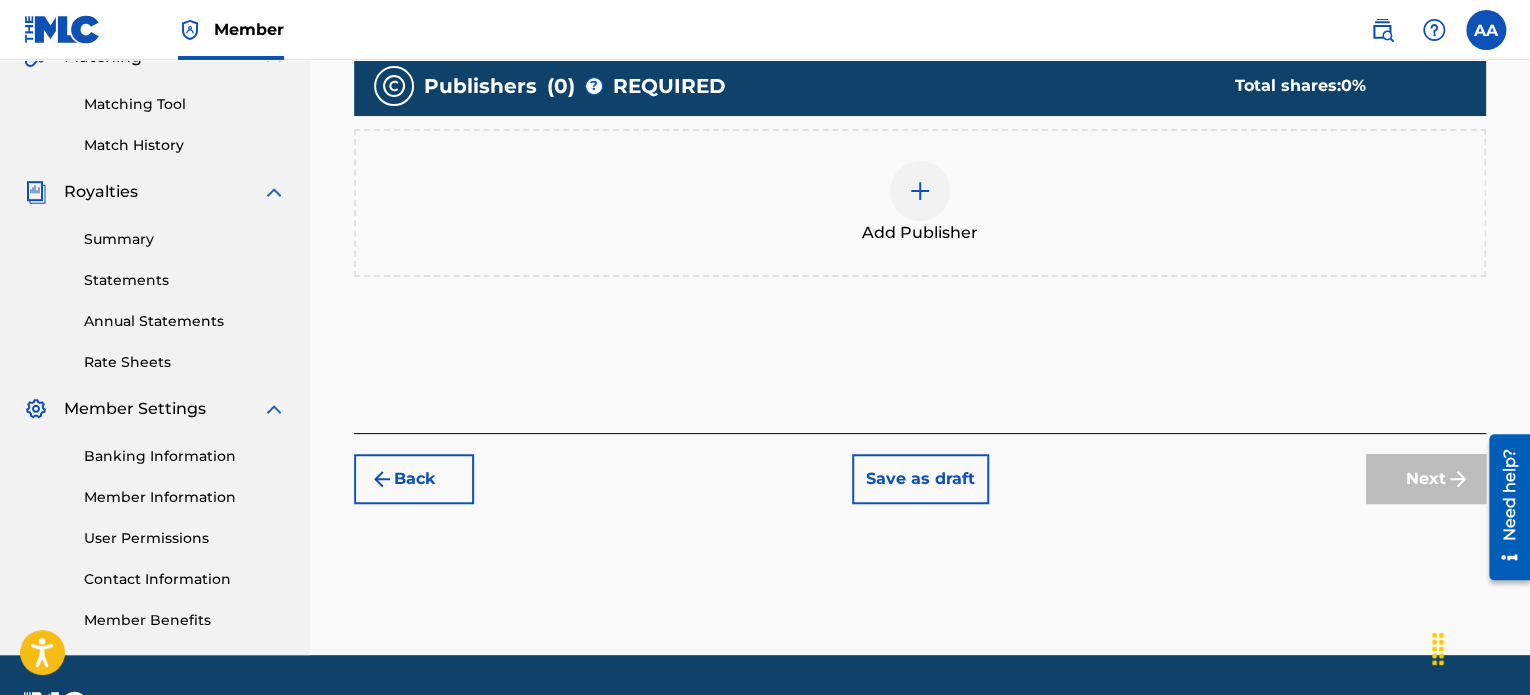 scroll, scrollTop: 490, scrollLeft: 0, axis: vertical 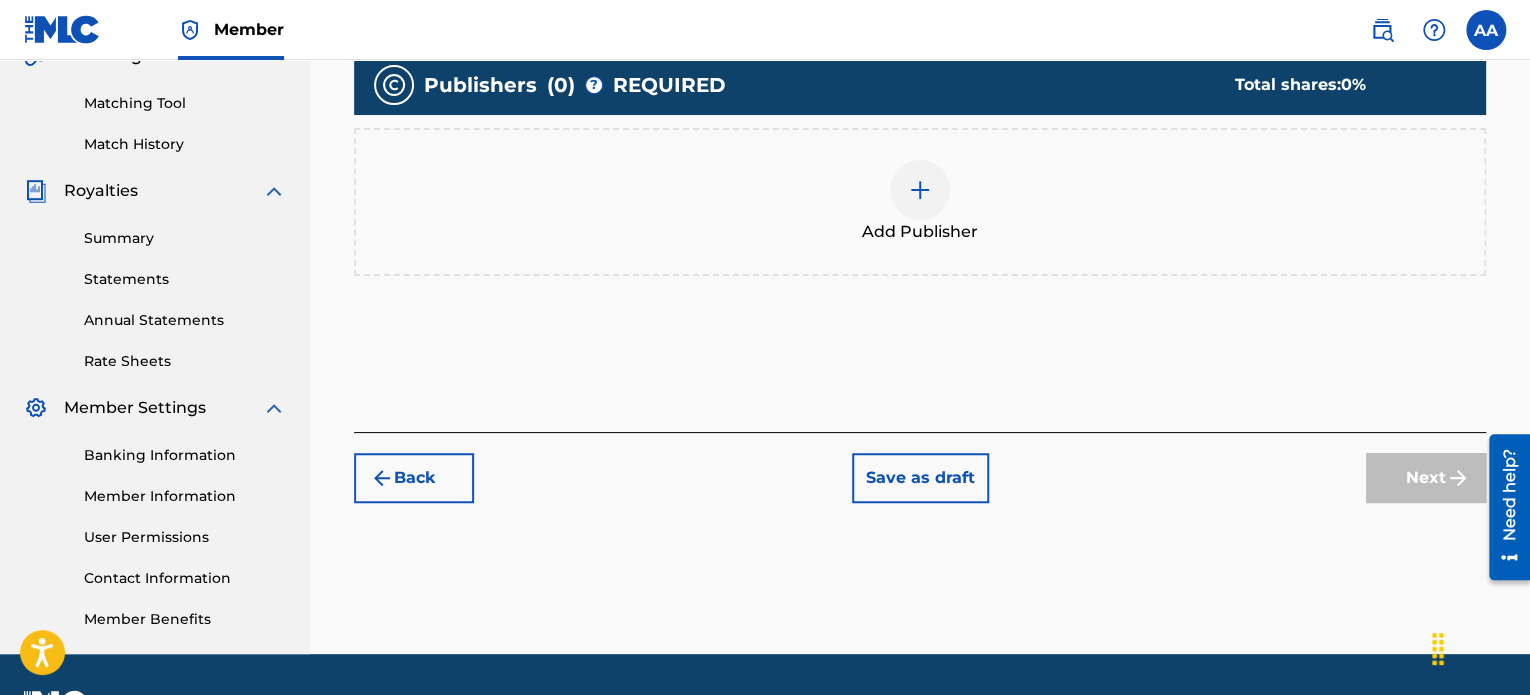 click at bounding box center [920, 190] 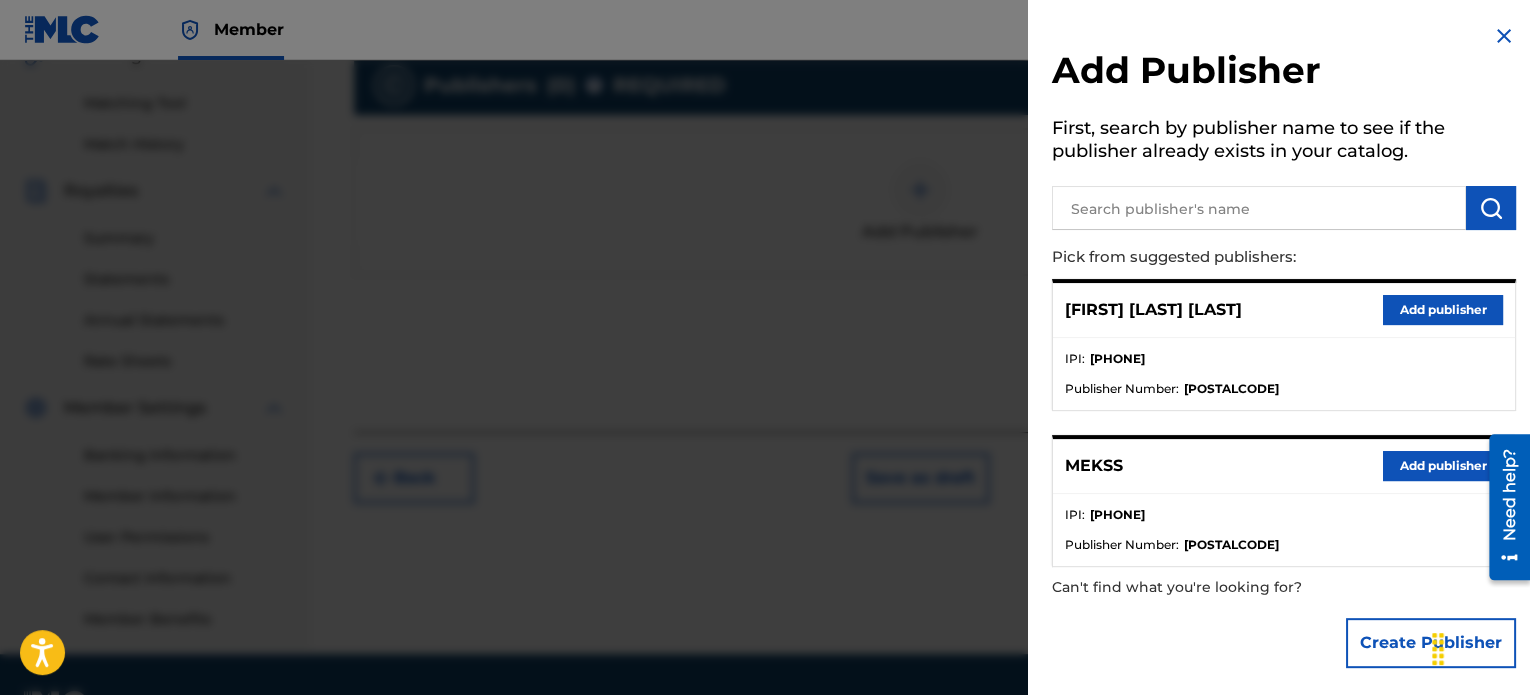click on "Add publisher" at bounding box center (1443, 466) 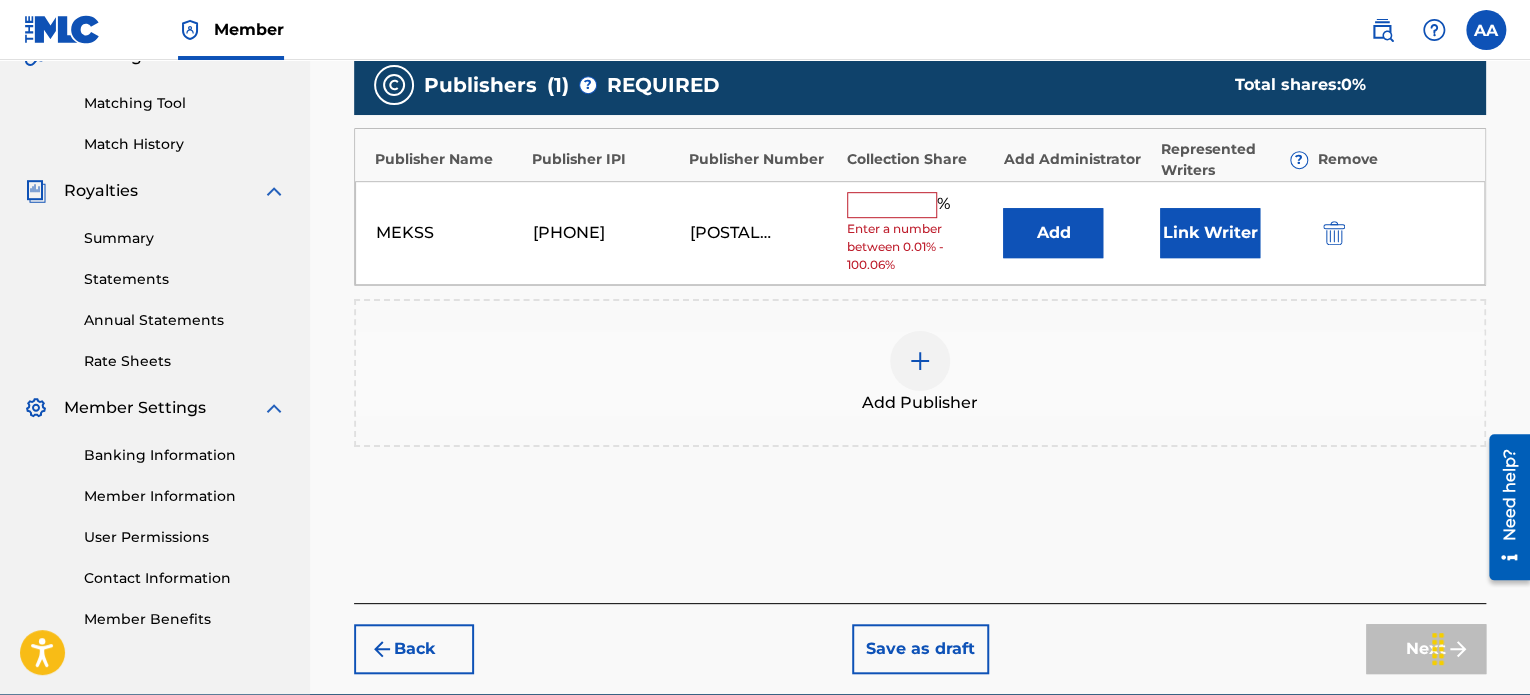 click at bounding box center [892, 205] 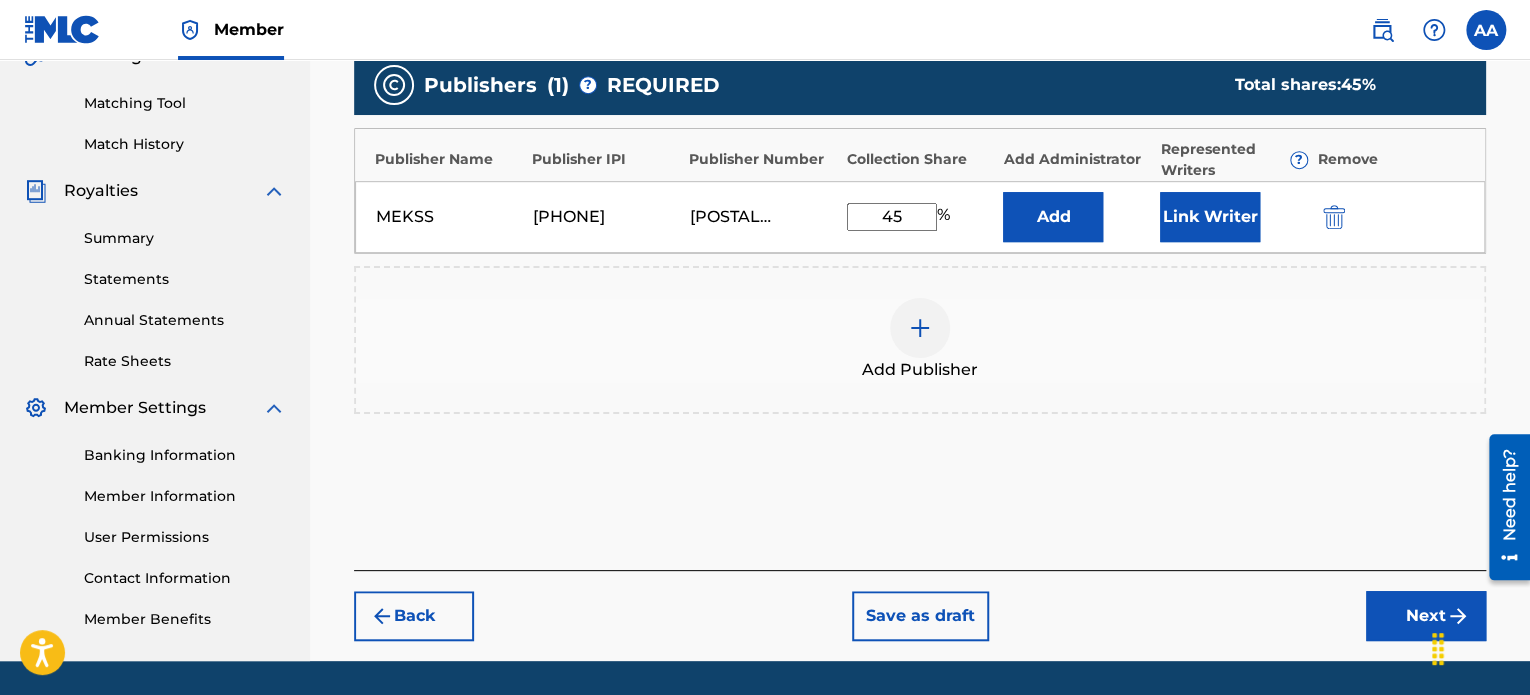 type on "45" 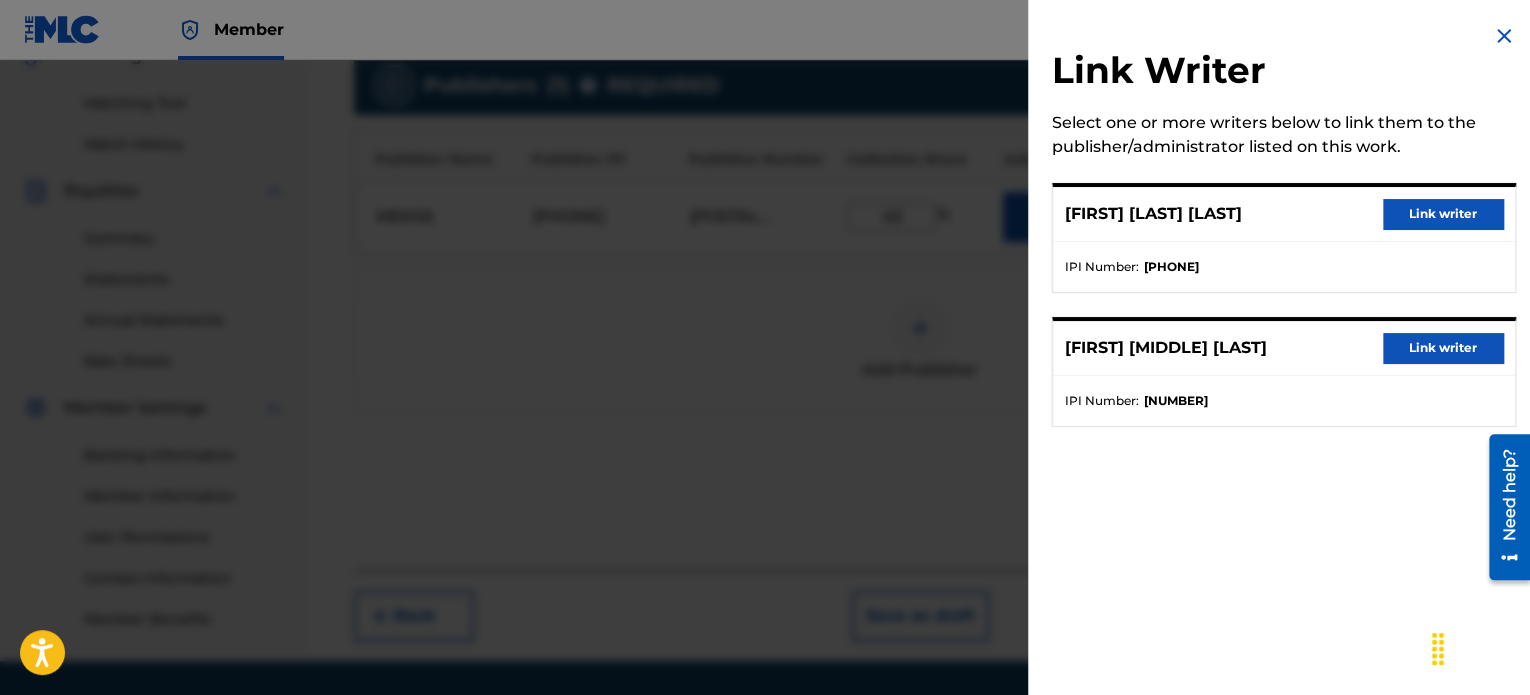 click on "Link writer" at bounding box center [1443, 214] 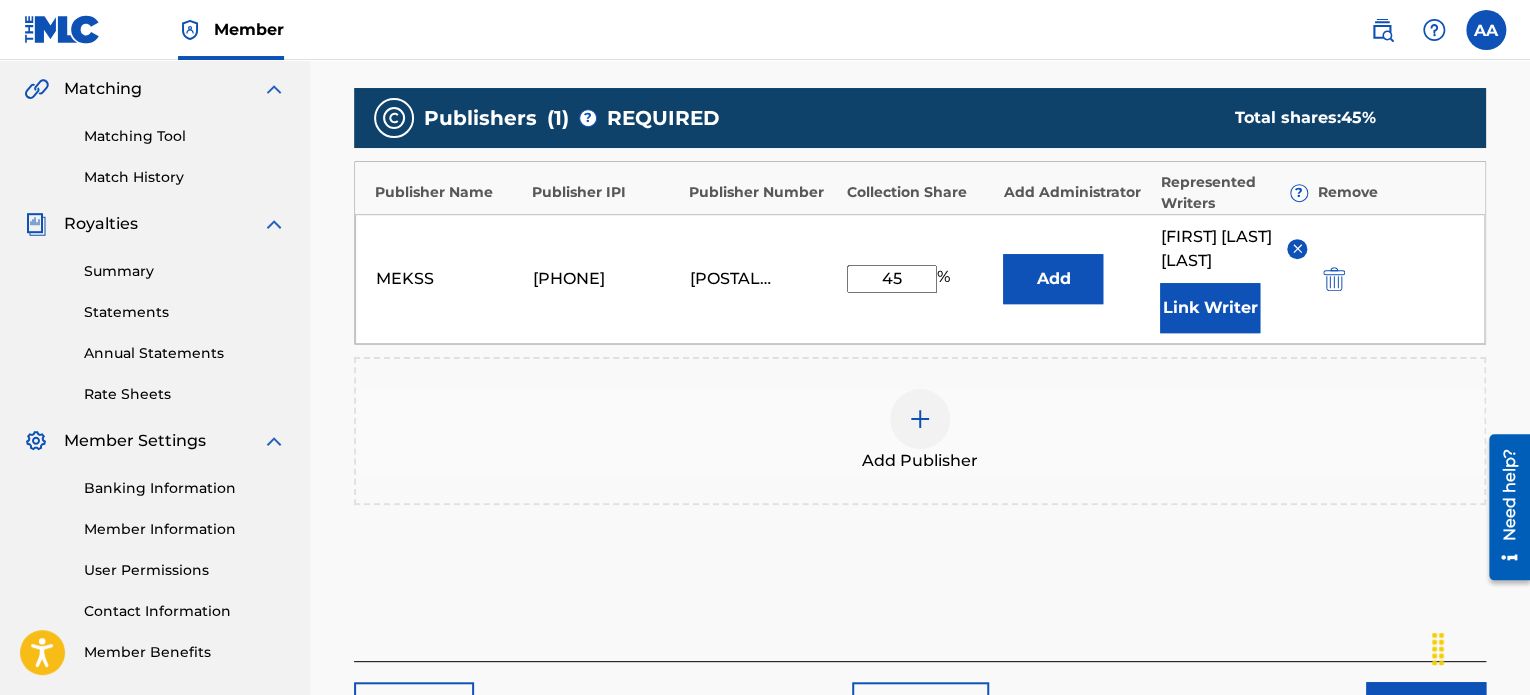 scroll, scrollTop: 490, scrollLeft: 0, axis: vertical 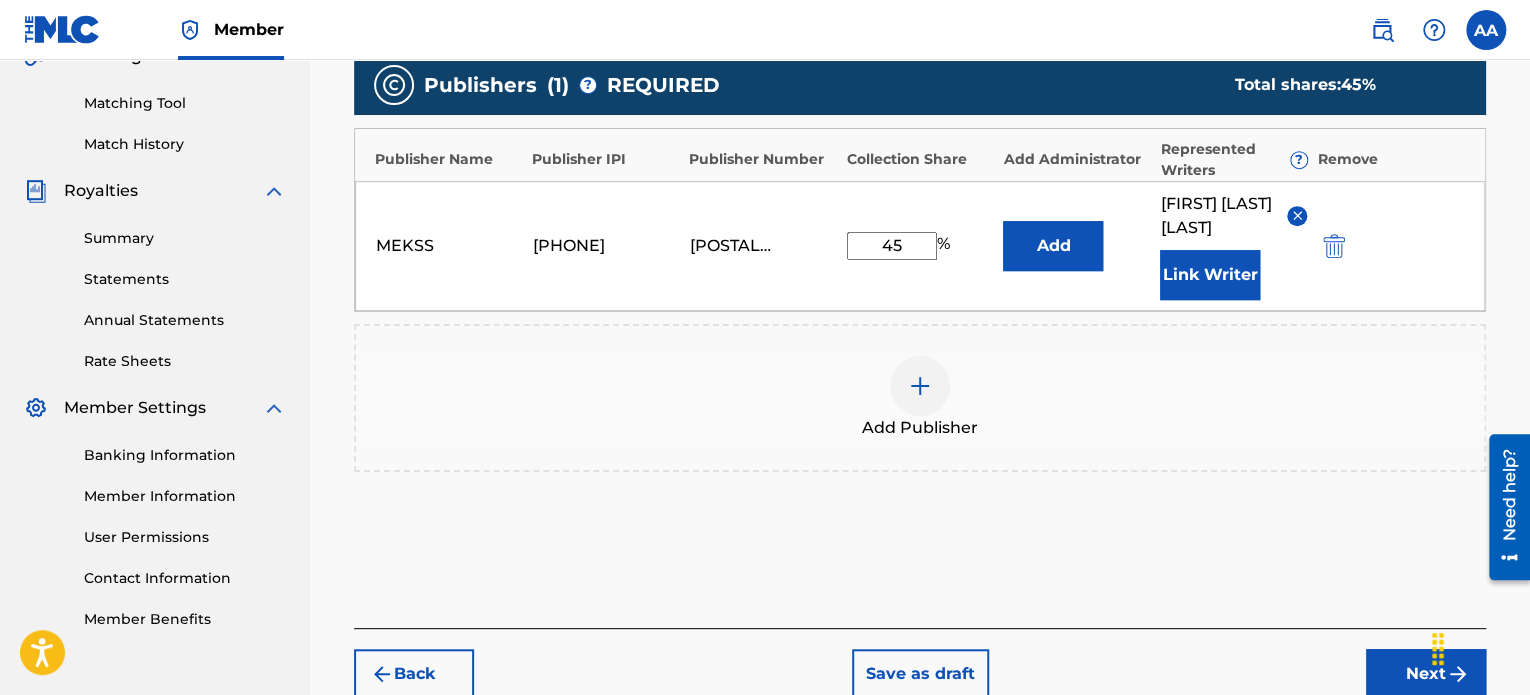 click on "Add" at bounding box center [1053, 246] 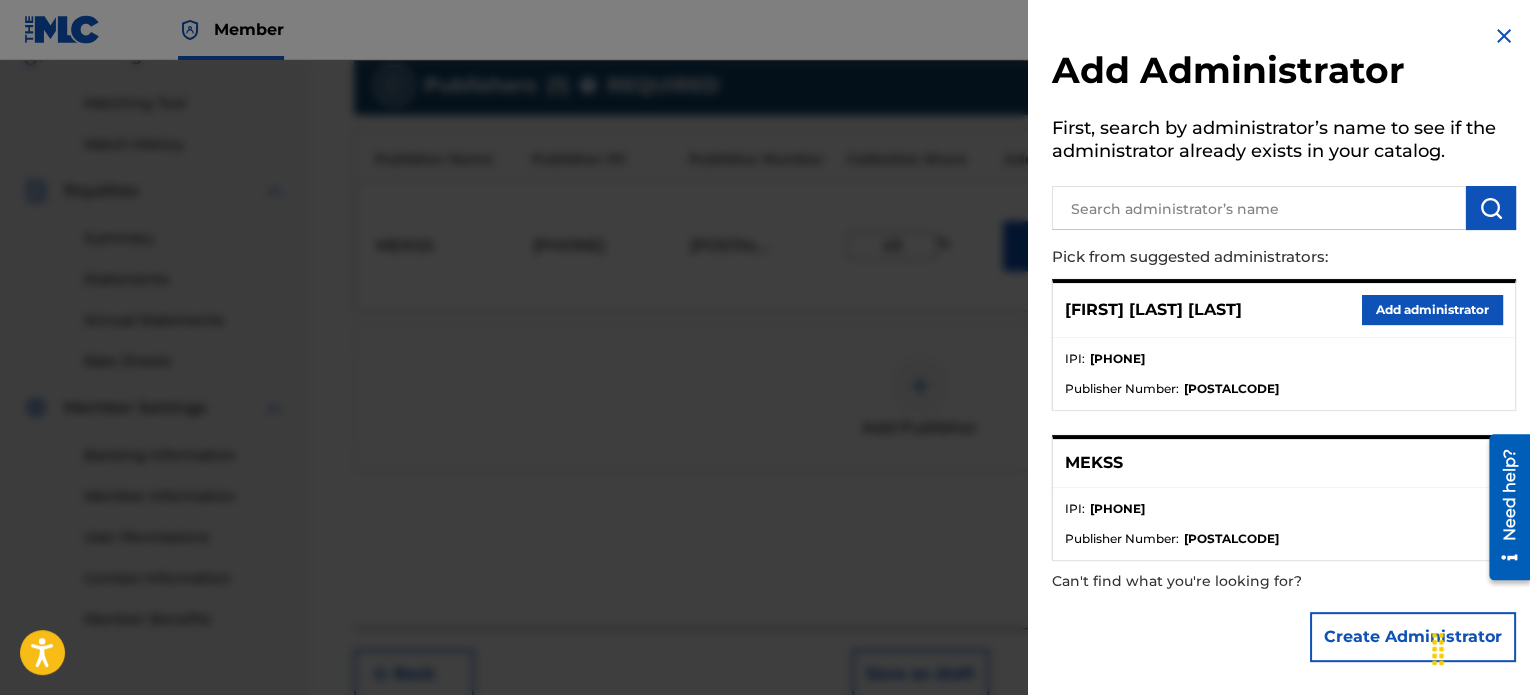 click on "Add administrator" at bounding box center [1432, 310] 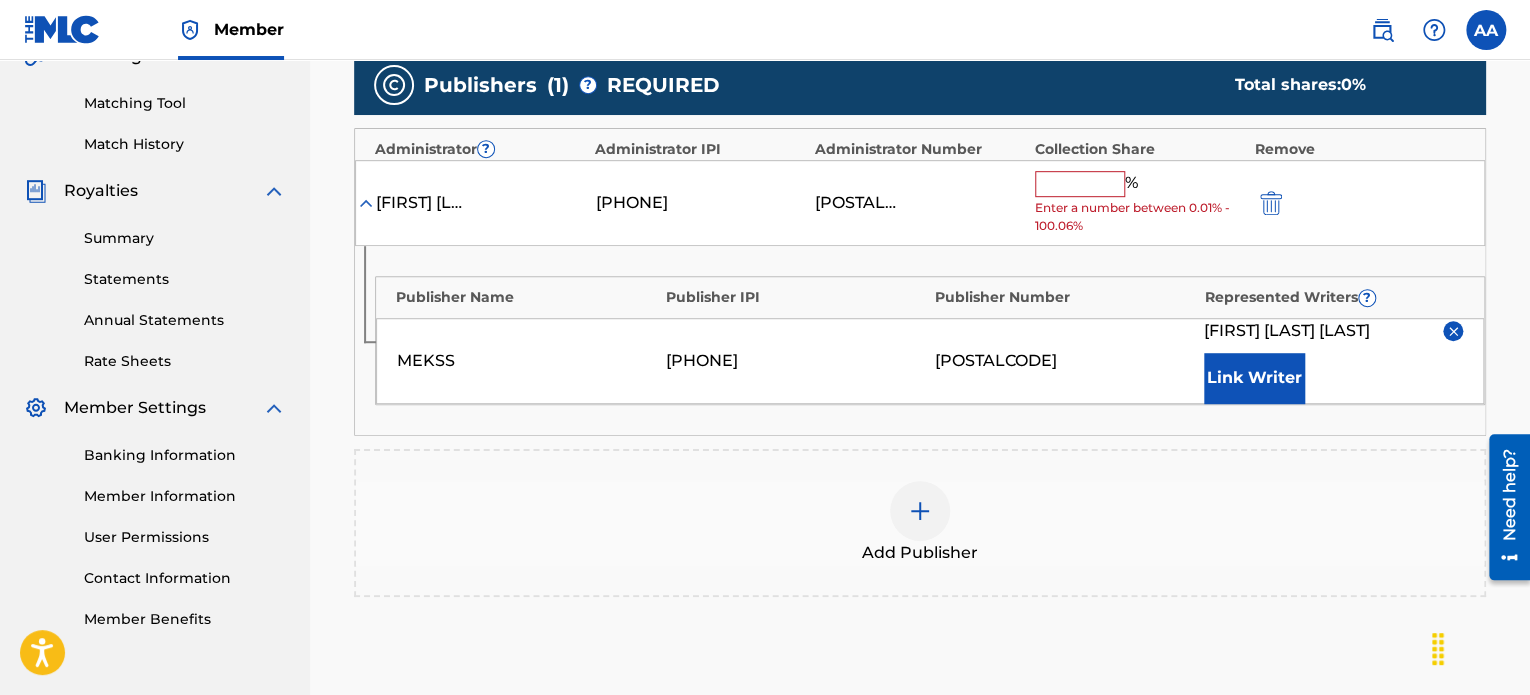 click at bounding box center [1080, 184] 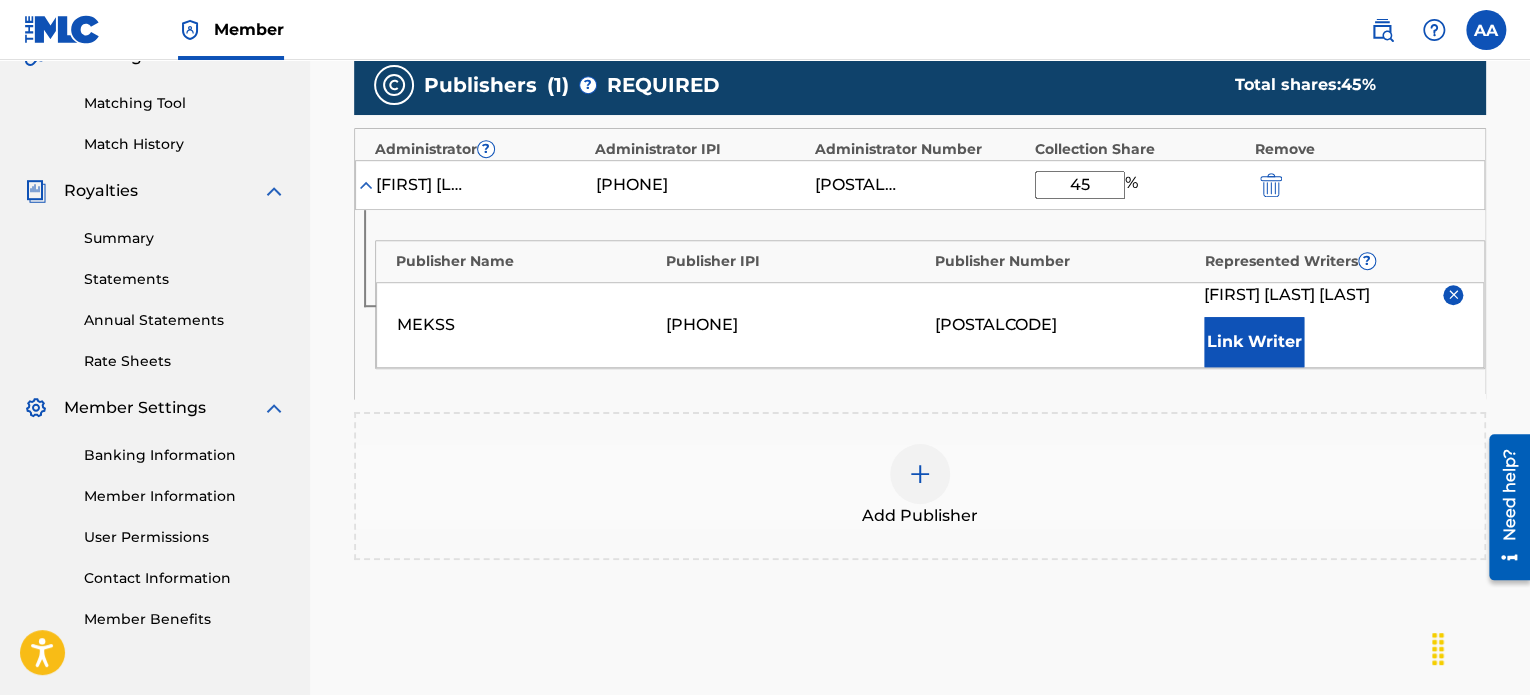 type on "45" 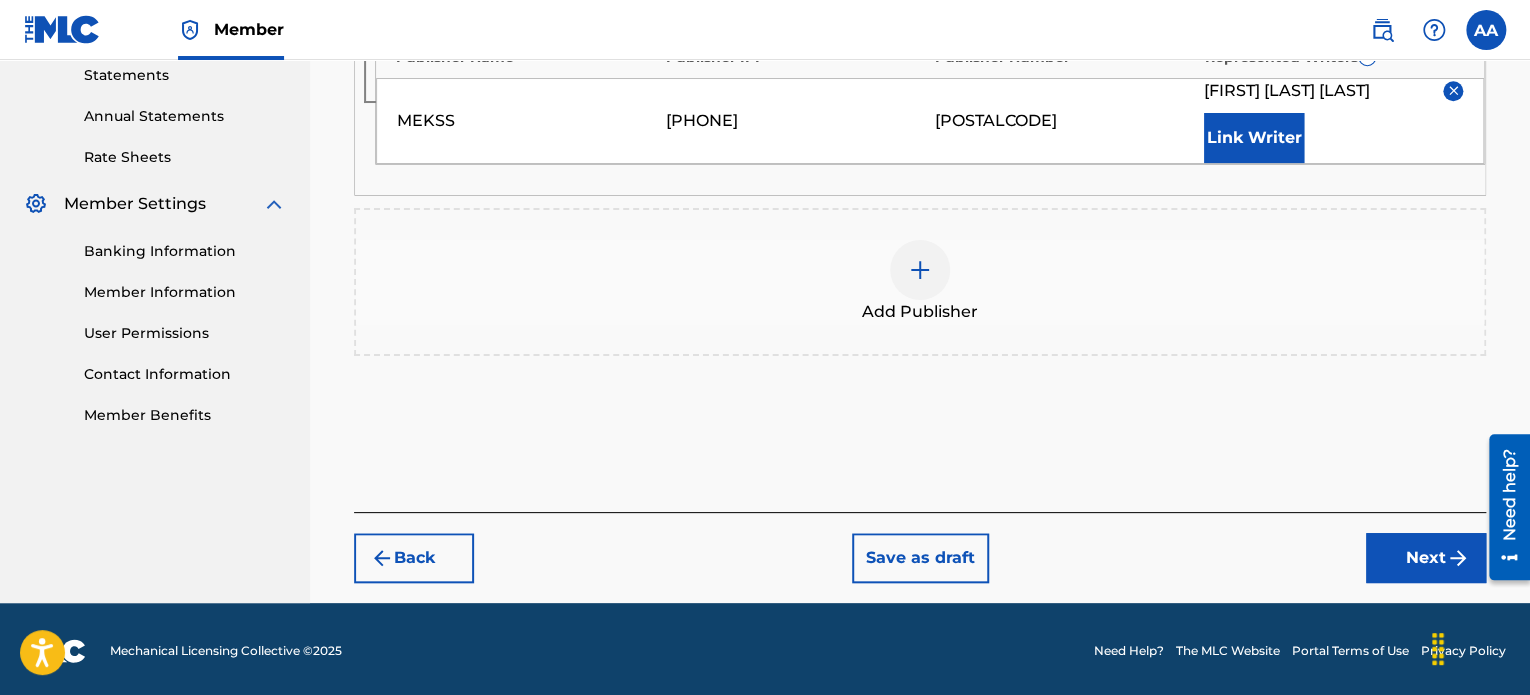 click on "Next" at bounding box center (1426, 558) 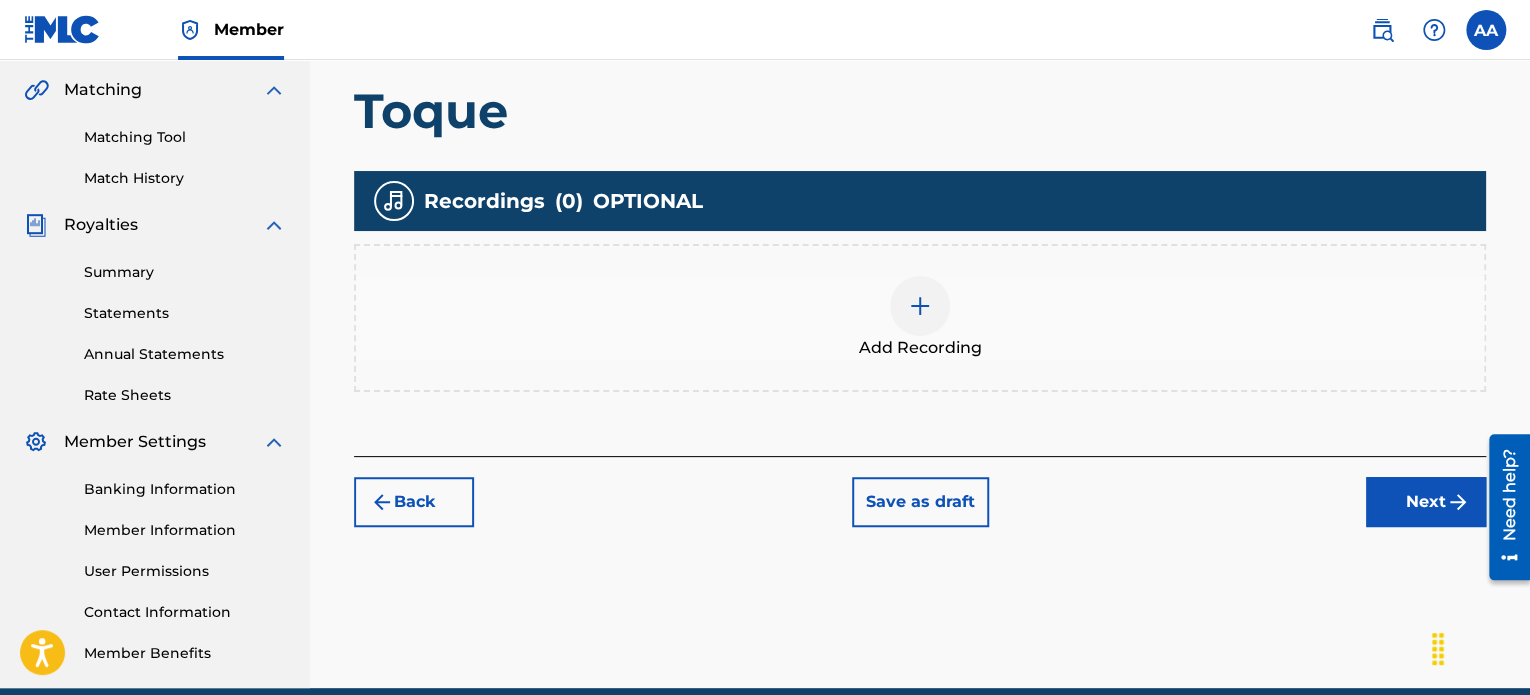 scroll, scrollTop: 490, scrollLeft: 0, axis: vertical 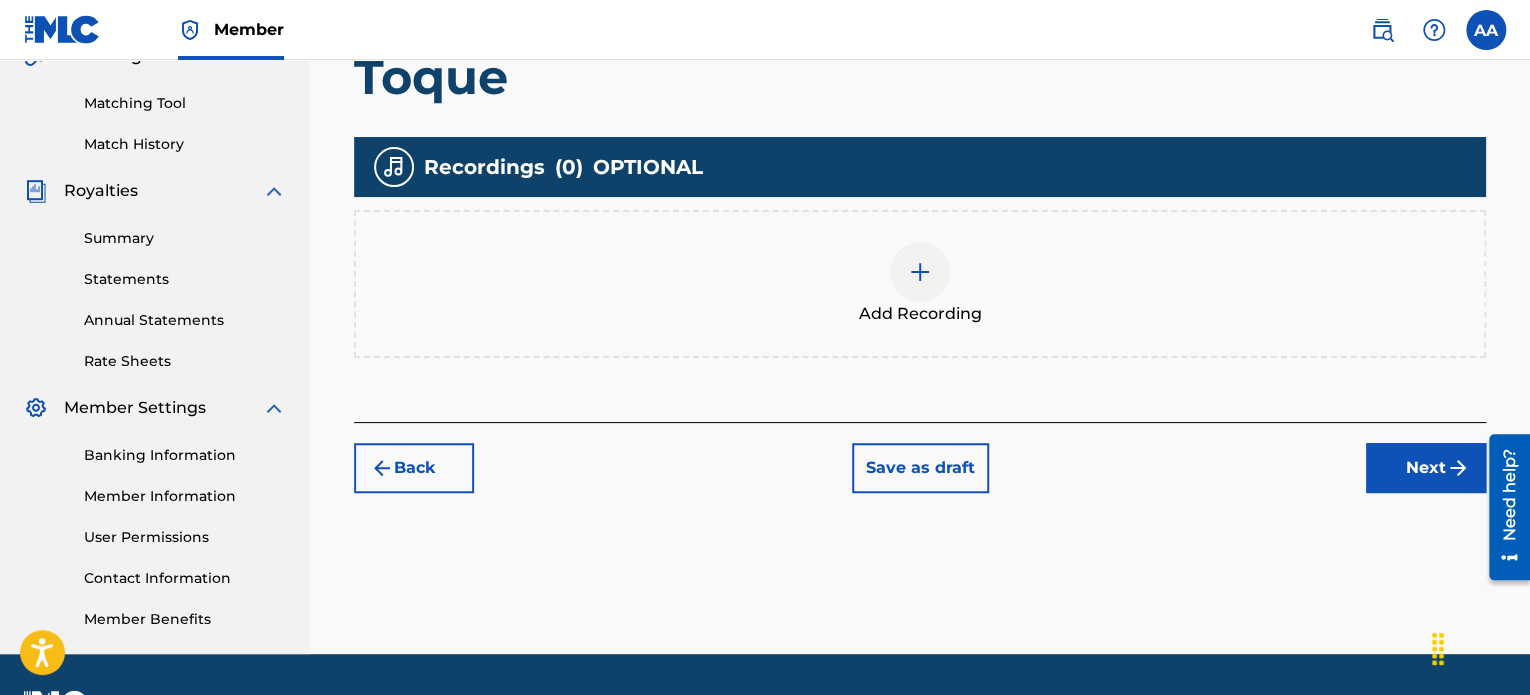 click at bounding box center (920, 272) 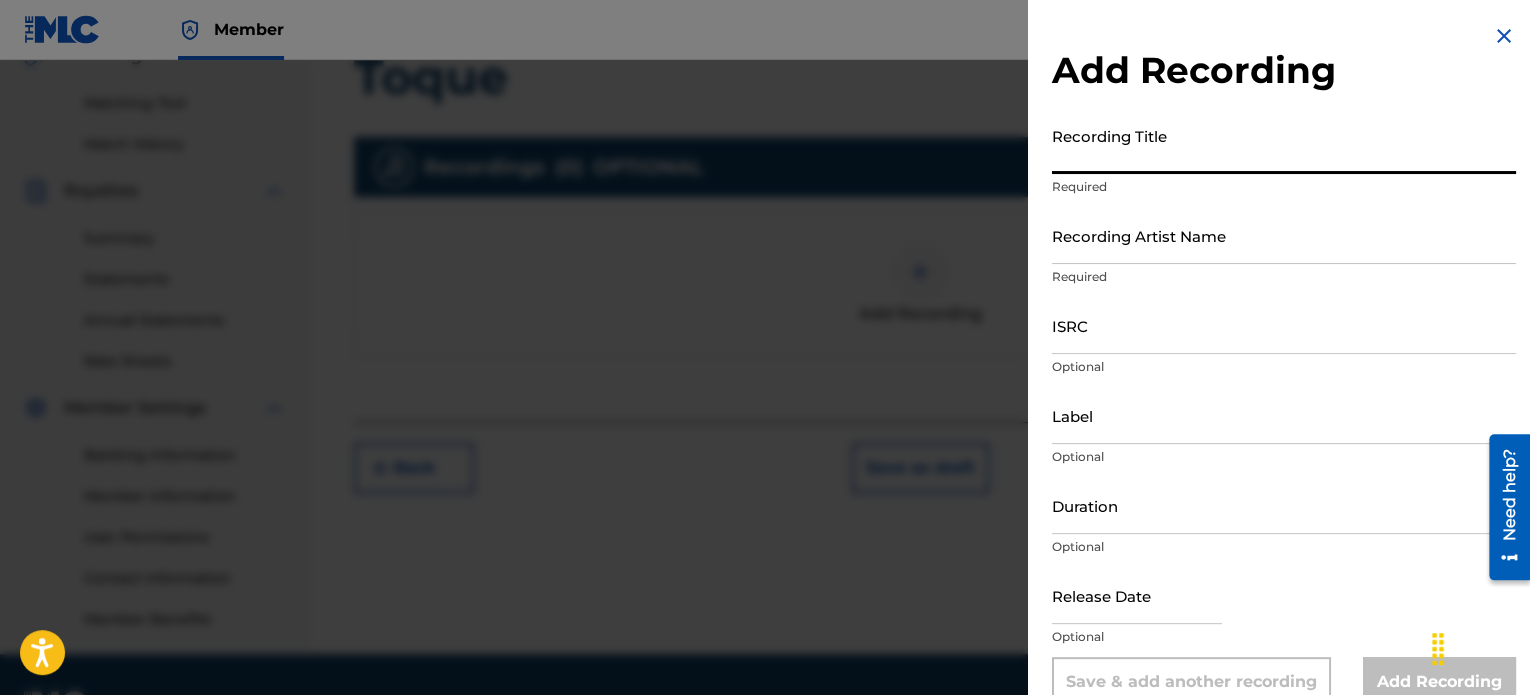 click on "Recording Title" at bounding box center [1284, 145] 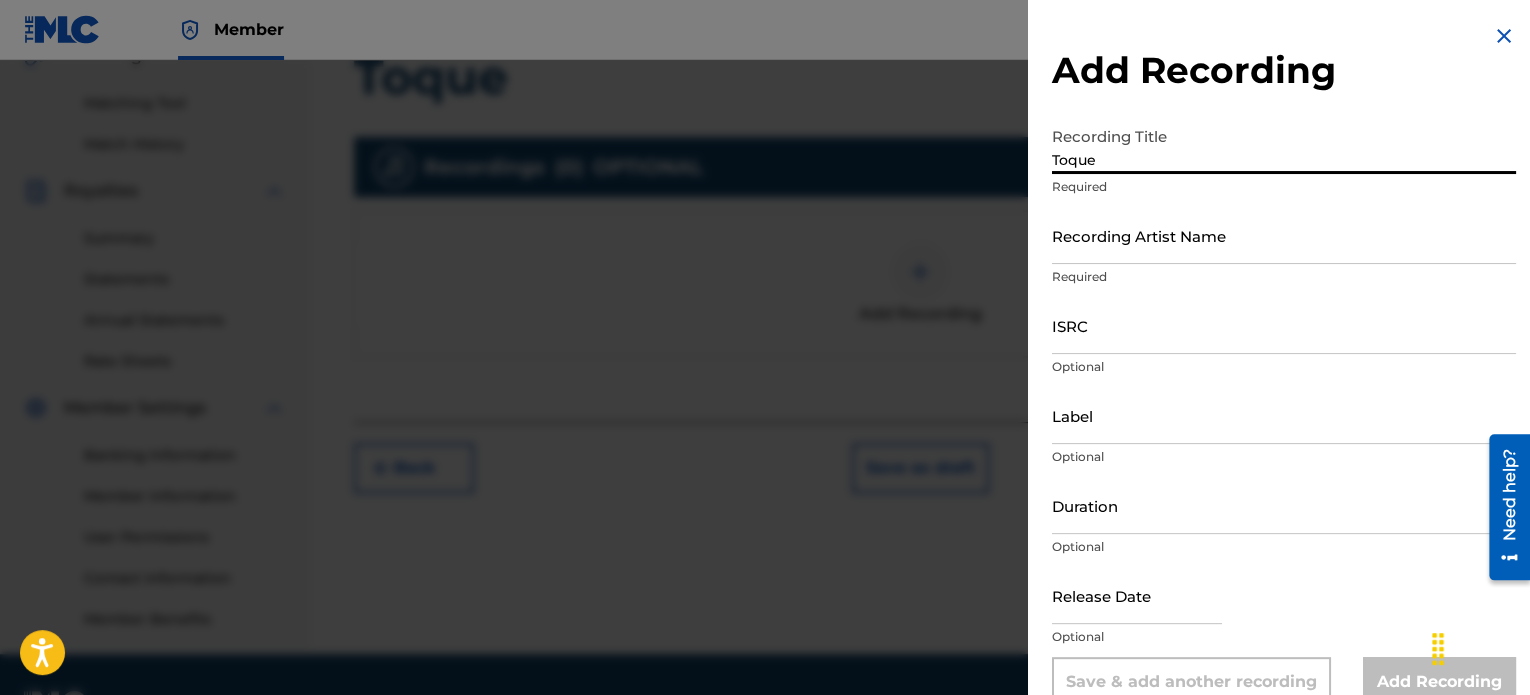 type on "Toque" 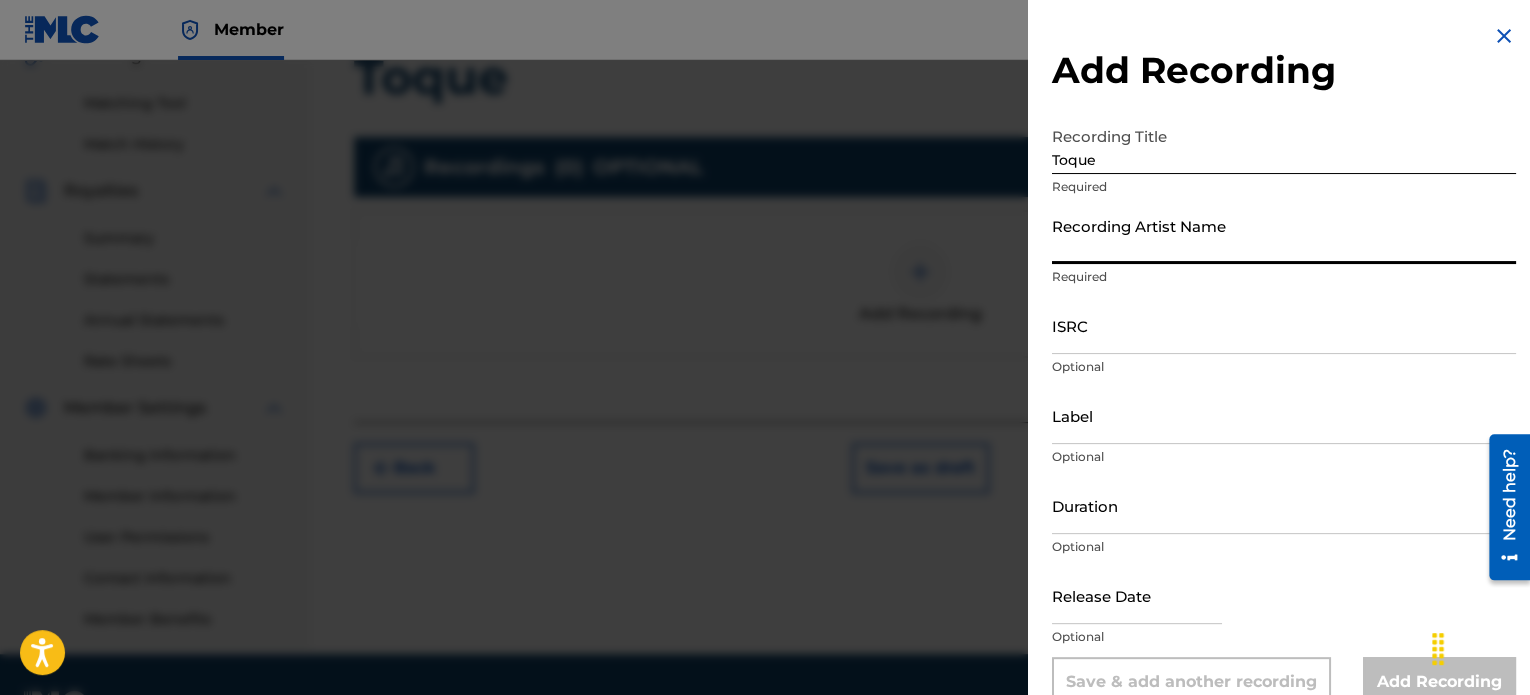 type on "[BRAND]" 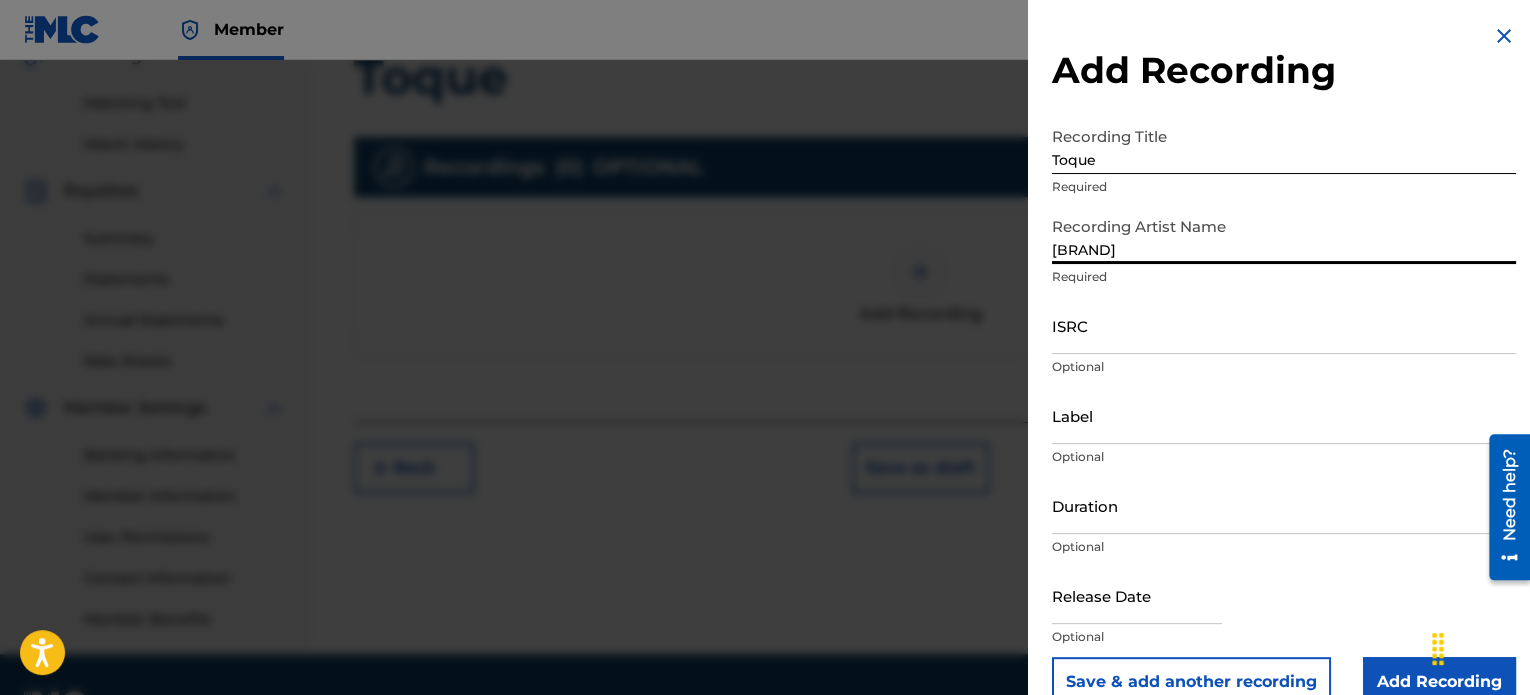 click on "ISRC" at bounding box center (1284, 325) 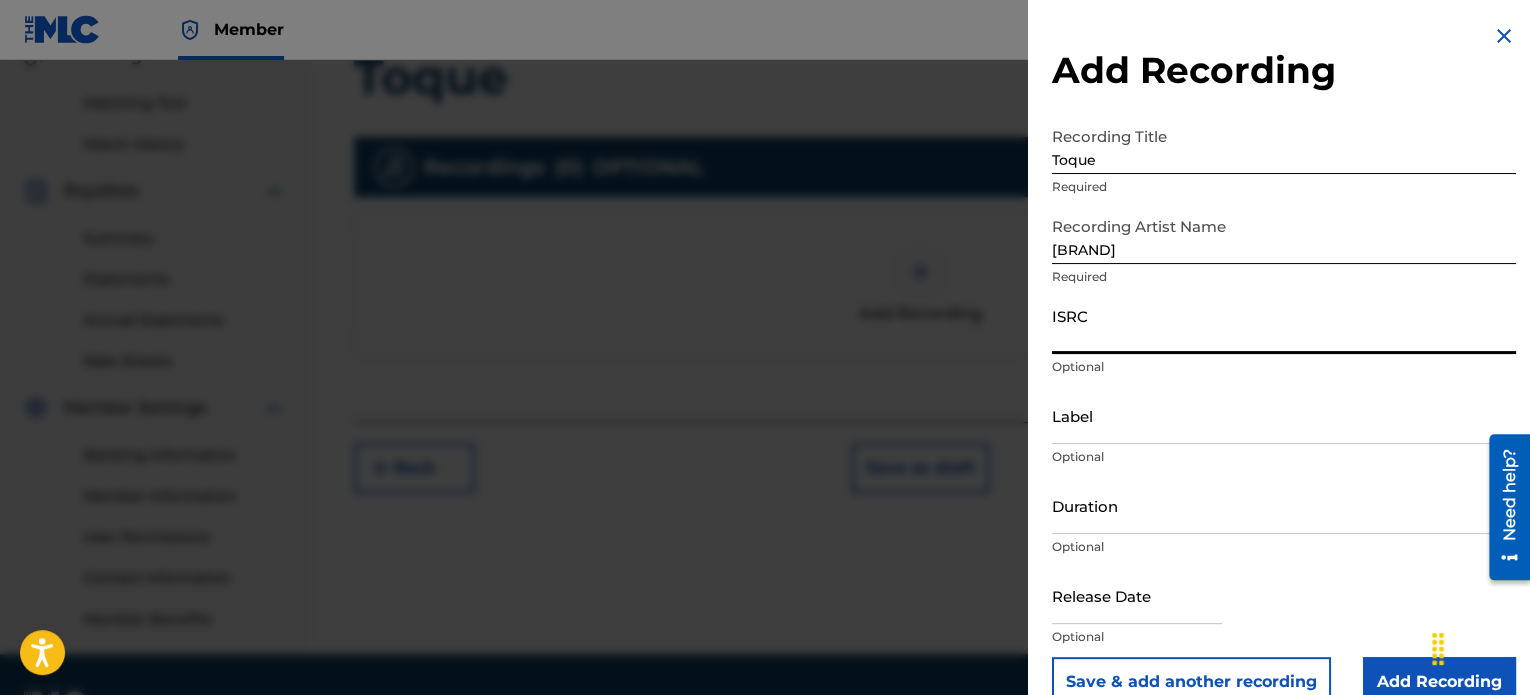 paste on "[NUMBER]" 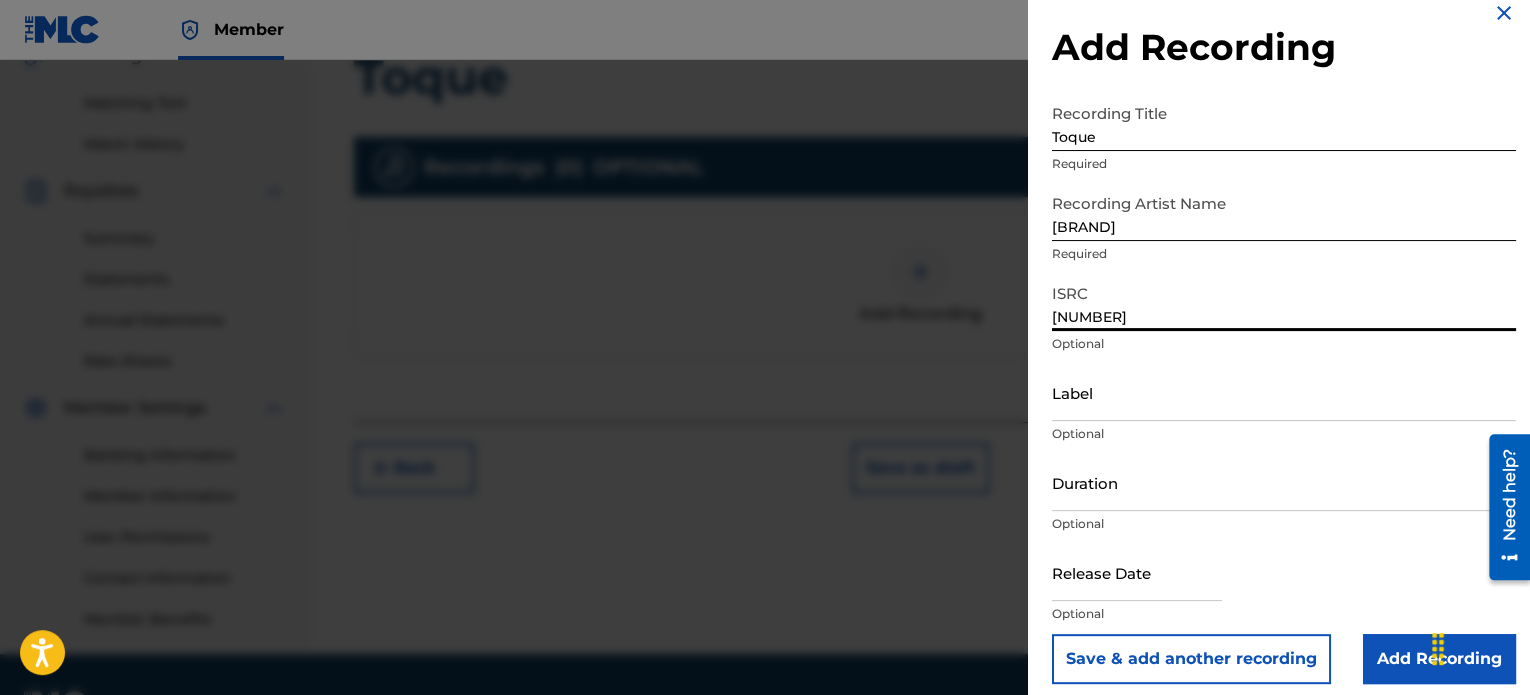 scroll, scrollTop: 36, scrollLeft: 0, axis: vertical 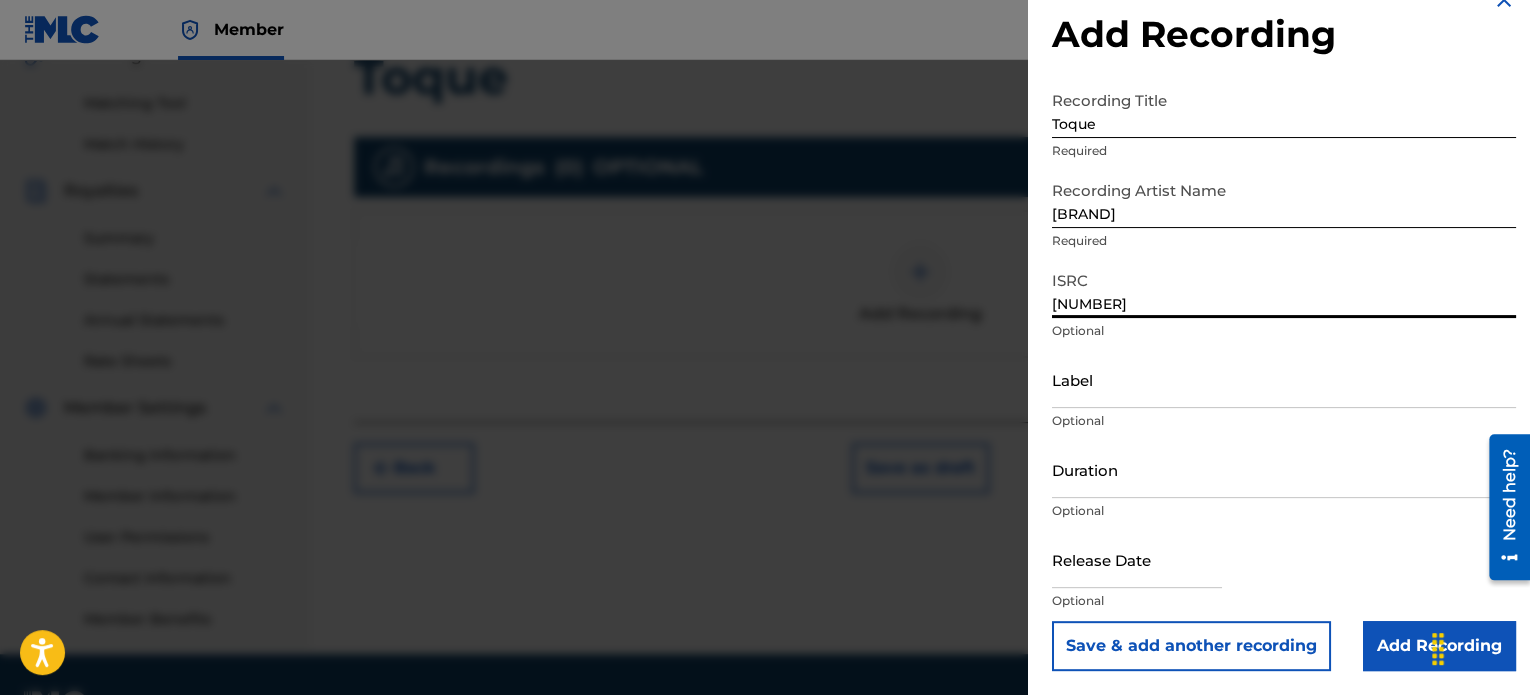 type on "[NUMBER]" 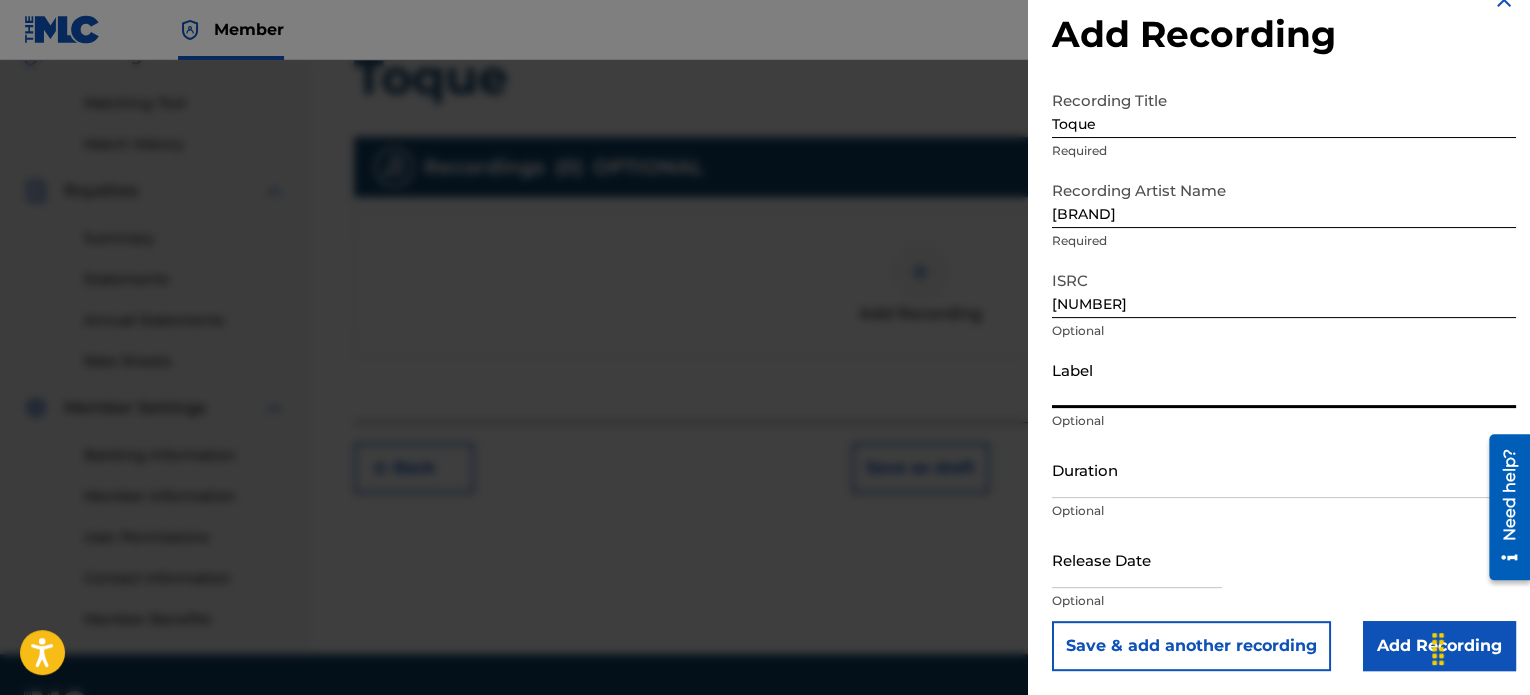 type on "[BRAND]" 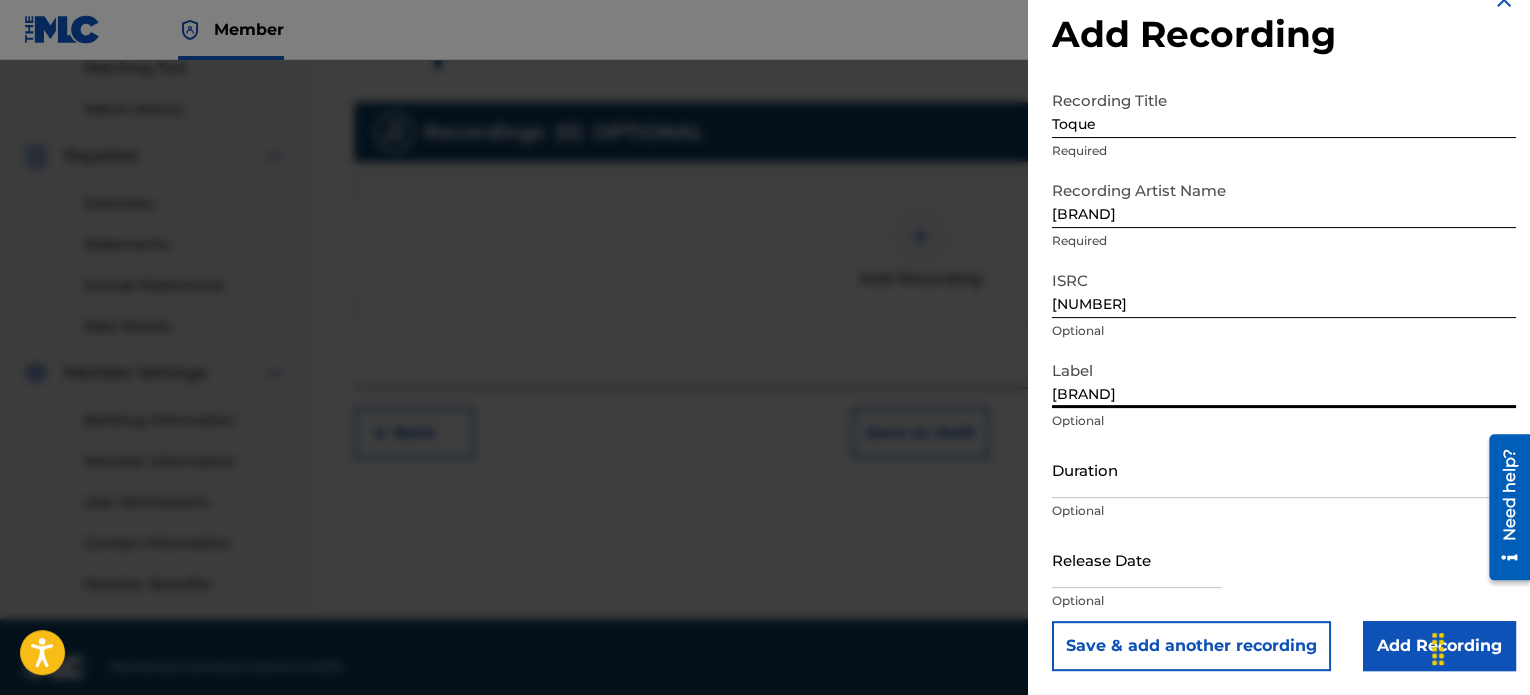 scroll, scrollTop: 544, scrollLeft: 0, axis: vertical 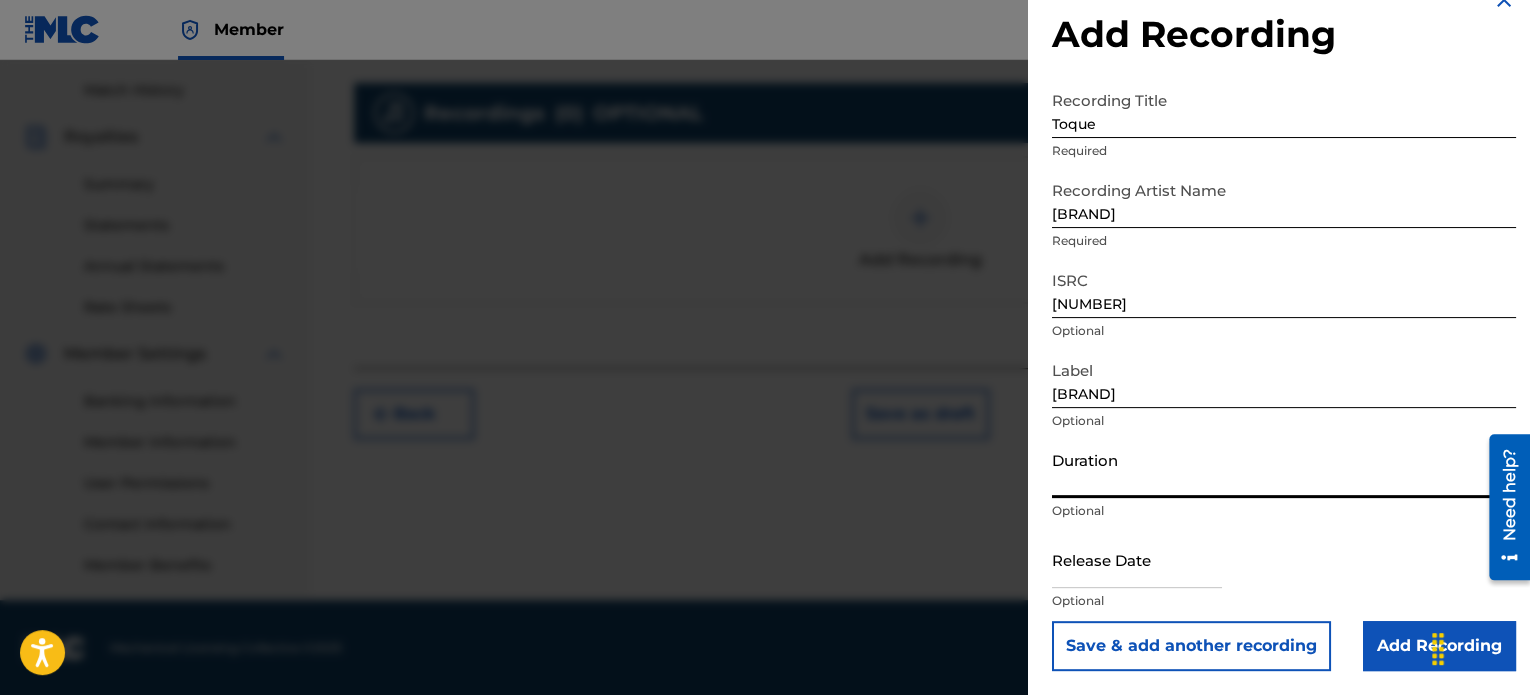 click on "Duration" at bounding box center (1284, 469) 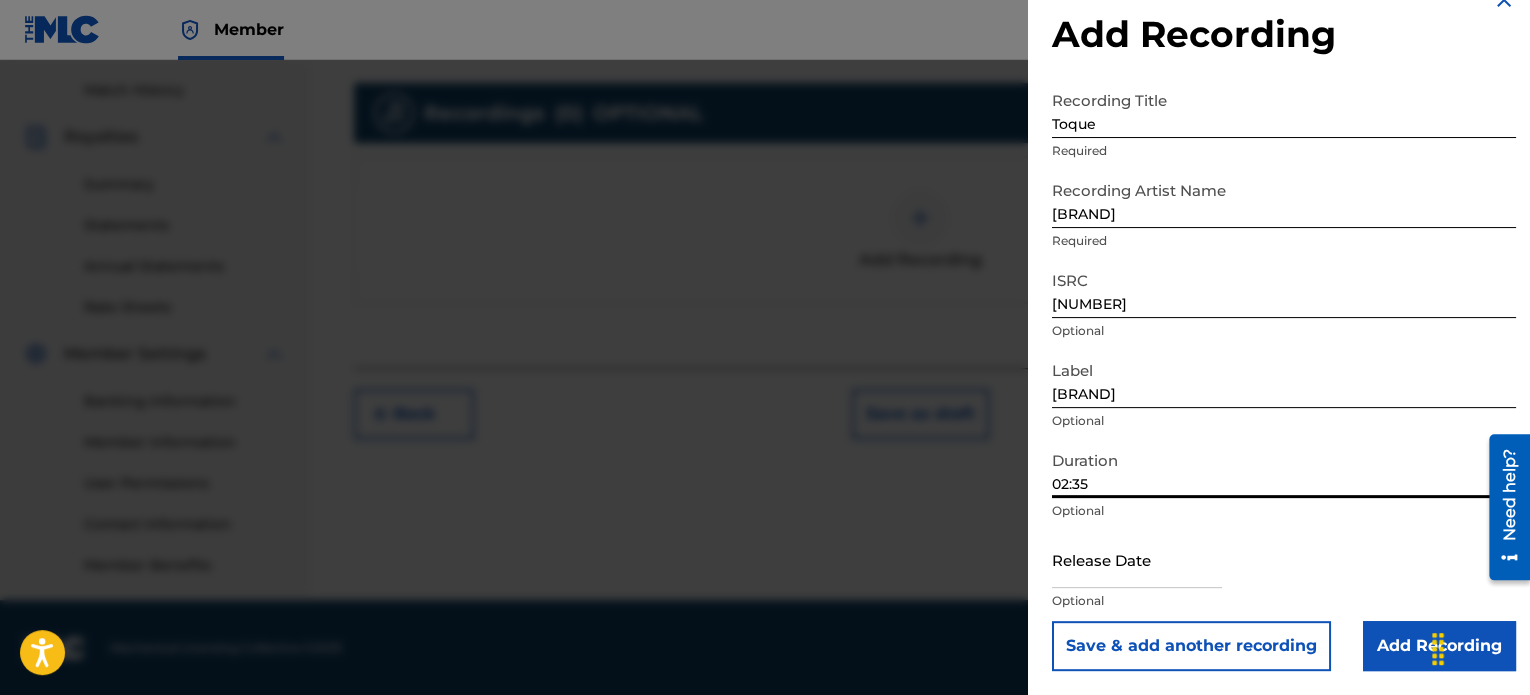click at bounding box center [1137, 559] 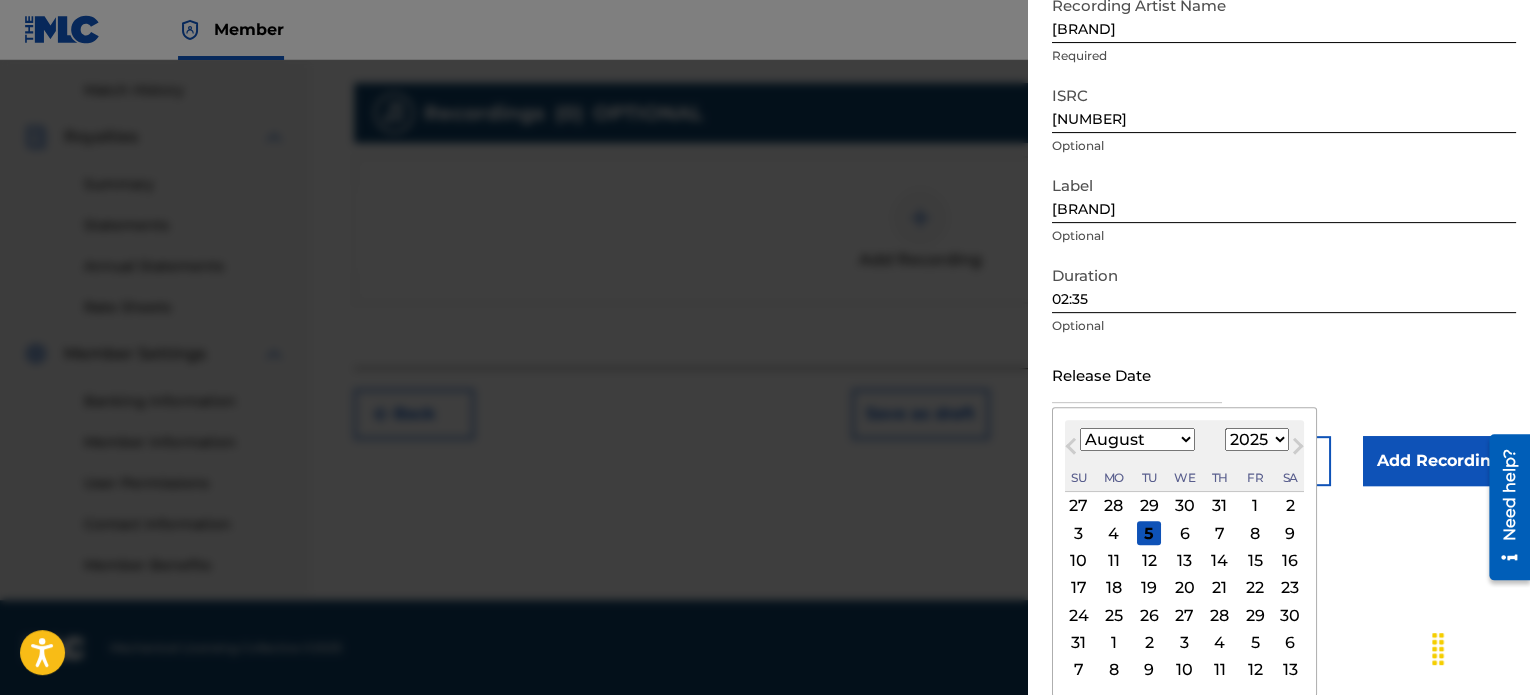 click on "Previous Month" at bounding box center [1071, 450] 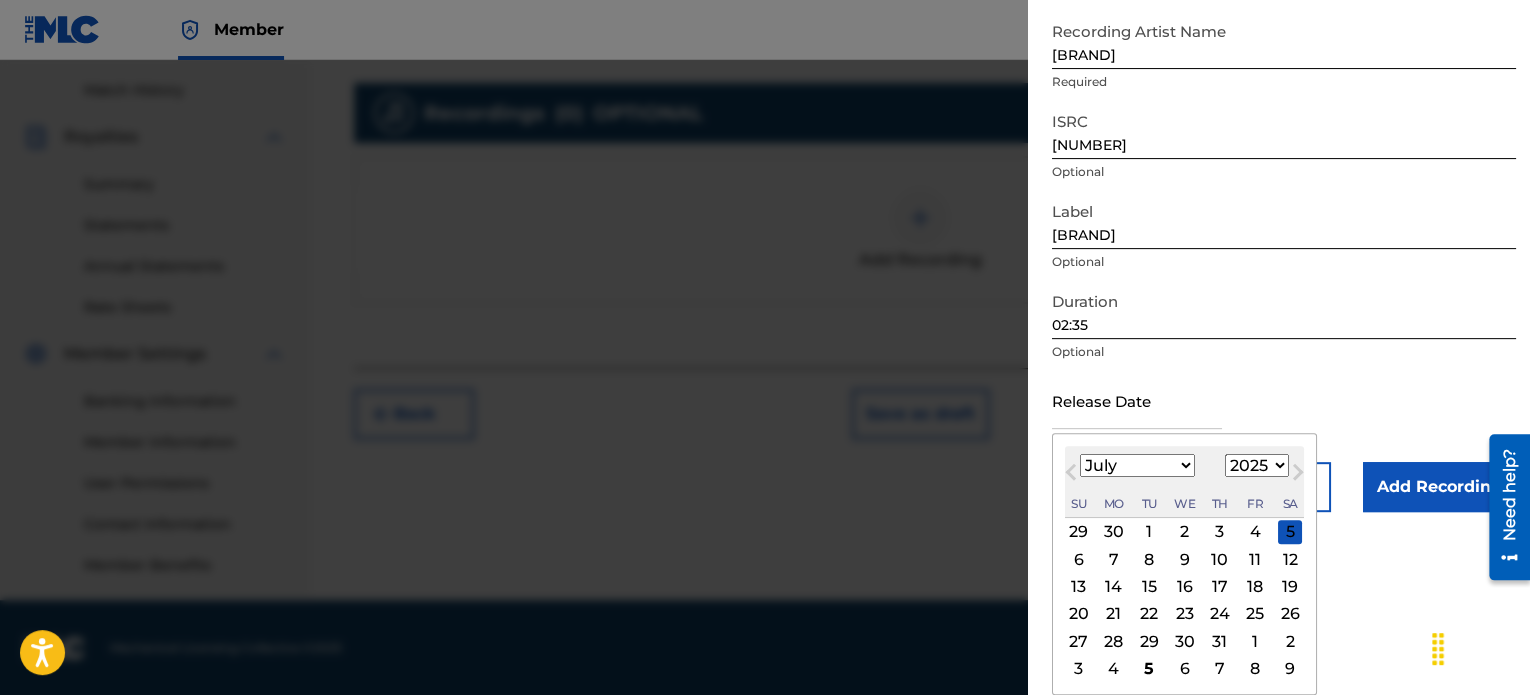 scroll, scrollTop: 194, scrollLeft: 0, axis: vertical 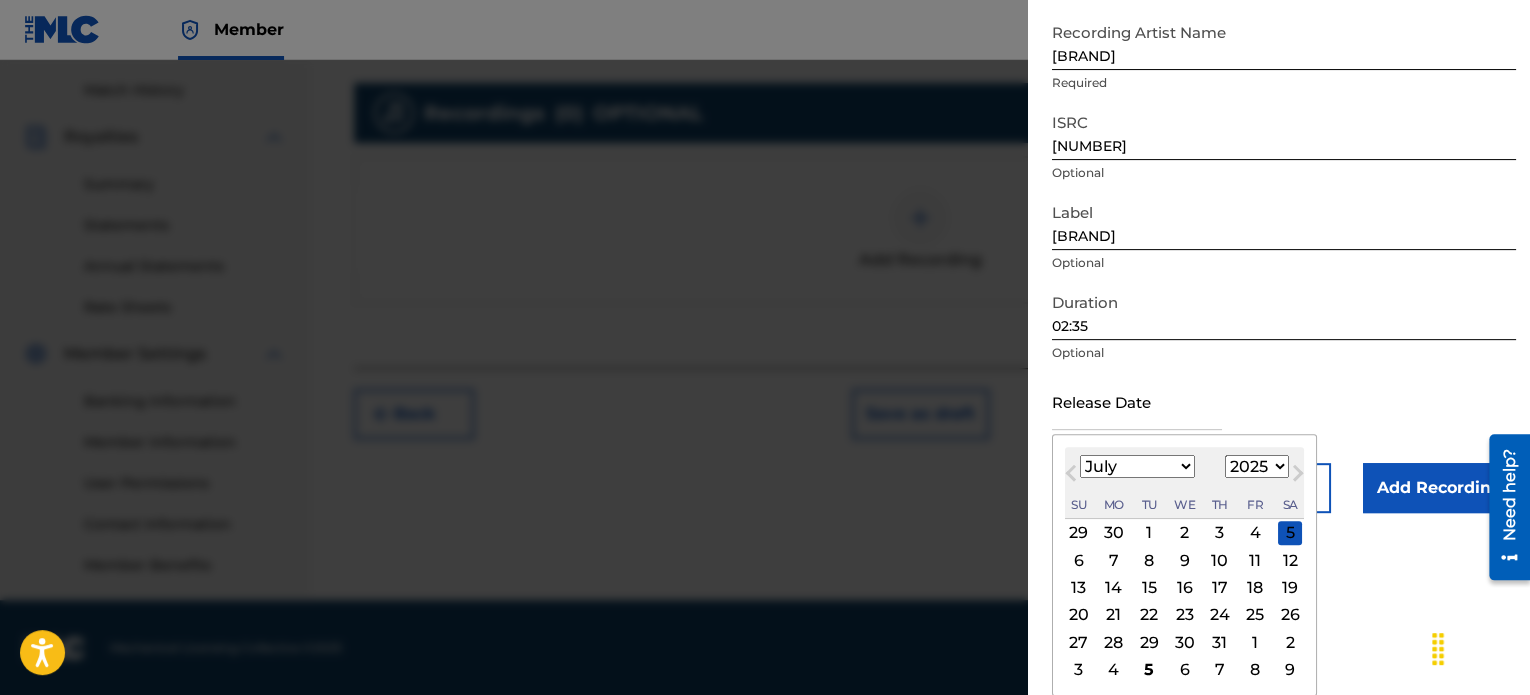 click on "25" at bounding box center (1255, 615) 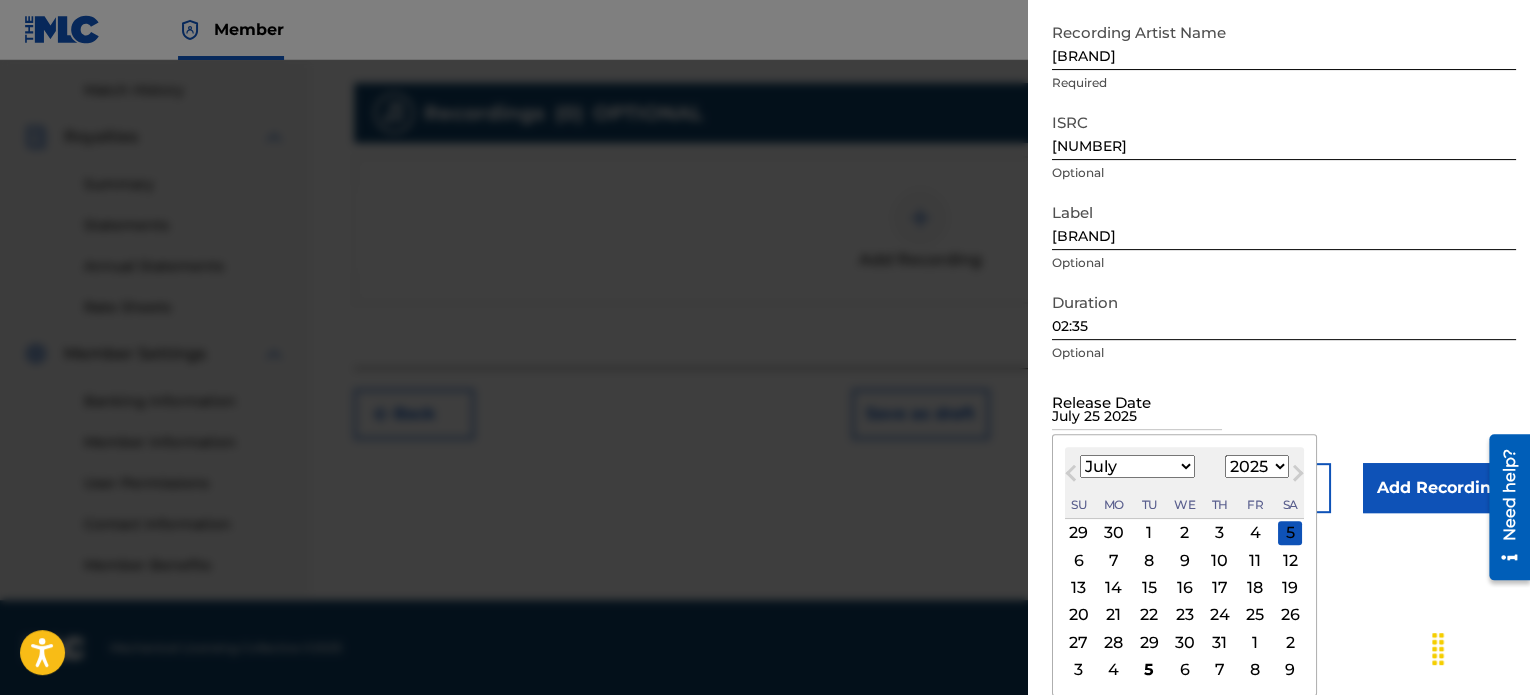 scroll, scrollTop: 36, scrollLeft: 0, axis: vertical 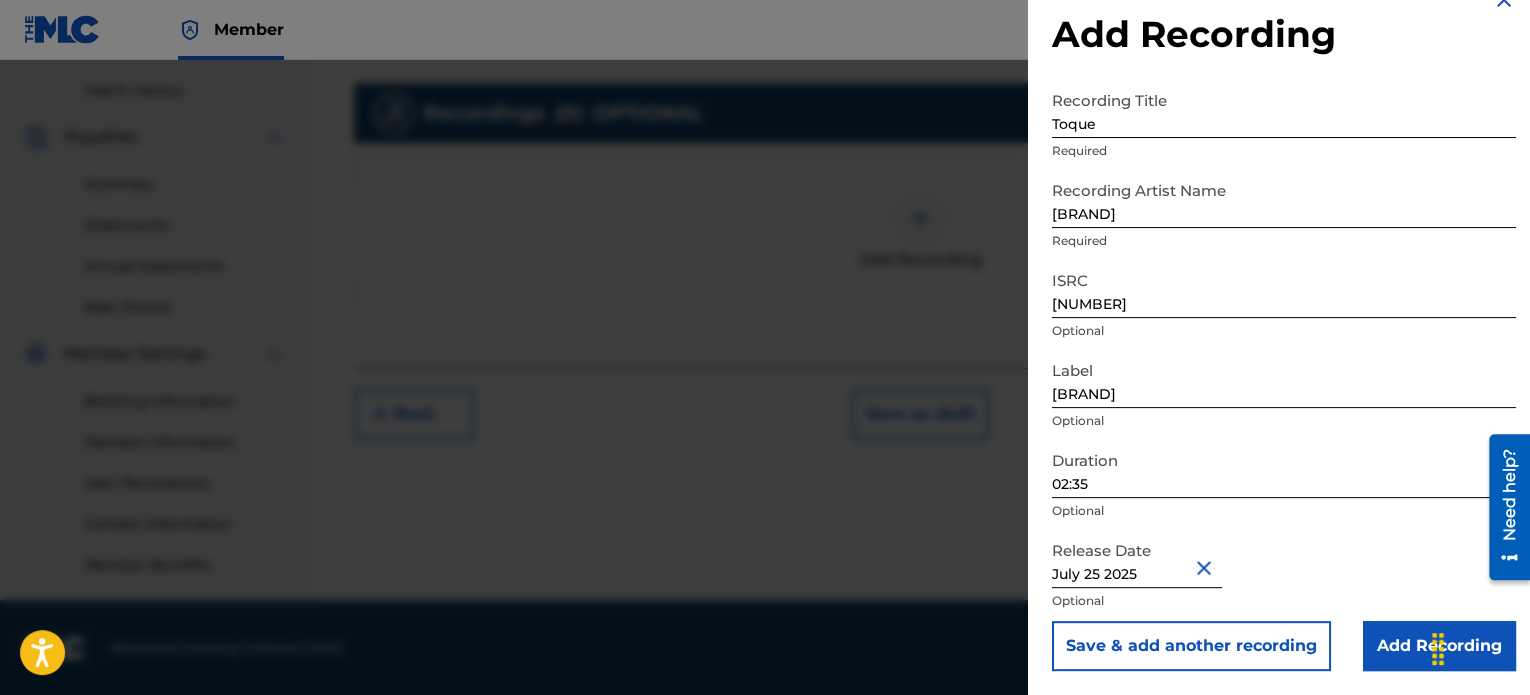 click on "Add Recording" at bounding box center (1439, 646) 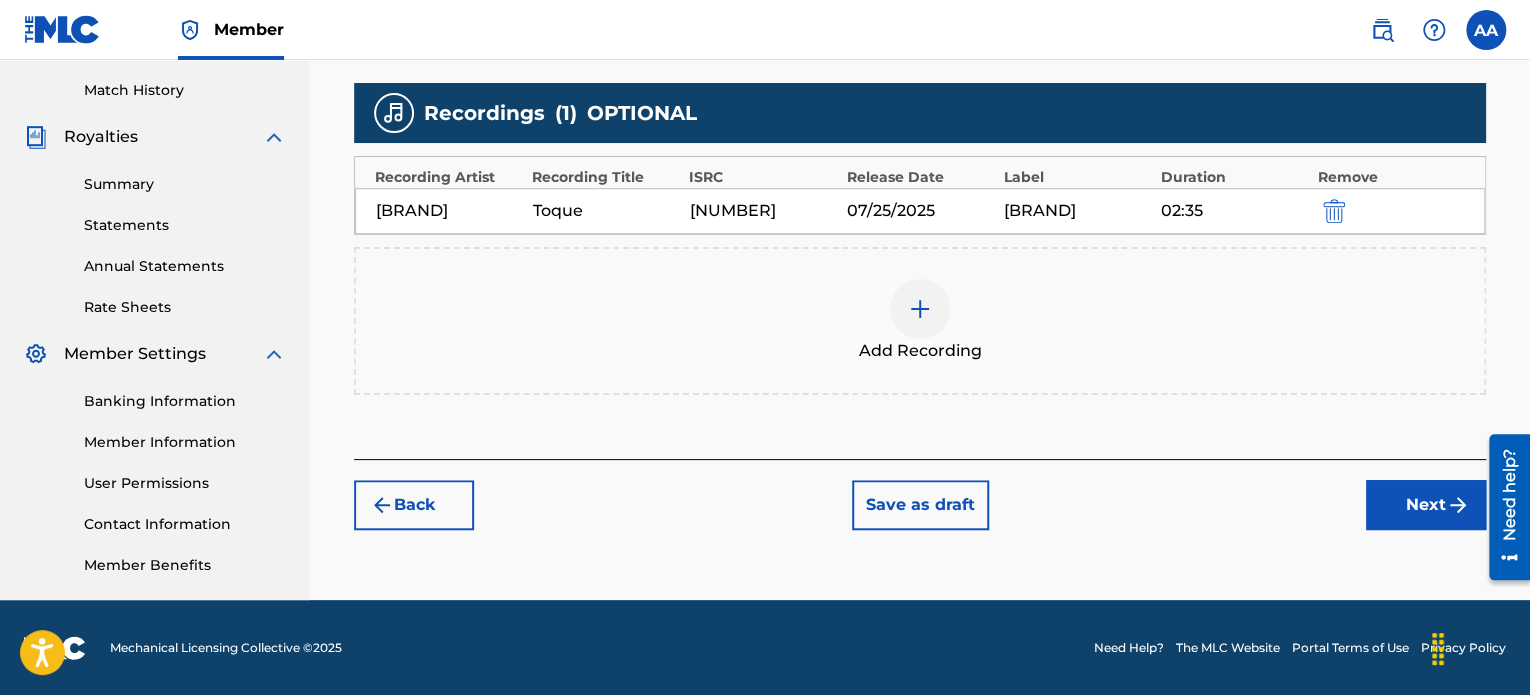 click on "Next" at bounding box center (1426, 505) 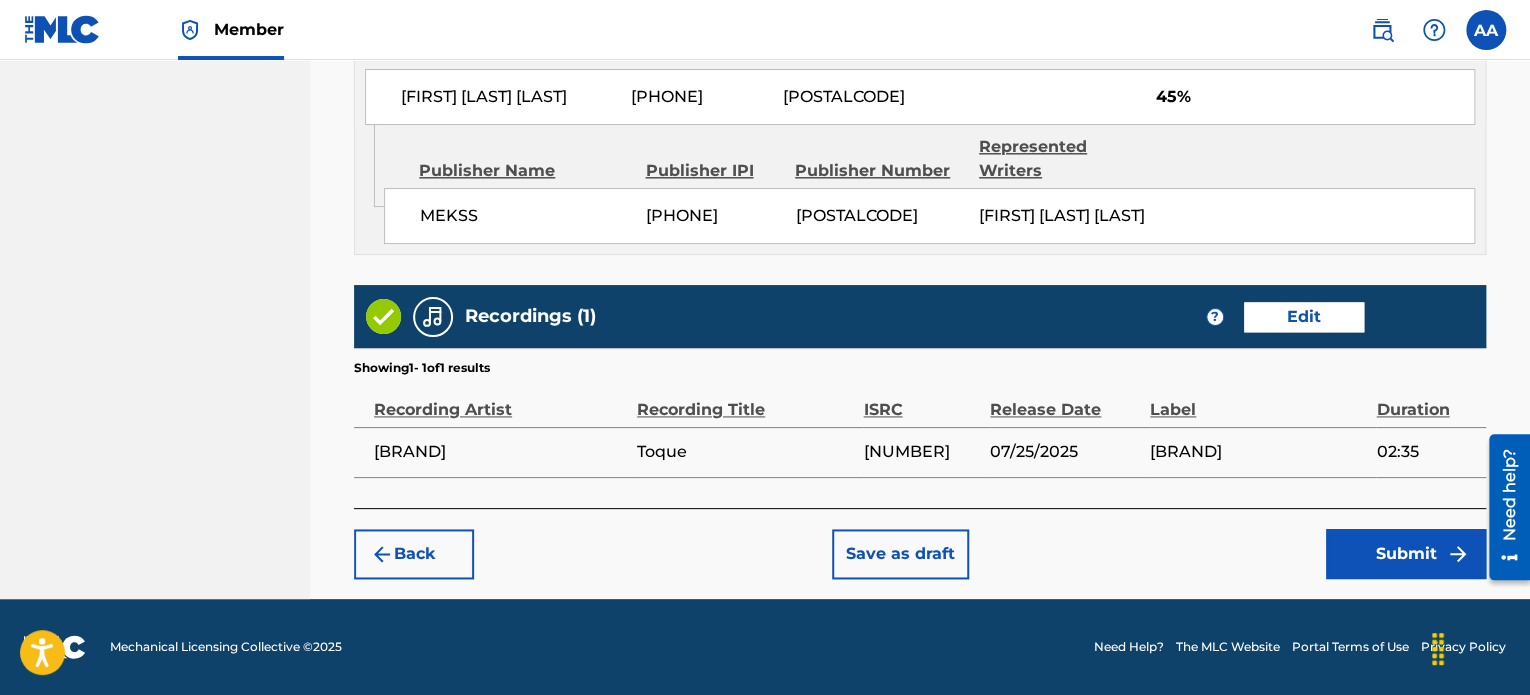 scroll, scrollTop: 1204, scrollLeft: 0, axis: vertical 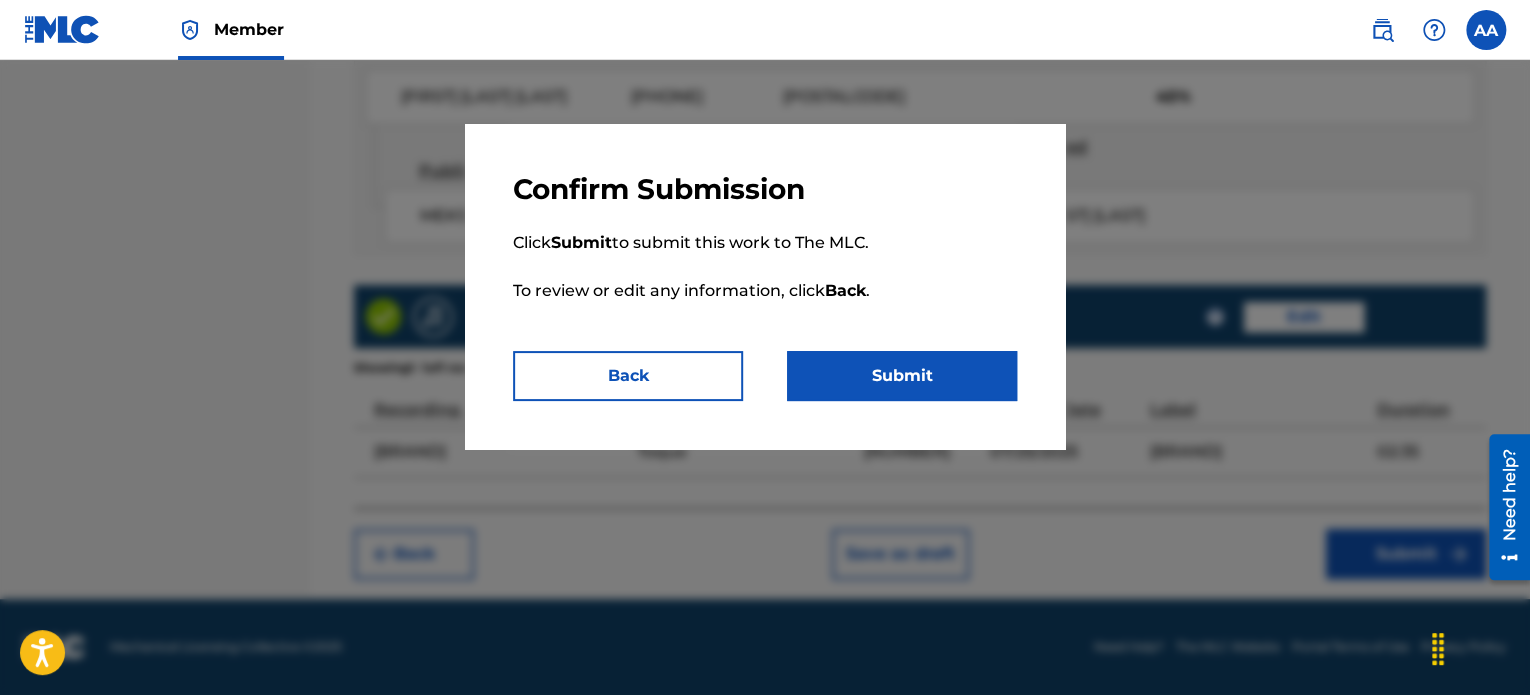click on "Submit" at bounding box center [902, 376] 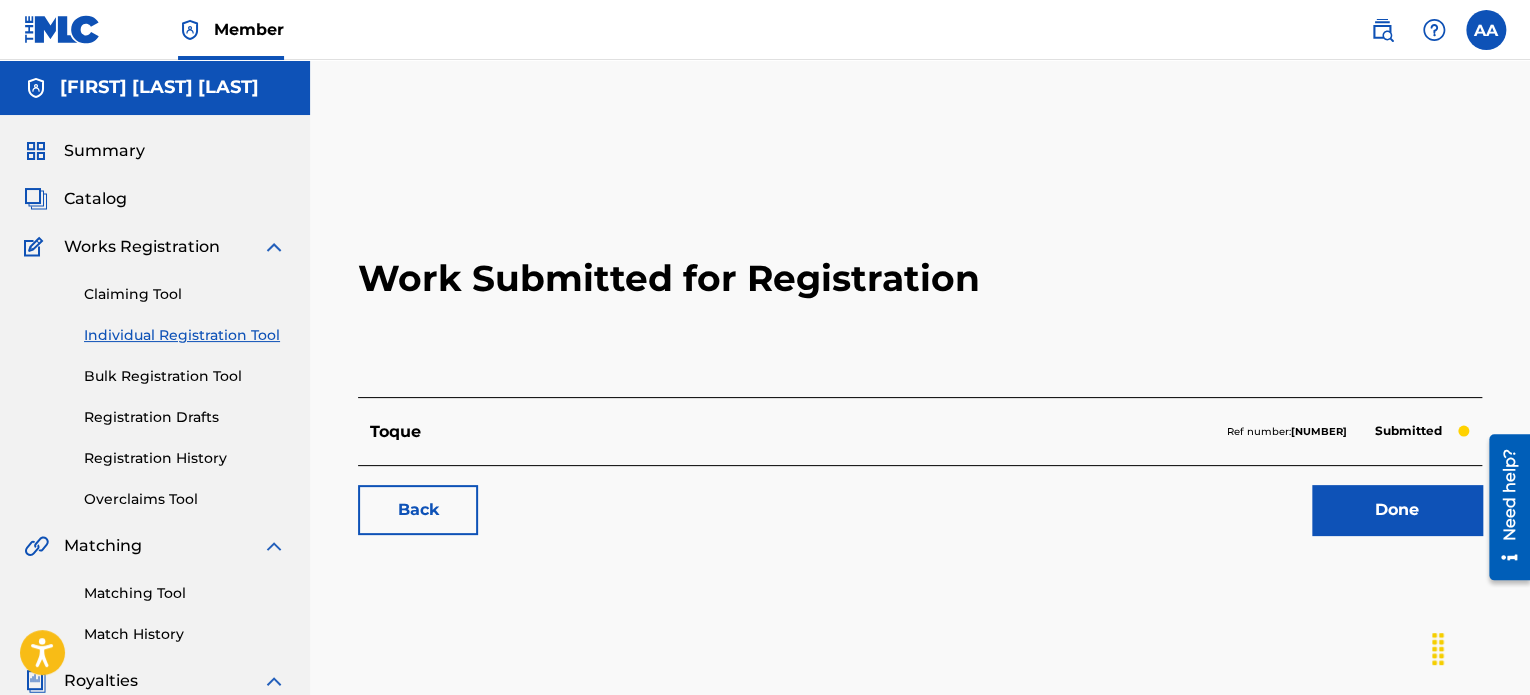 click on "Done" at bounding box center (1397, 510) 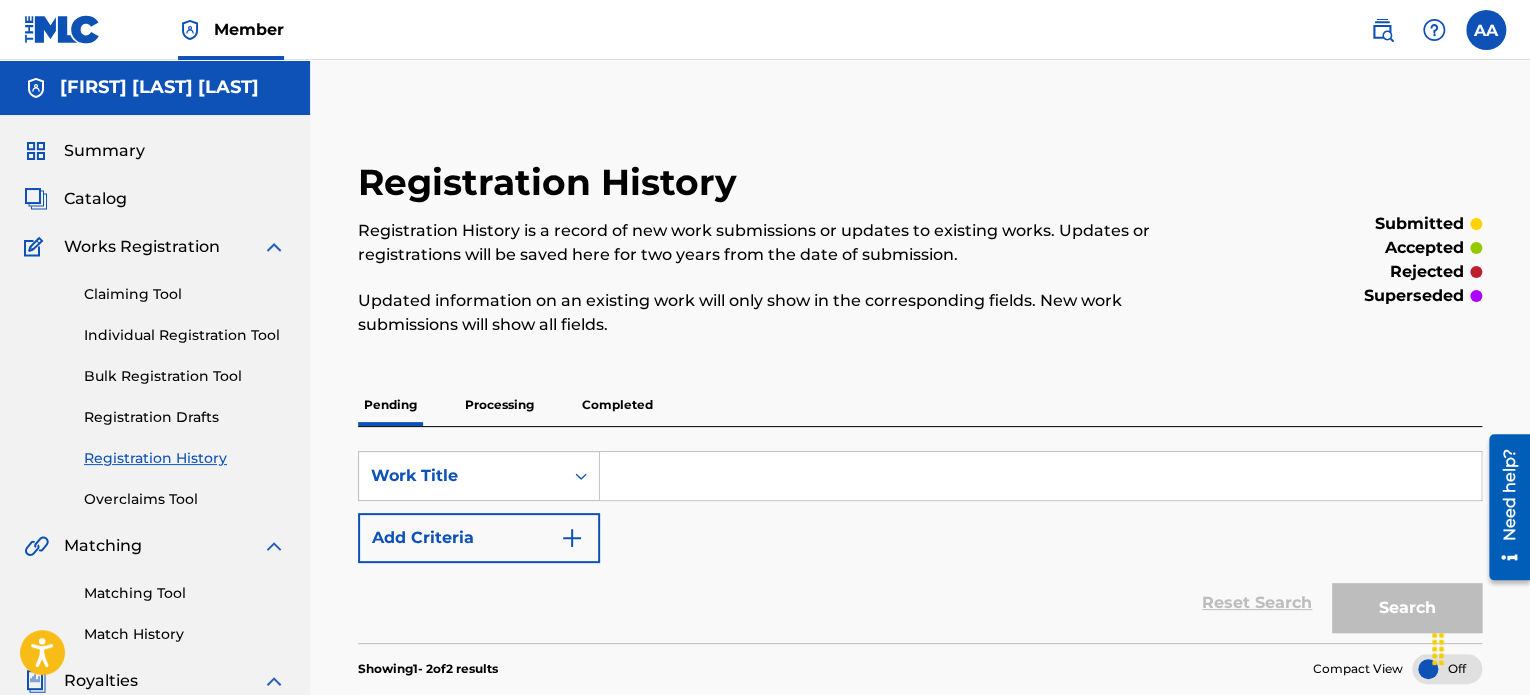 click on "Processing" at bounding box center (499, 405) 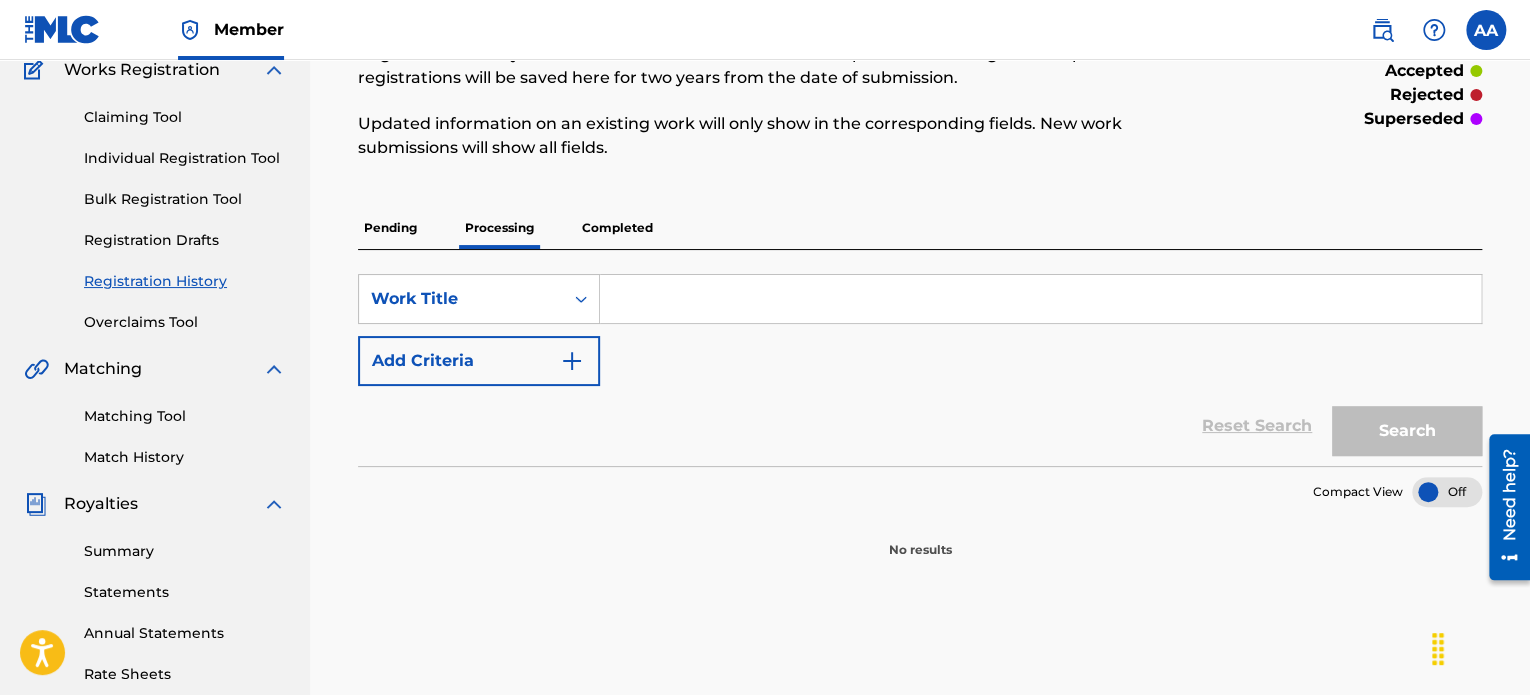 scroll, scrollTop: 200, scrollLeft: 0, axis: vertical 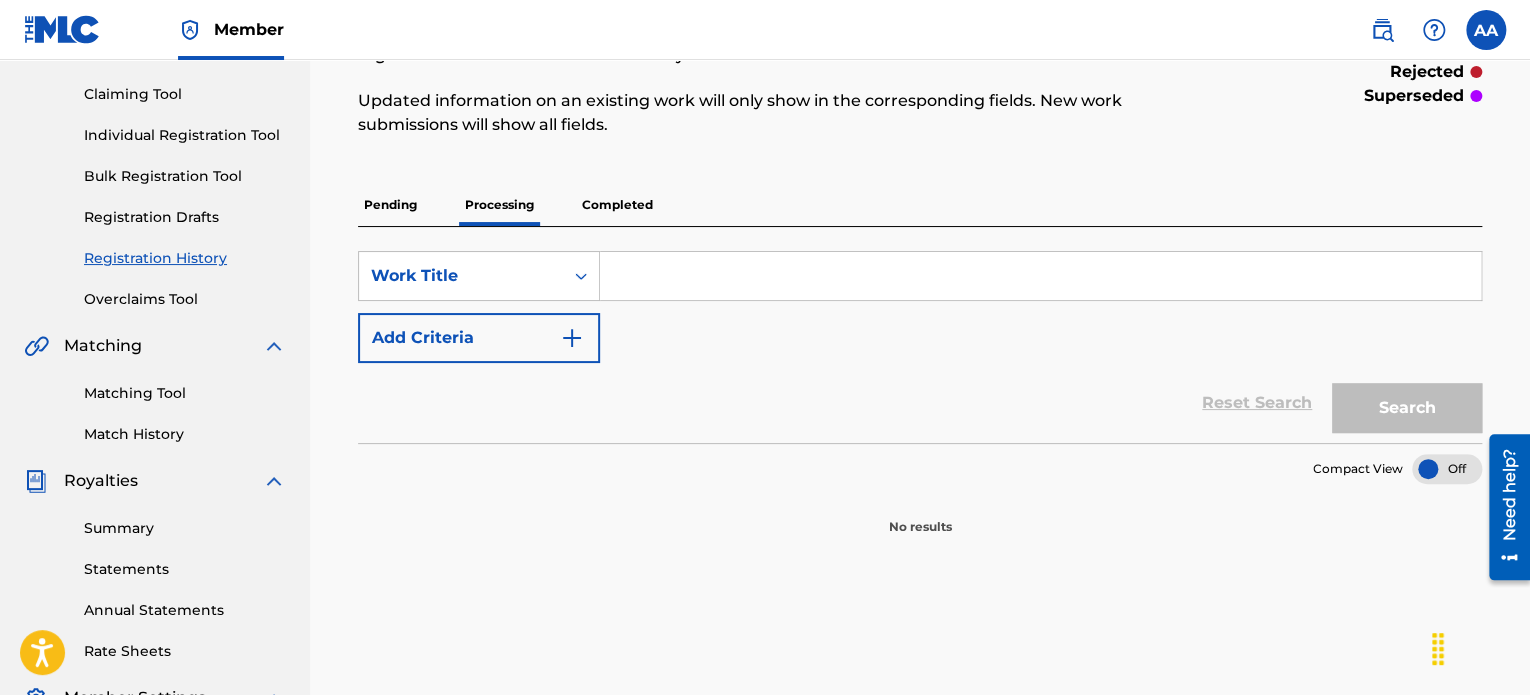 click on "Pending" at bounding box center [390, 205] 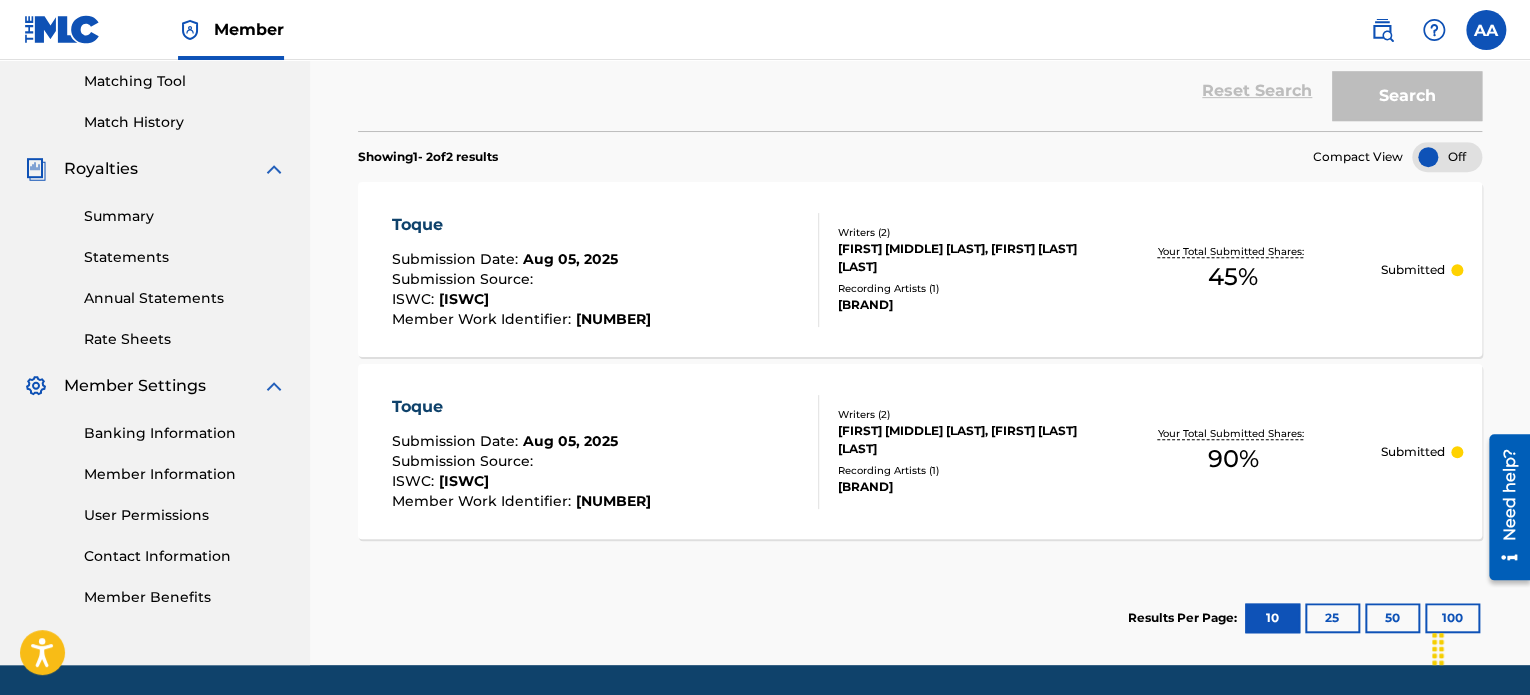 scroll, scrollTop: 477, scrollLeft: 0, axis: vertical 